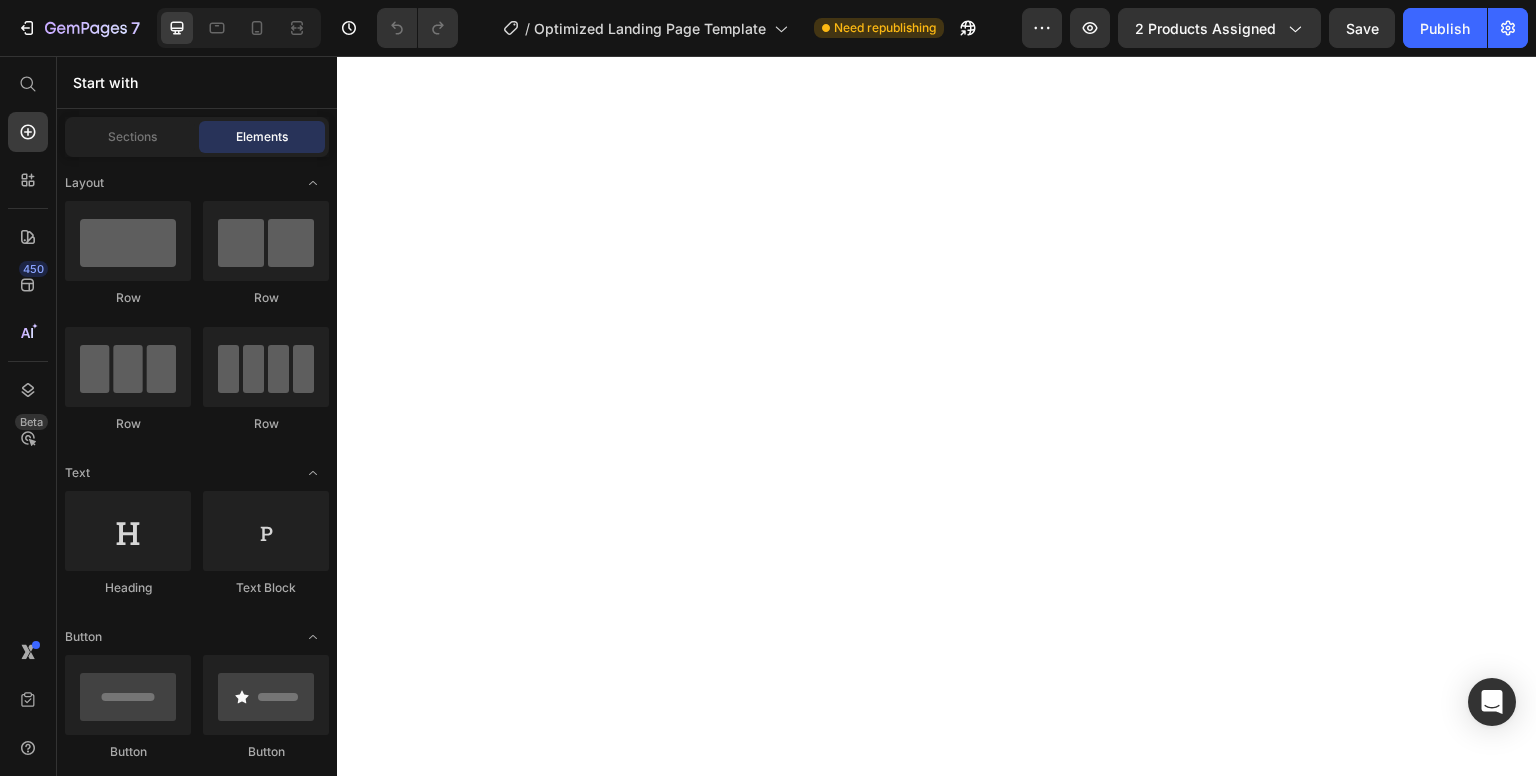 scroll, scrollTop: 0, scrollLeft: 0, axis: both 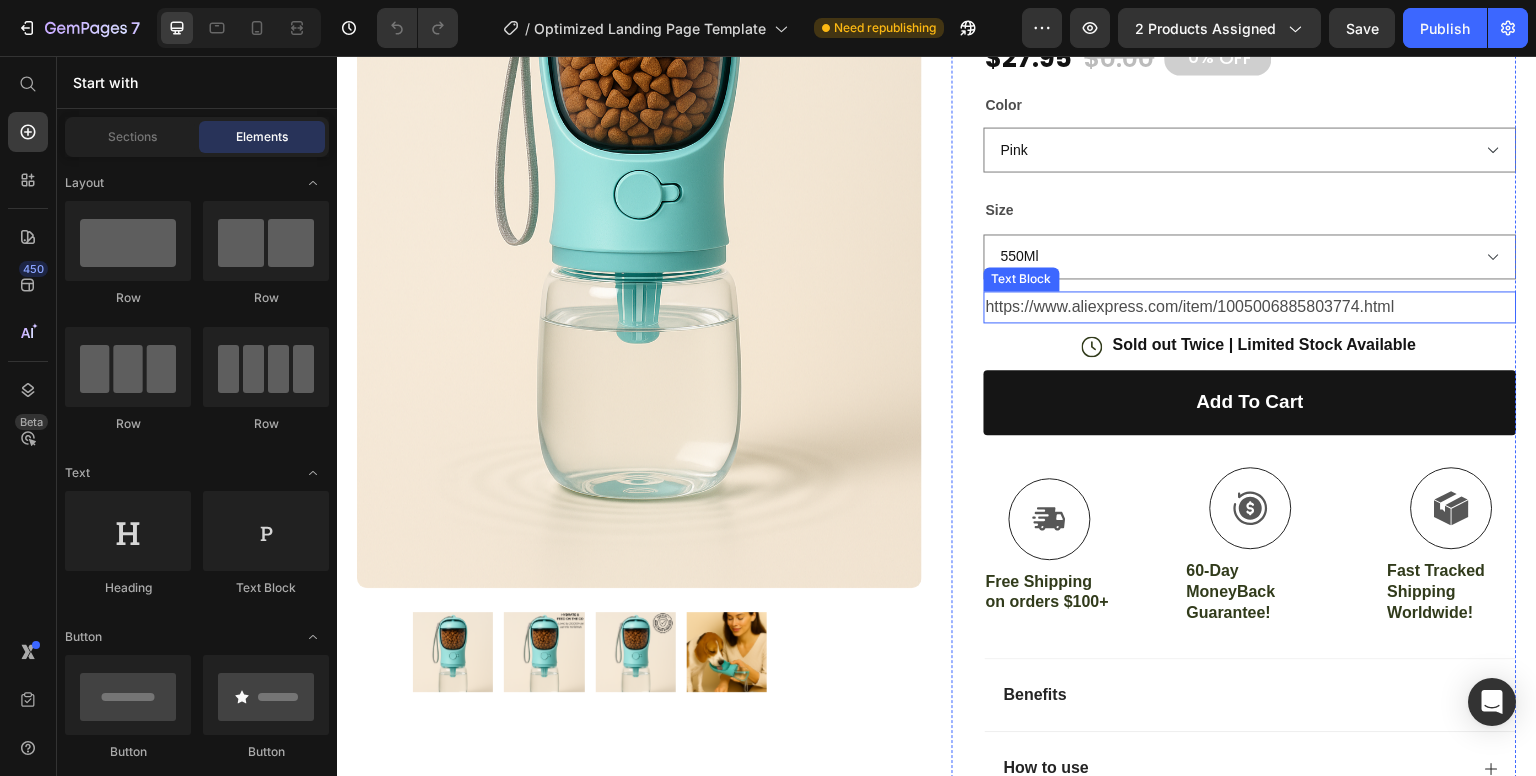 click on "https://www.aliexpress.com/item/1005006885803774.html" at bounding box center [1250, 307] 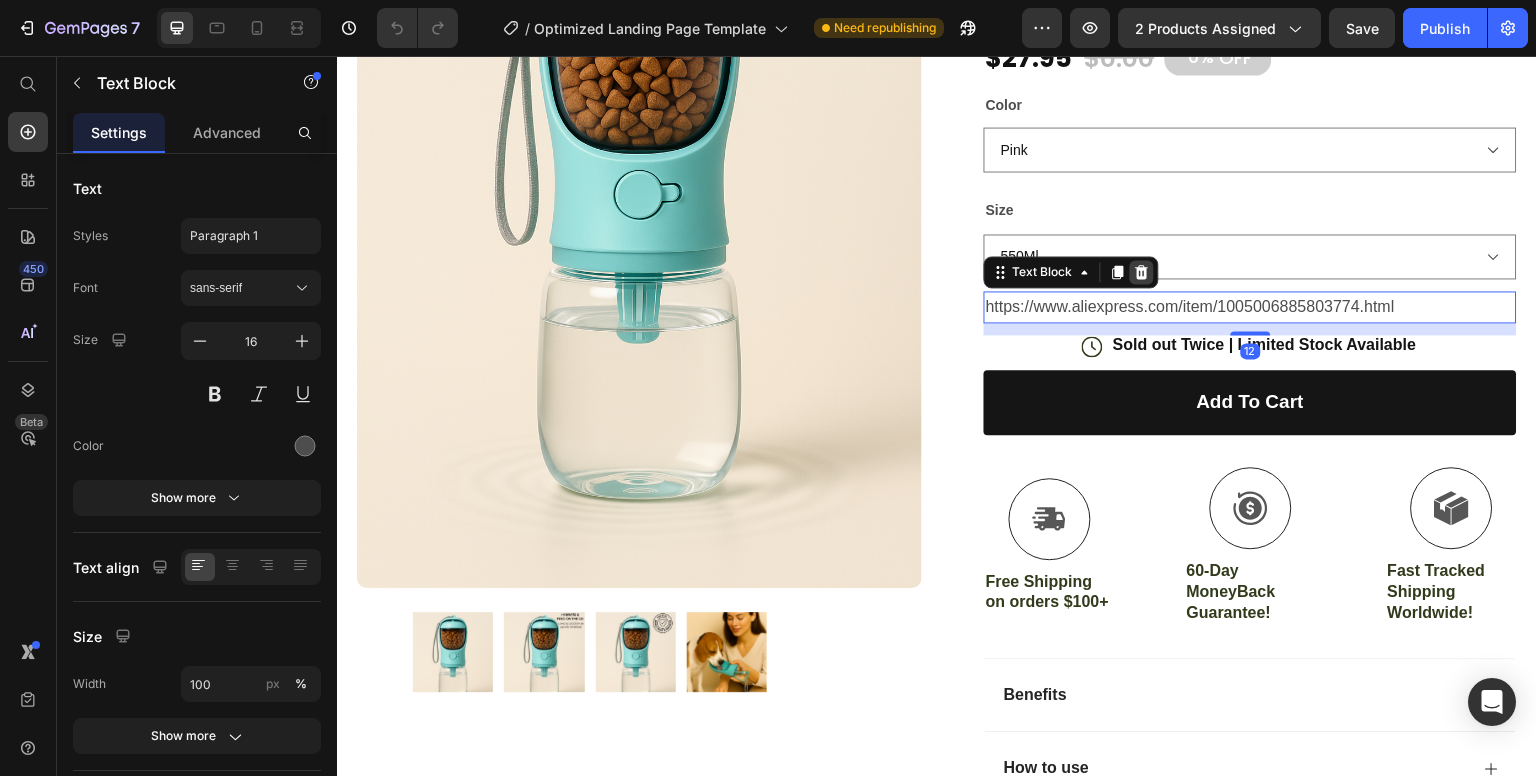 click 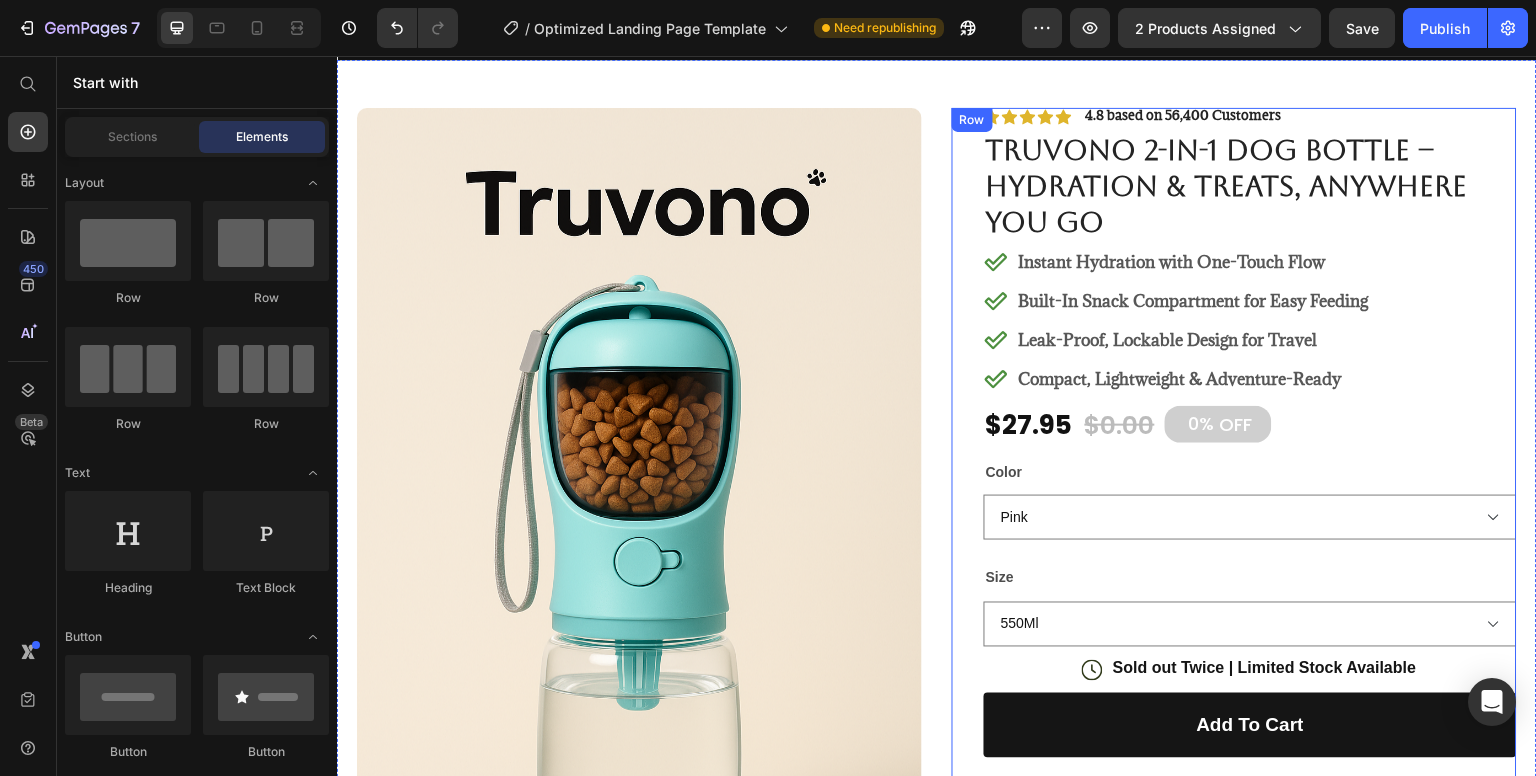 scroll, scrollTop: 0, scrollLeft: 0, axis: both 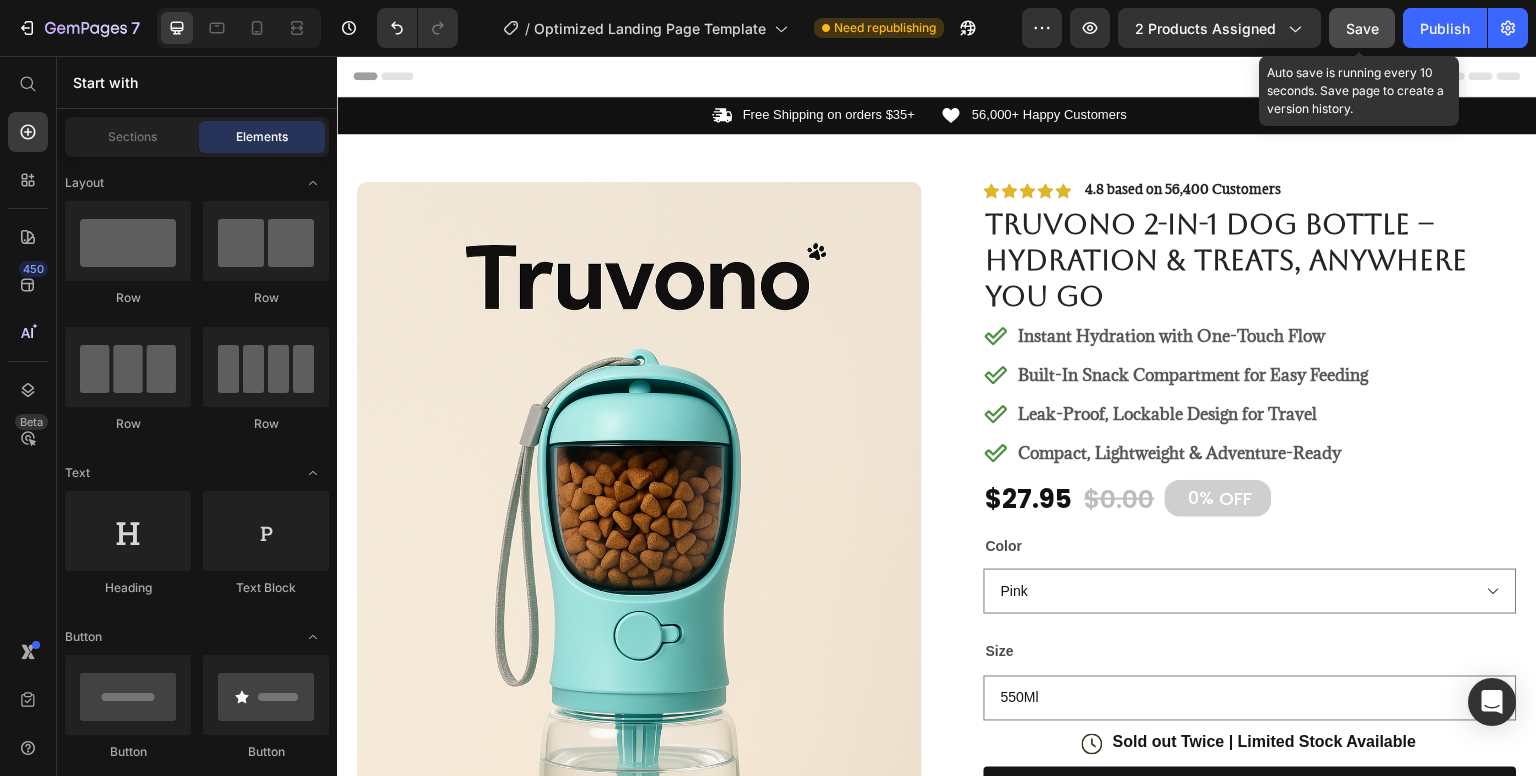 click on "Save" at bounding box center (1362, 28) 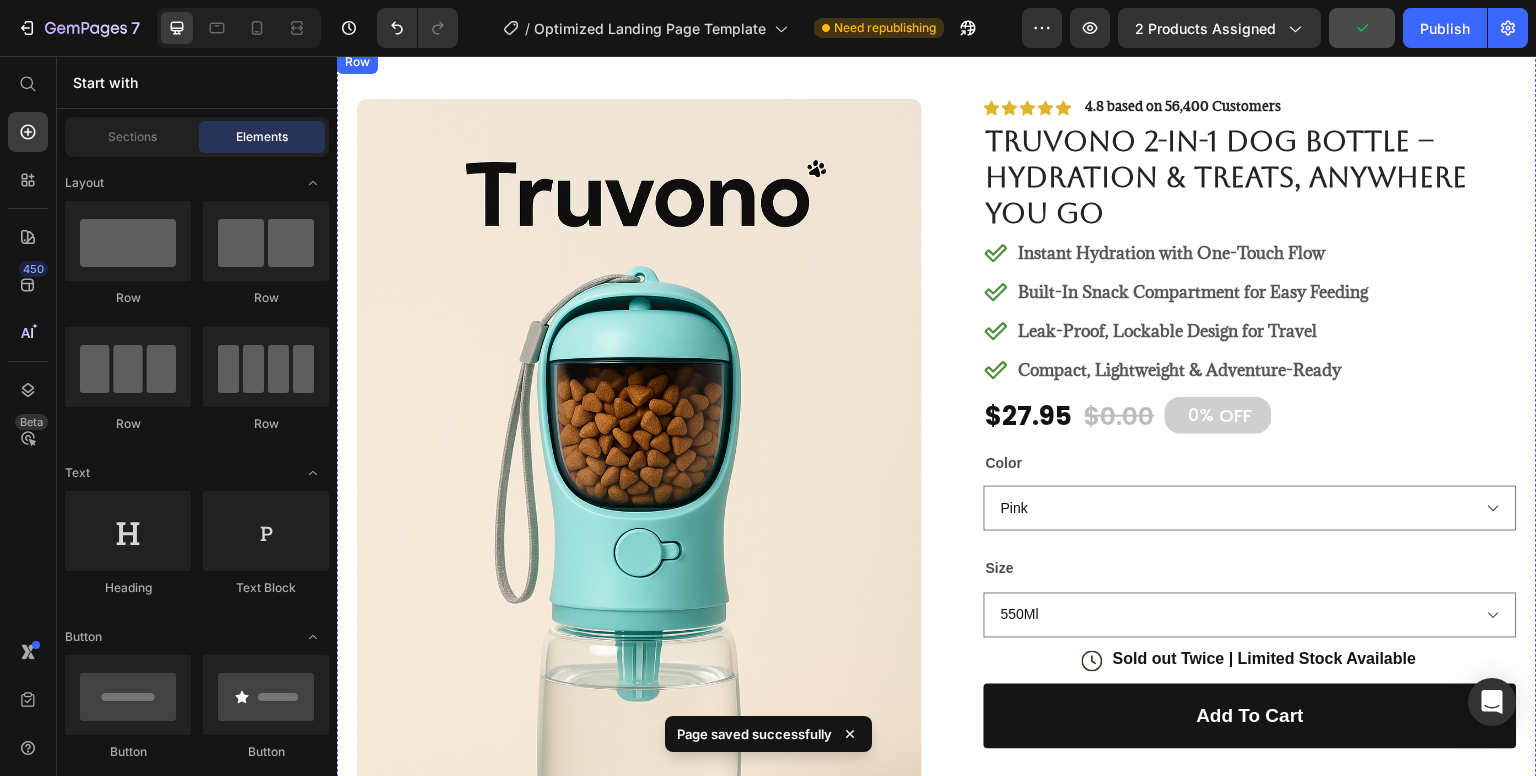 scroll, scrollTop: 88, scrollLeft: 0, axis: vertical 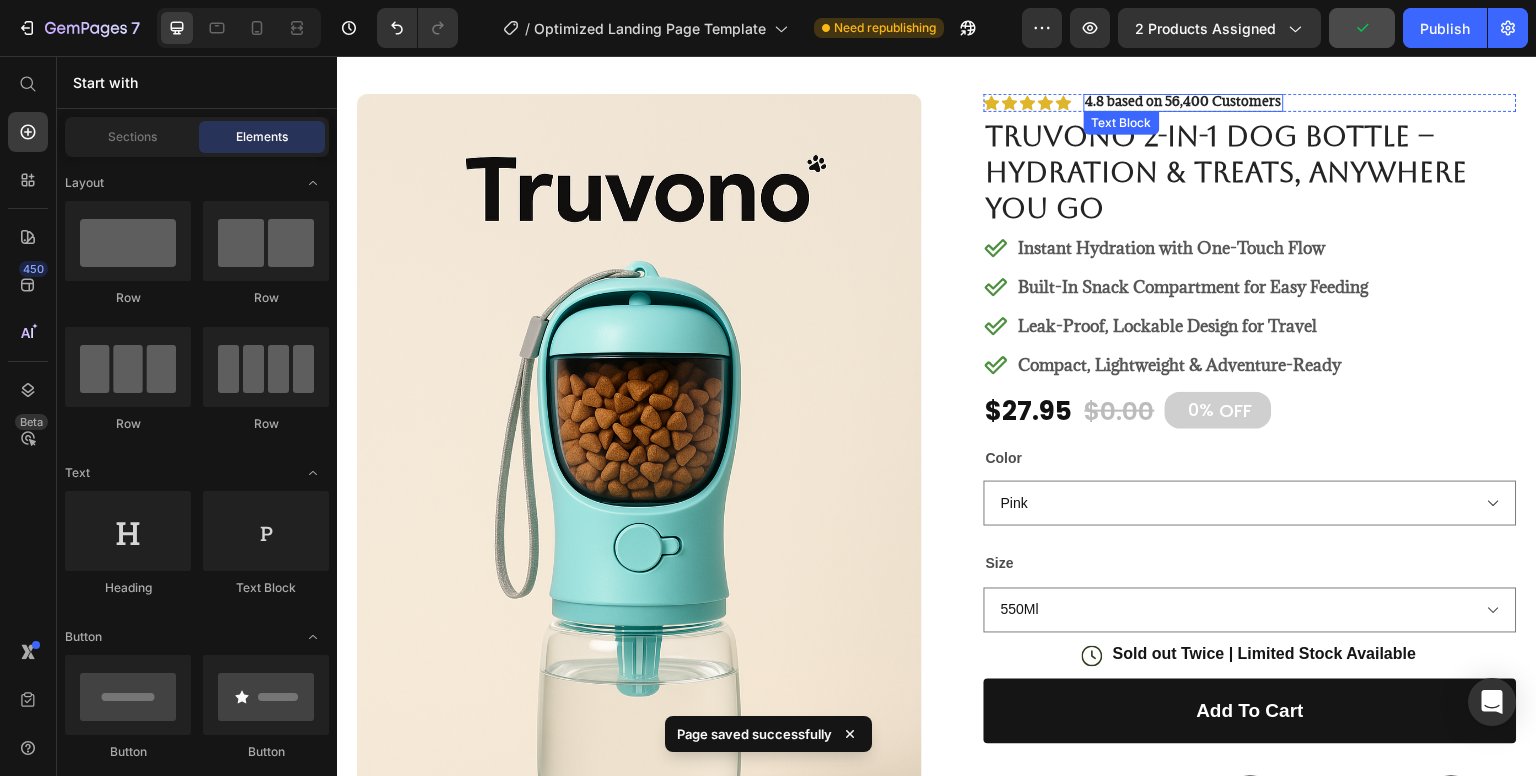 click on "4.8 based on 56,400 Customers" at bounding box center [1184, 101] 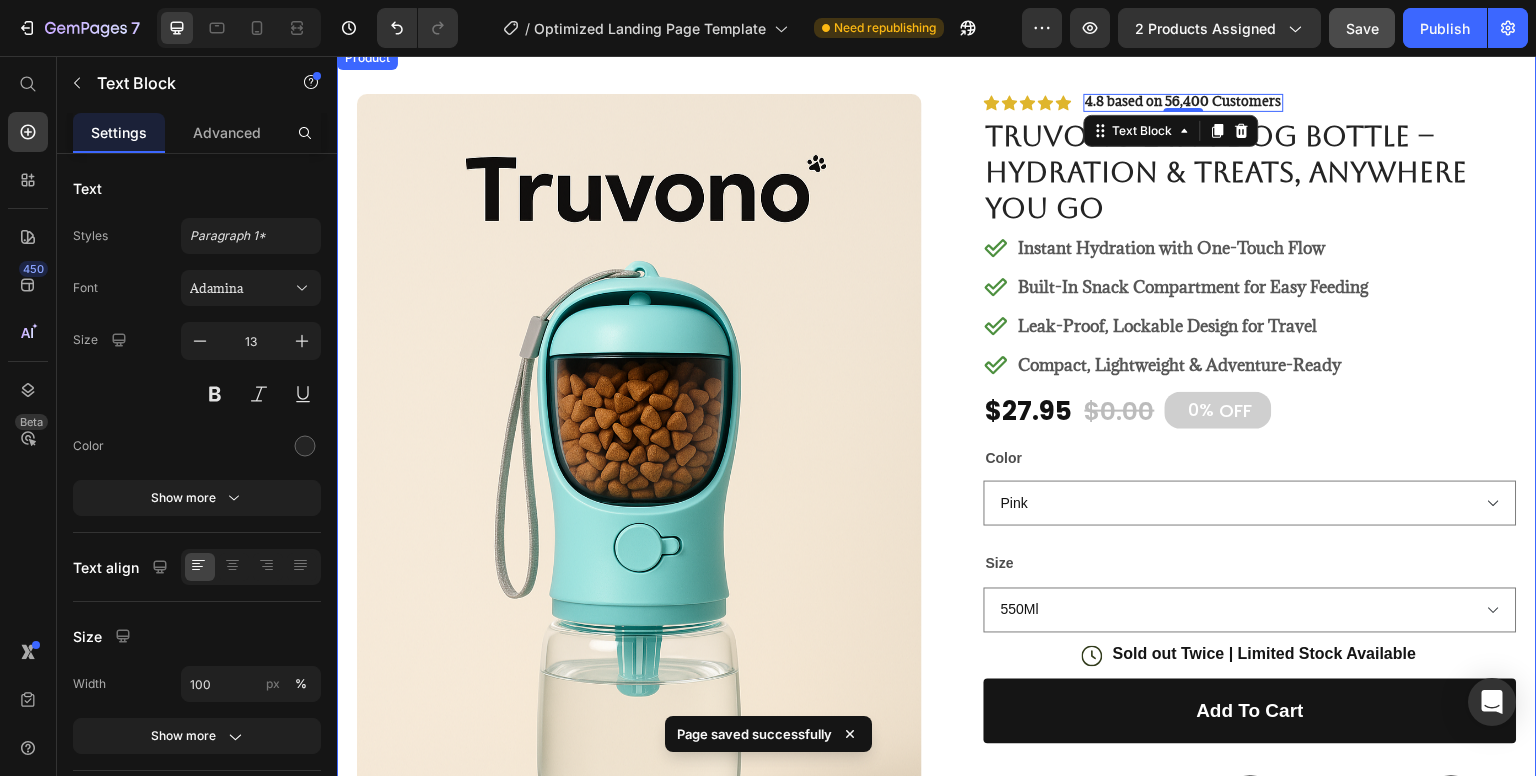 click on "Product Images #1 PET SUPPLy Product of 2024 Text Block Image Icon Icon Icon Icon Icon Icon List I’ve tried all kinds of travel bowls and bottles, but nothing was truly convenient—until I found the Truvono Dog Bottle! Within days, it became a must-have on every walk. No more spills, no more messy bags, and my pup drinks way more water now. I love that I can carry treats too—everything’s in one sleek, easy-to-use bottle. It’s compact, clean, and honestly a game-changer for dog parents on the go. Highly recommend! Text Block
Icon Hannah N. (Houston, USA) Text Block Row Row Row Icon Icon Icon Icon Icon Icon List 4.8 based on 56,400 Customers Text Block   0 Row Truvono 2-in-1 Dog Bottle – Hydration & Treats, Anywhere You Go Product Title
Instant Hydration with One-Touch Flow
Built-In Snack Compartment for Easy Feeding
Leak-Proof, Lockable Design for Travel
Compact, Lightweight & Adventure-Ready $27.95" at bounding box center [937, 764] 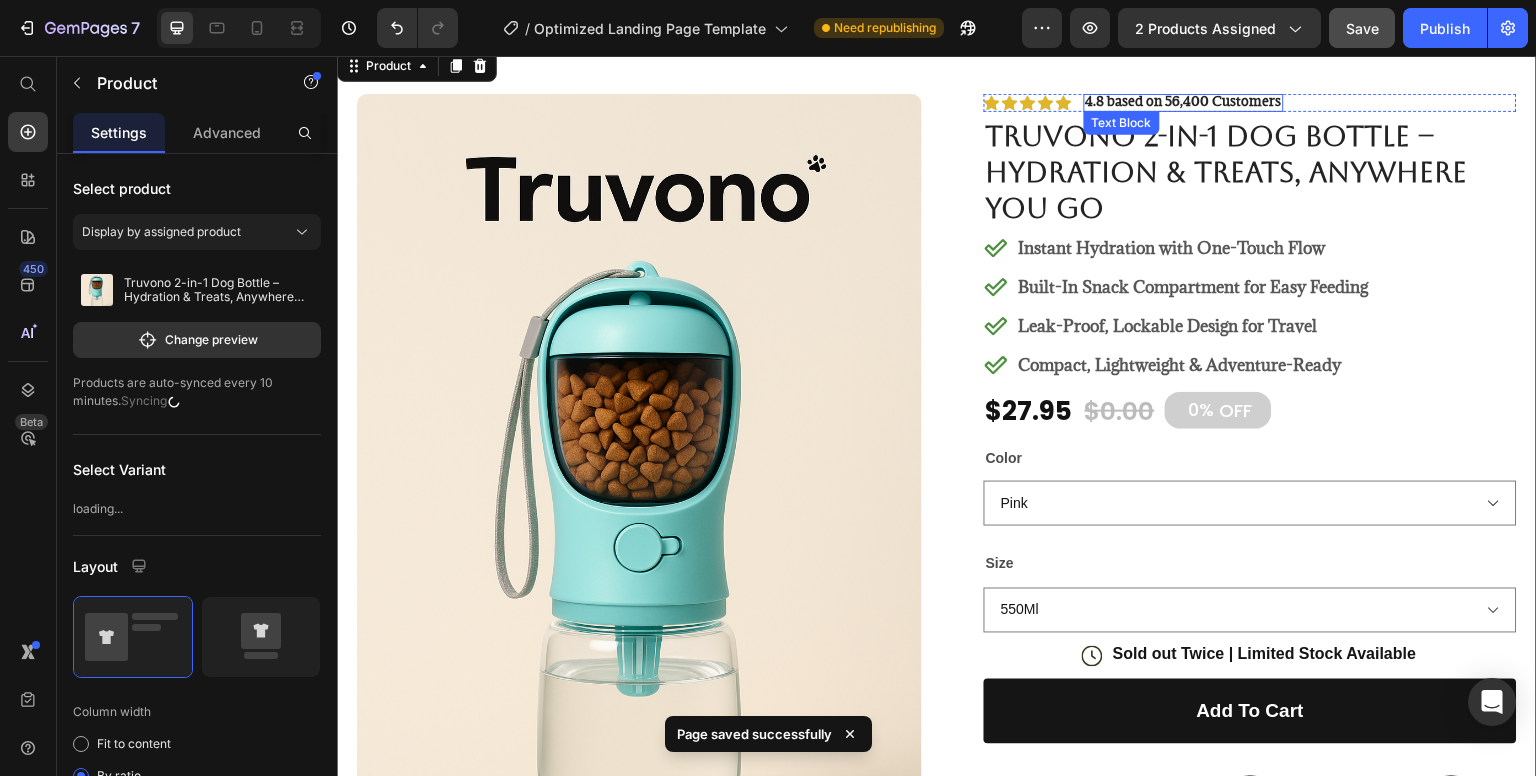 click on "4.8 based on 56,400 Customers" at bounding box center [1184, 101] 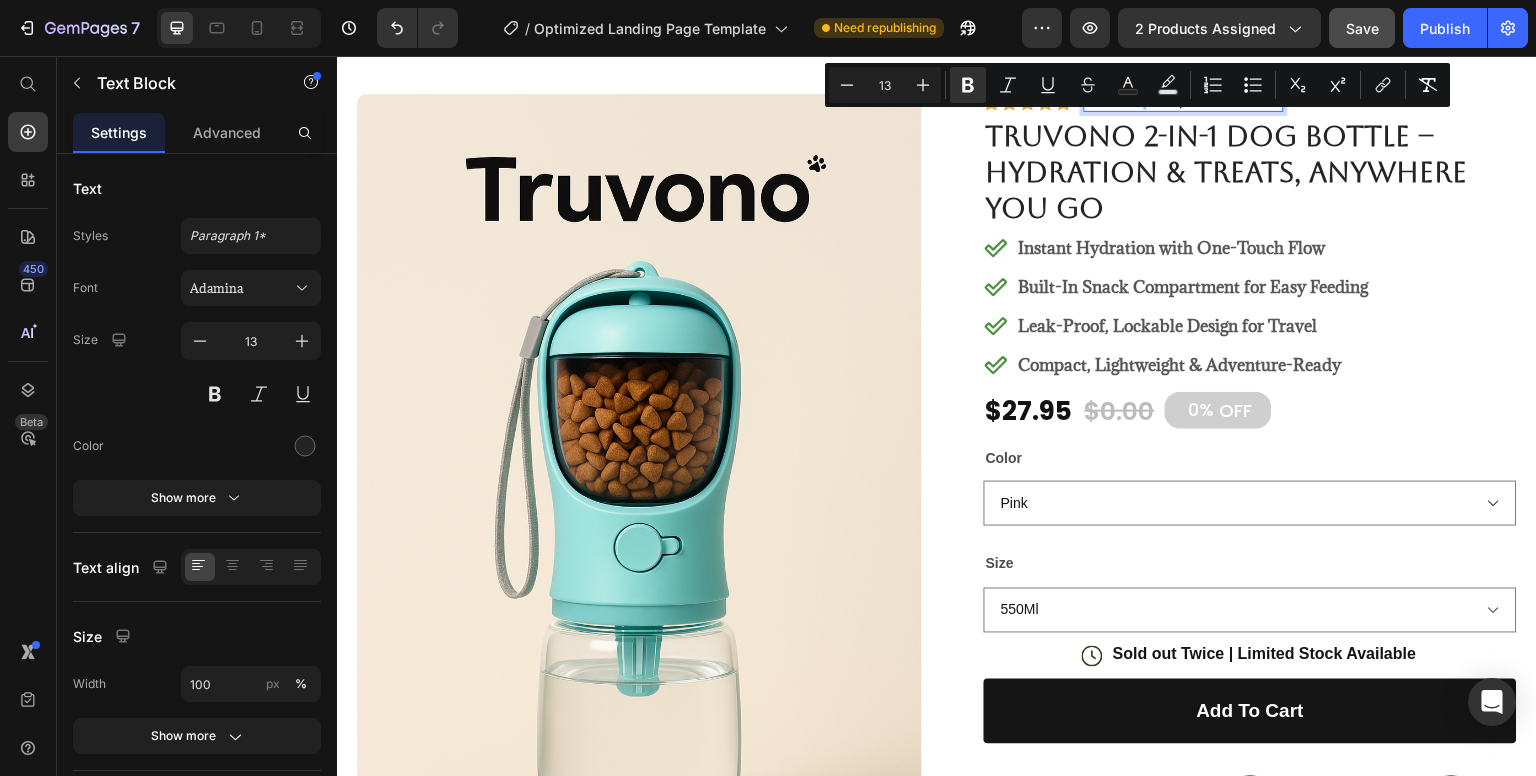click on "Text Background Color" at bounding box center (1168, 85) 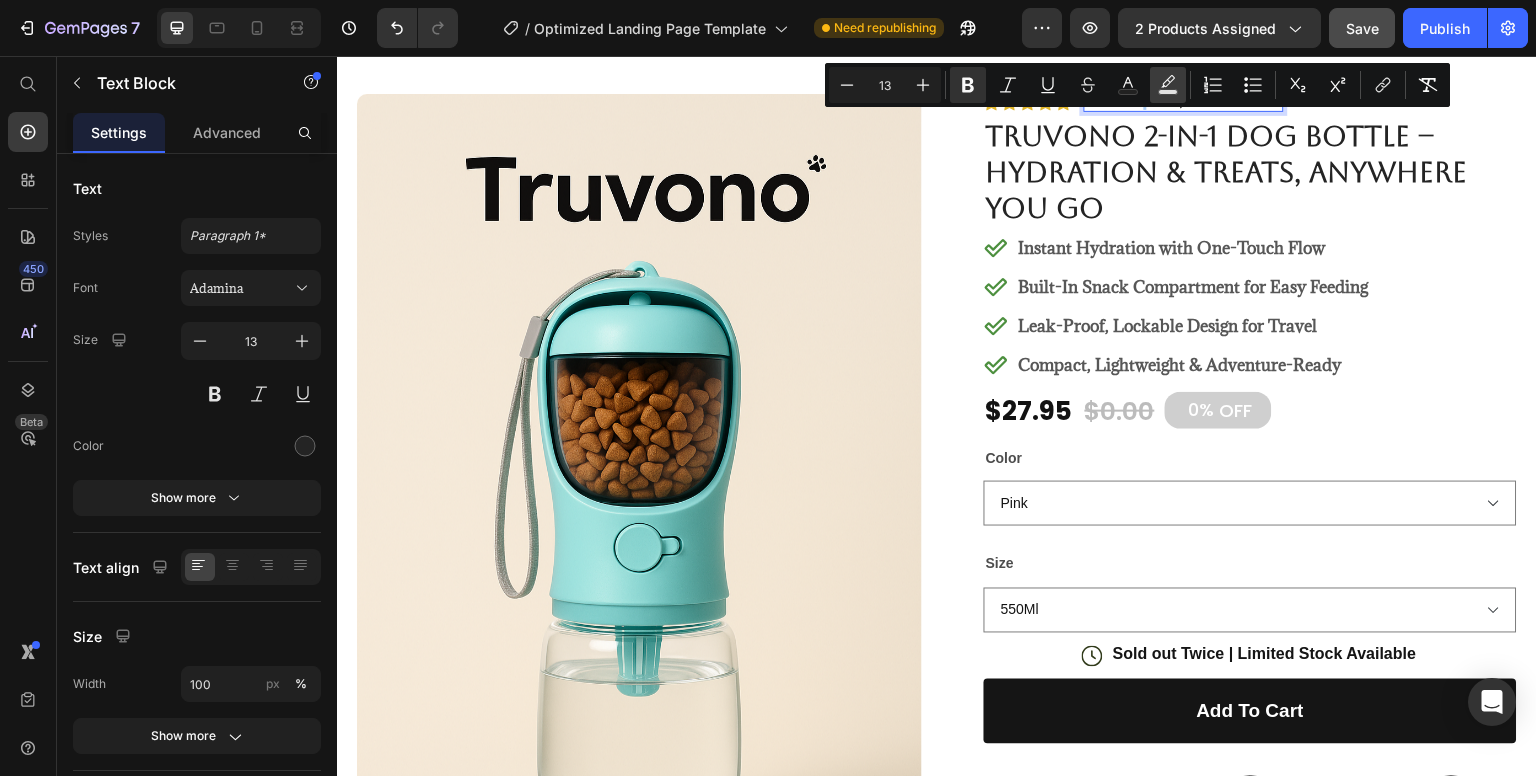 drag, startPoint x: 824, startPoint y: 42, endPoint x: 1167, endPoint y: 97, distance: 347.38162 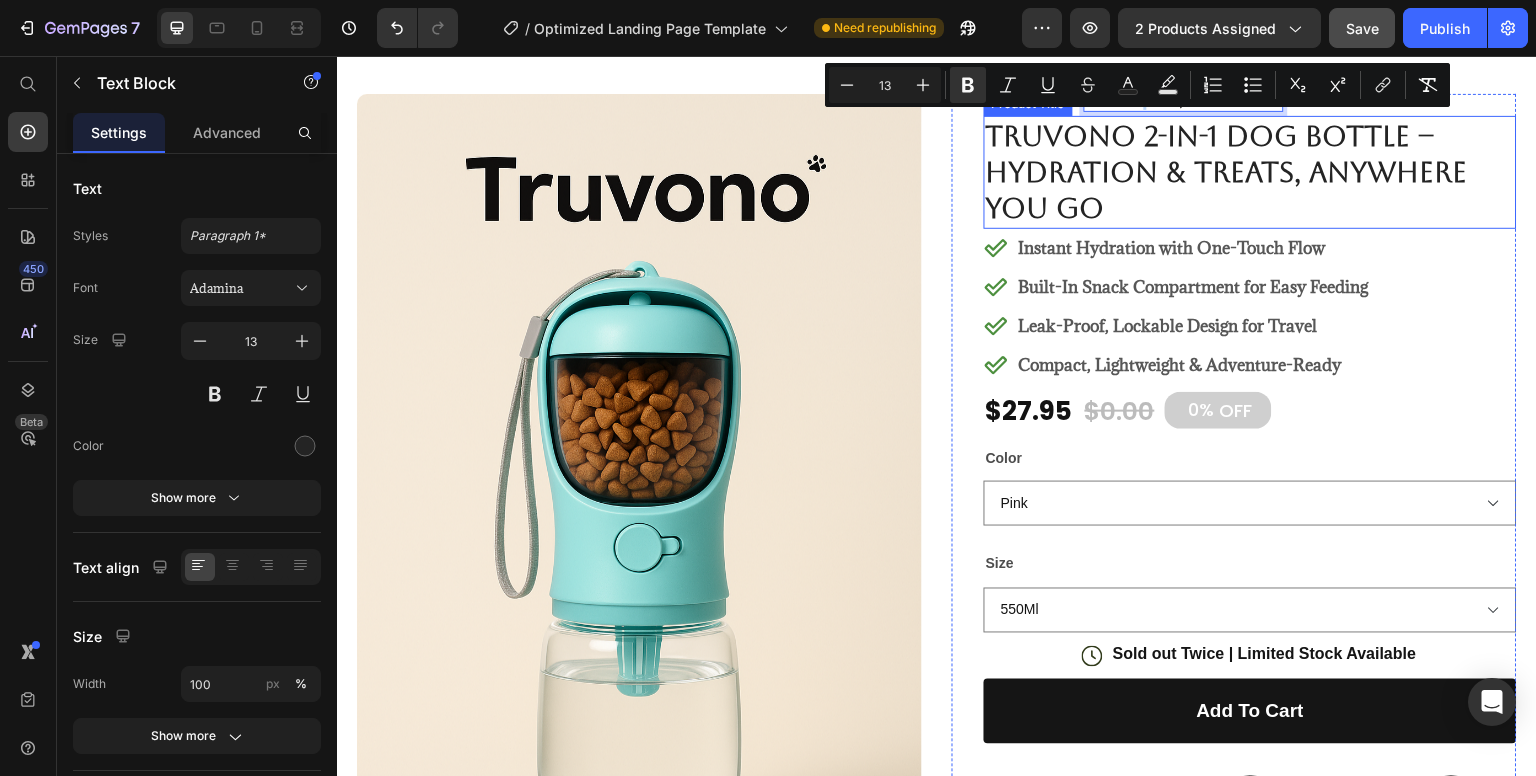 click on "Truvono 2-in-1 Dog Bottle – Hydration & Treats, Anywhere You Go" at bounding box center [1250, 172] 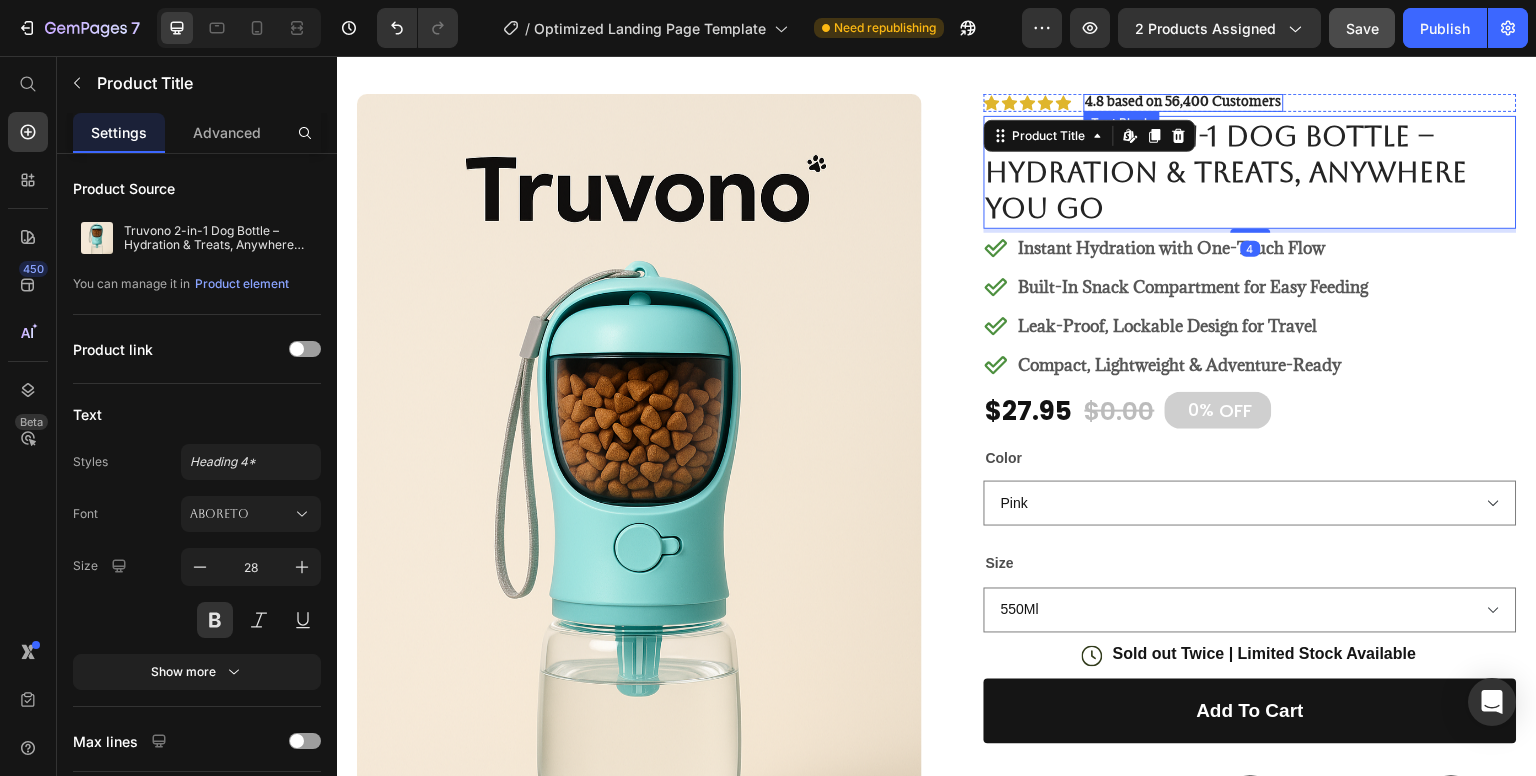 click on "4.8 based on 56,400 Customers" at bounding box center [1184, 101] 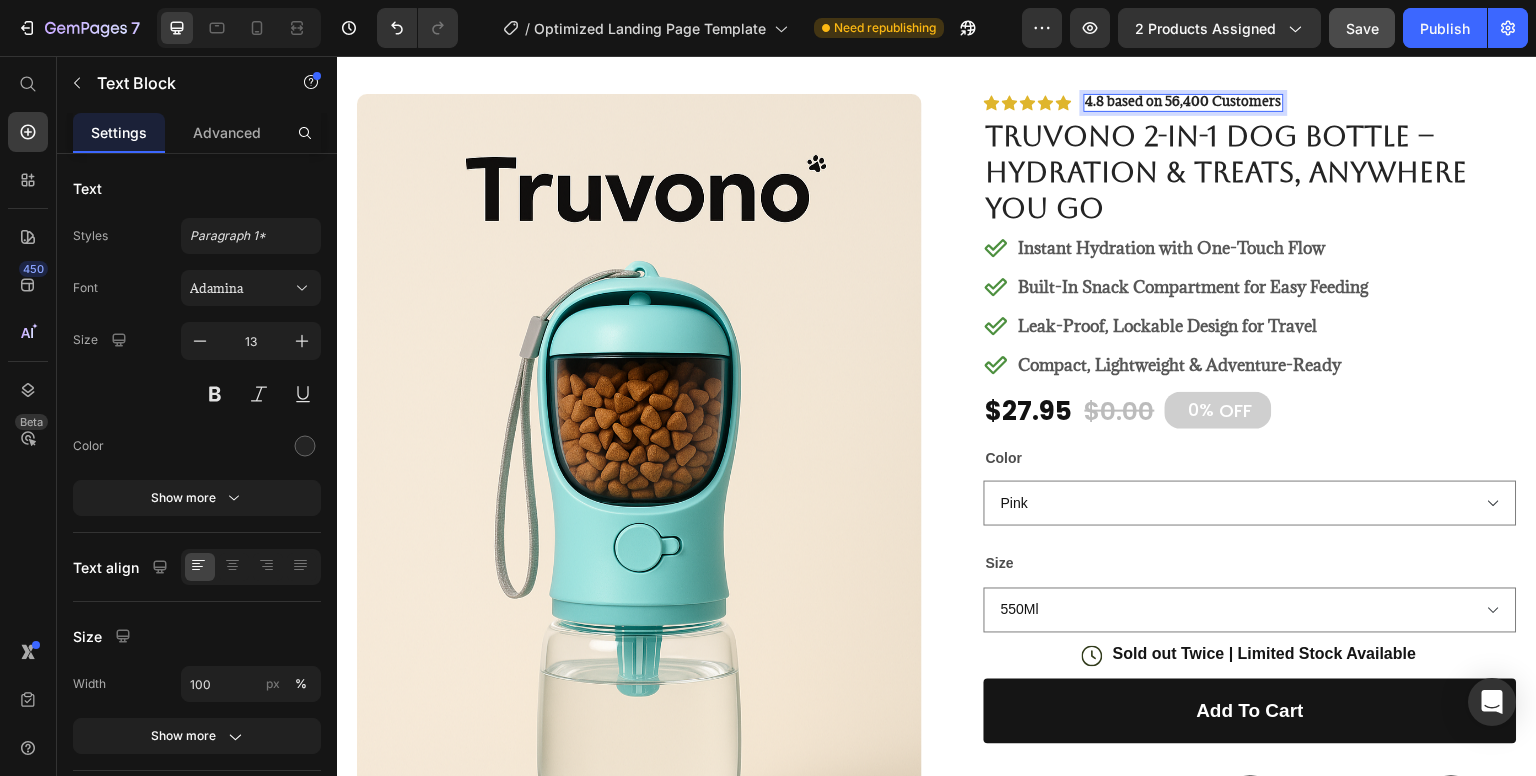click on "4.8 based on 56,400 Customers" at bounding box center [1184, 101] 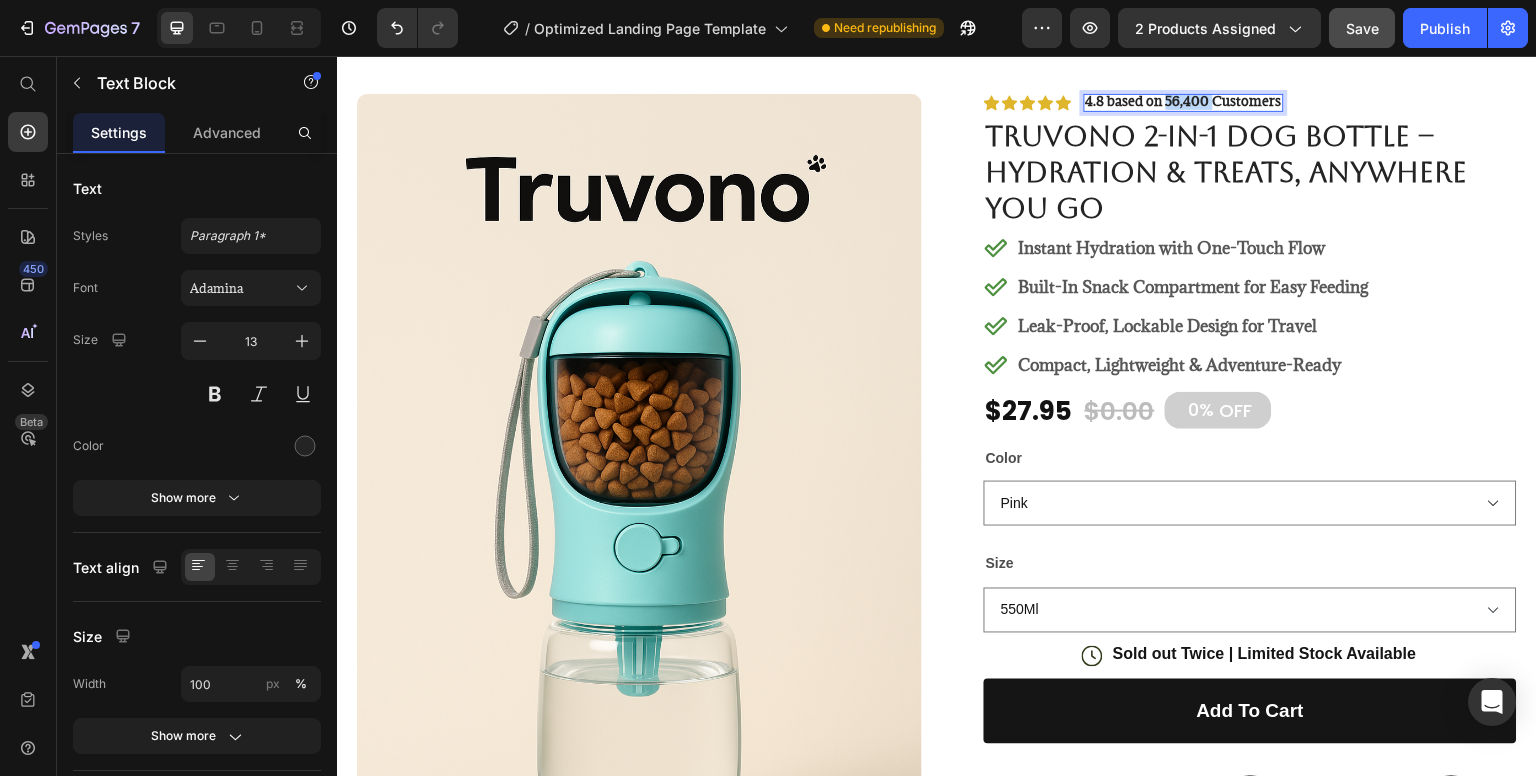 click on "4.8 based on 56,400 Customers" at bounding box center [1184, 101] 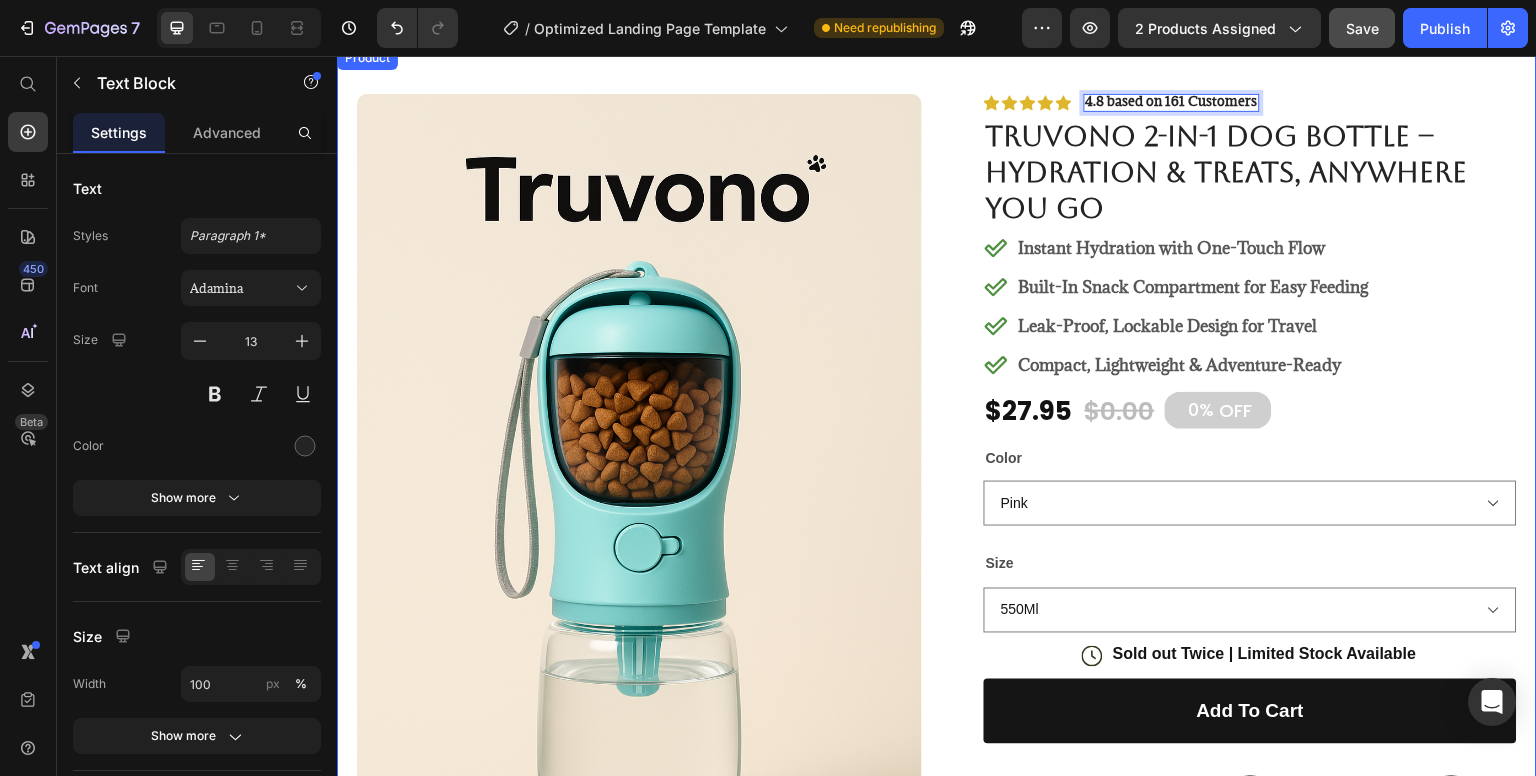 click on "Product Images #1 PET SUPPLy Product of 2024 Text Block Image Icon Icon Icon Icon Icon Icon List I’ve tried all kinds of travel bowls and bottles, but nothing was truly convenient—until I found the Truvono Dog Bottle! Within days, it became a must-have on every walk. No more spills, no more messy bags, and my pup drinks way more water now. I love that I can carry treats too—everything’s in one sleek, easy-to-use bottle. It’s compact, clean, and honestly a game-changer for dog parents on the go. Highly recommend! Text Block
Icon Hannah N. (Houston, USA) Text Block Row Row Row Icon Icon Icon Icon Icon Icon List 4.8 based on 161 Customers Text Block   0 Row Truvono 2-in-1 Dog Bottle – Hydration & Treats, Anywhere You Go Product Title
Instant Hydration with One-Touch Flow
Built-In Snack Compartment for Easy Feeding
Leak-Proof, Lockable Design for Travel
Compact, Lightweight & Adventure-Ready Item List" at bounding box center [937, 764] 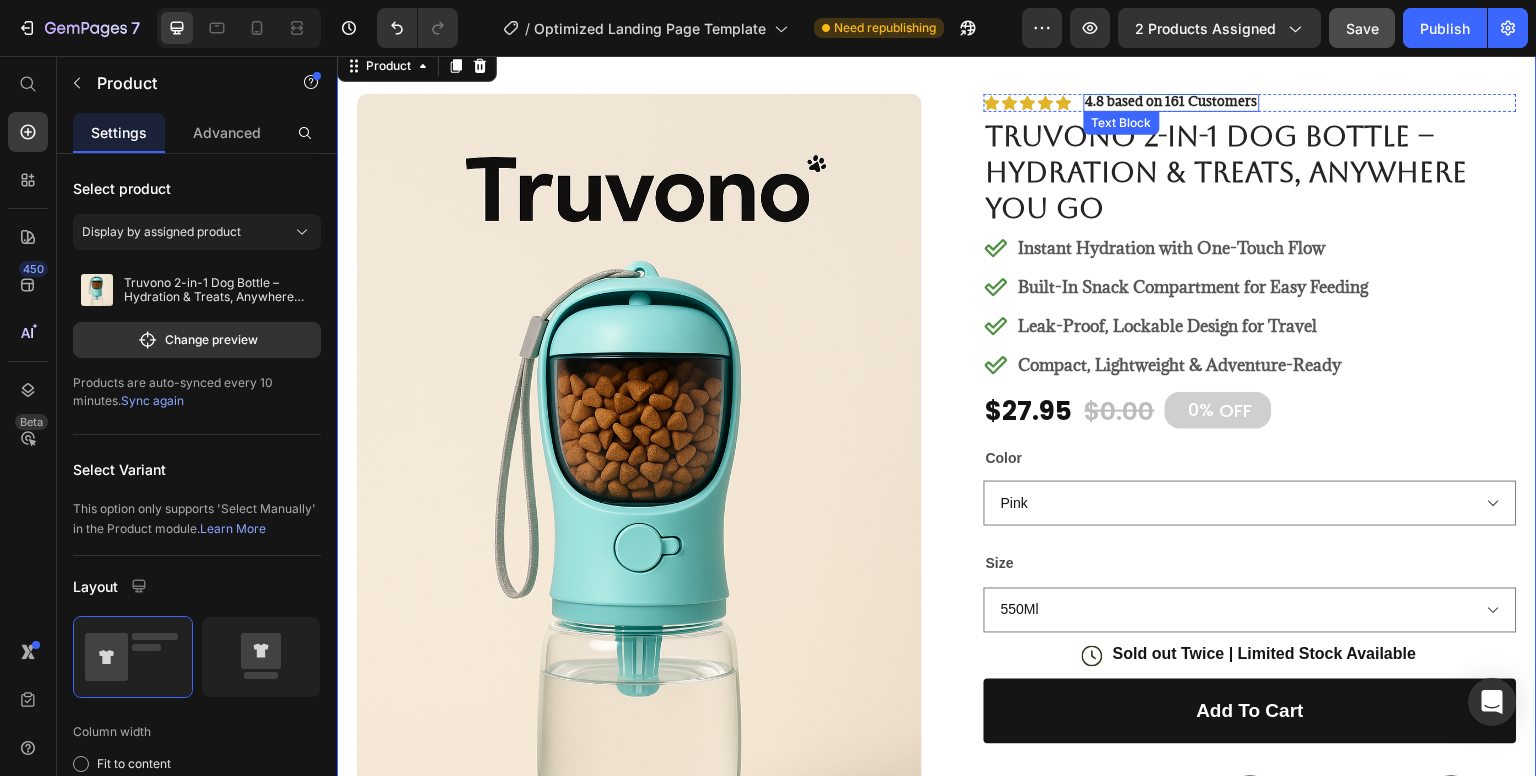 scroll, scrollTop: 0, scrollLeft: 0, axis: both 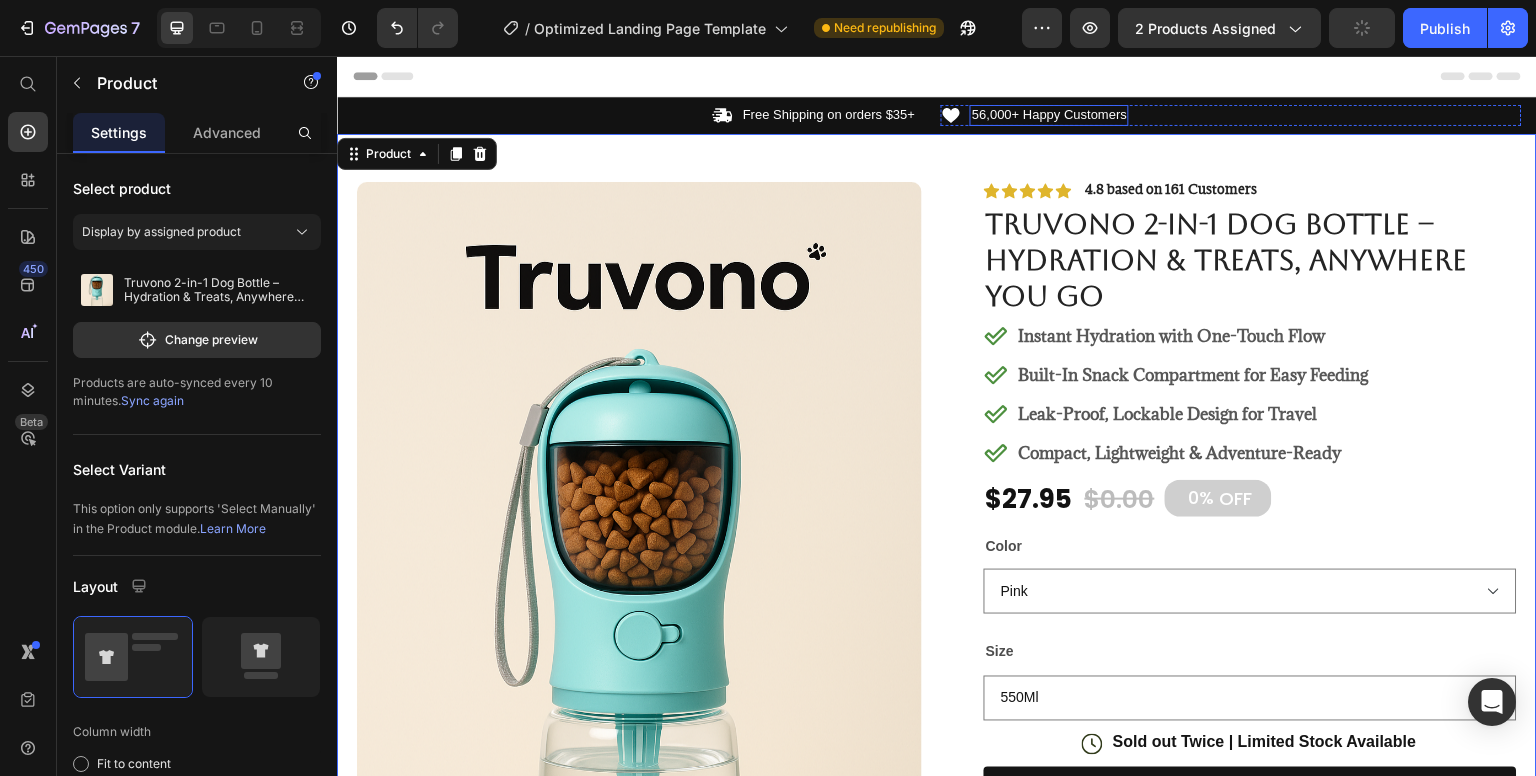 click on "56,000+ Happy Customers" at bounding box center [1049, 115] 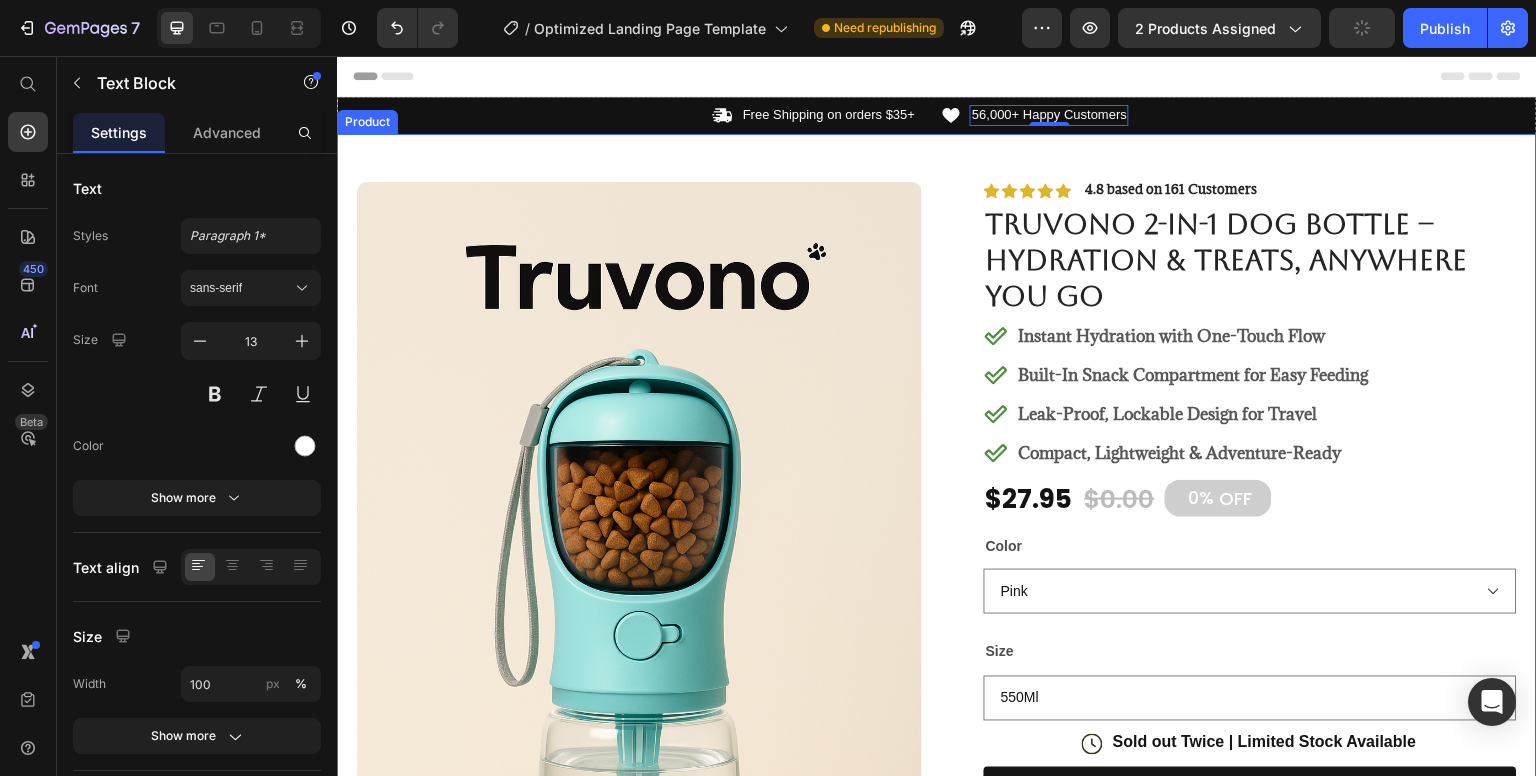 click on "Product Images #1 PET SUPPLy Product of 2024 Text Block Image Icon Icon Icon Icon Icon Icon List I’ve tried all kinds of travel bowls and bottles, but nothing was truly convenient—until I found the Truvono Dog Bottle! Within days, it became a must-have on every walk. No more spills, no more messy bags, and my pup drinks way more water now. I love that I can carry treats too—everything’s in one sleek, easy-to-use bottle. It’s compact, clean, and honestly a game-changer for dog parents on the go. Highly recommend! Text Block
Icon Hannah N. (Houston, USA) Text Block Row Row Row Icon Icon Icon Icon Icon Icon List 4.8 based on 161 Customers Text Block Row Truvono 2-in-1 Dog Bottle – Hydration & Treats, Anywhere You Go Product Title
Instant Hydration with One-Touch Flow
Built-In Snack Compartment for Easy Feeding
Leak-Proof, Lockable Design for Travel
Compact, Lightweight & Adventure-Ready Item List 0%" at bounding box center [937, 852] 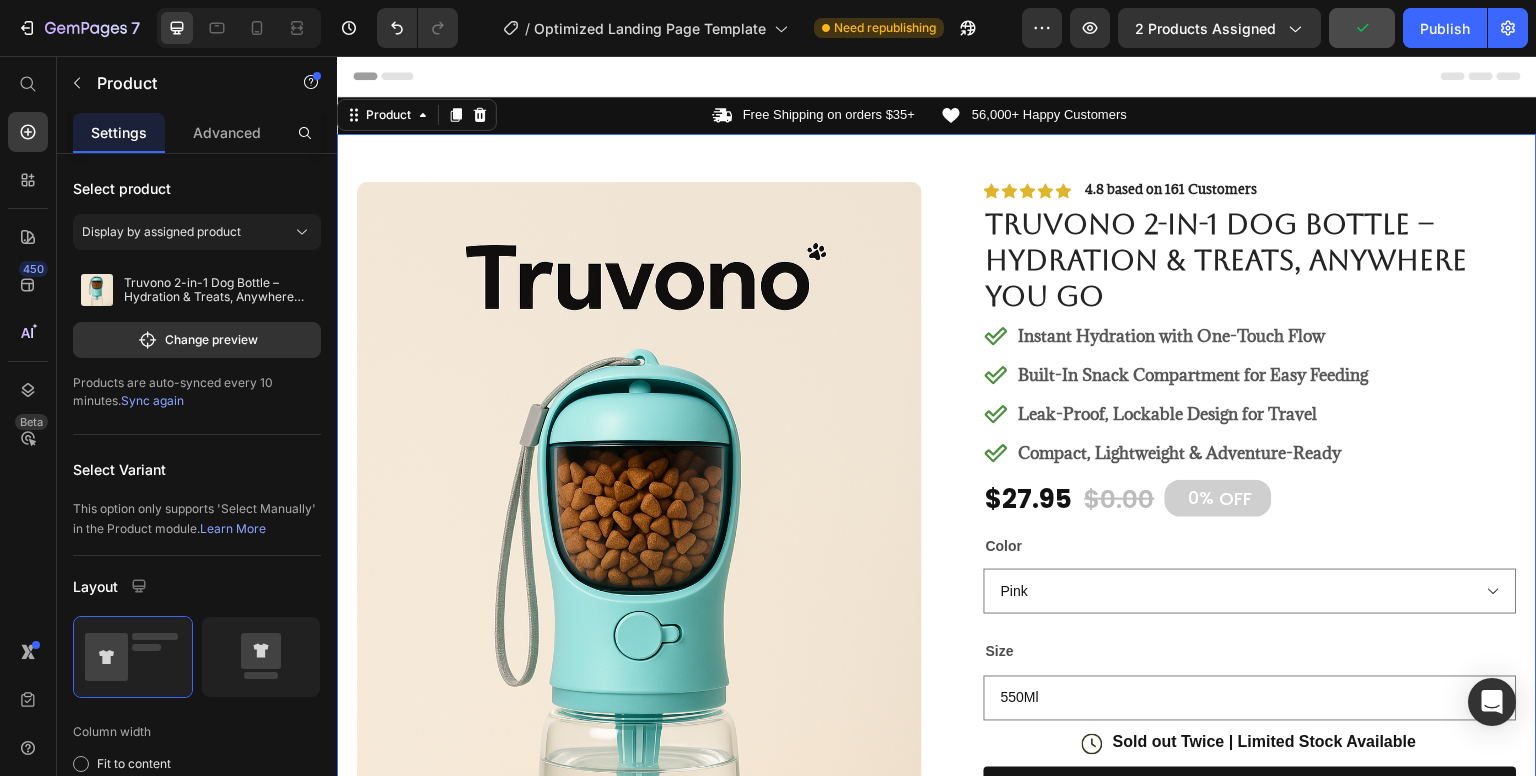 click on "Product Images #1 PET SUPPLy Product of 2024 Text Block Image Icon Icon Icon Icon Icon Icon List I’ve tried all kinds of travel bowls and bottles, but nothing was truly convenient—until I found the Truvono Dog Bottle! Within days, it became a must-have on every walk. No more spills, no more messy bags, and my pup drinks way more water now. I love that I can carry treats too—everything’s in one sleek, easy-to-use bottle. It’s compact, clean, and honestly a game-changer for dog parents on the go. Highly recommend! Text Block
Icon Hannah N. (Houston, USA) Text Block Row Row Row Icon Icon Icon Icon Icon Icon List 4.8 based on 161 Customers Text Block Row Truvono 2-in-1 Dog Bottle – Hydration & Treats, Anywhere You Go Product Title
Instant Hydration with One-Touch Flow
Built-In Snack Compartment for Easy Feeding
Leak-Proof, Lockable Design for Travel
Compact, Lightweight & Adventure-Ready Item List 0%" at bounding box center (937, 852) 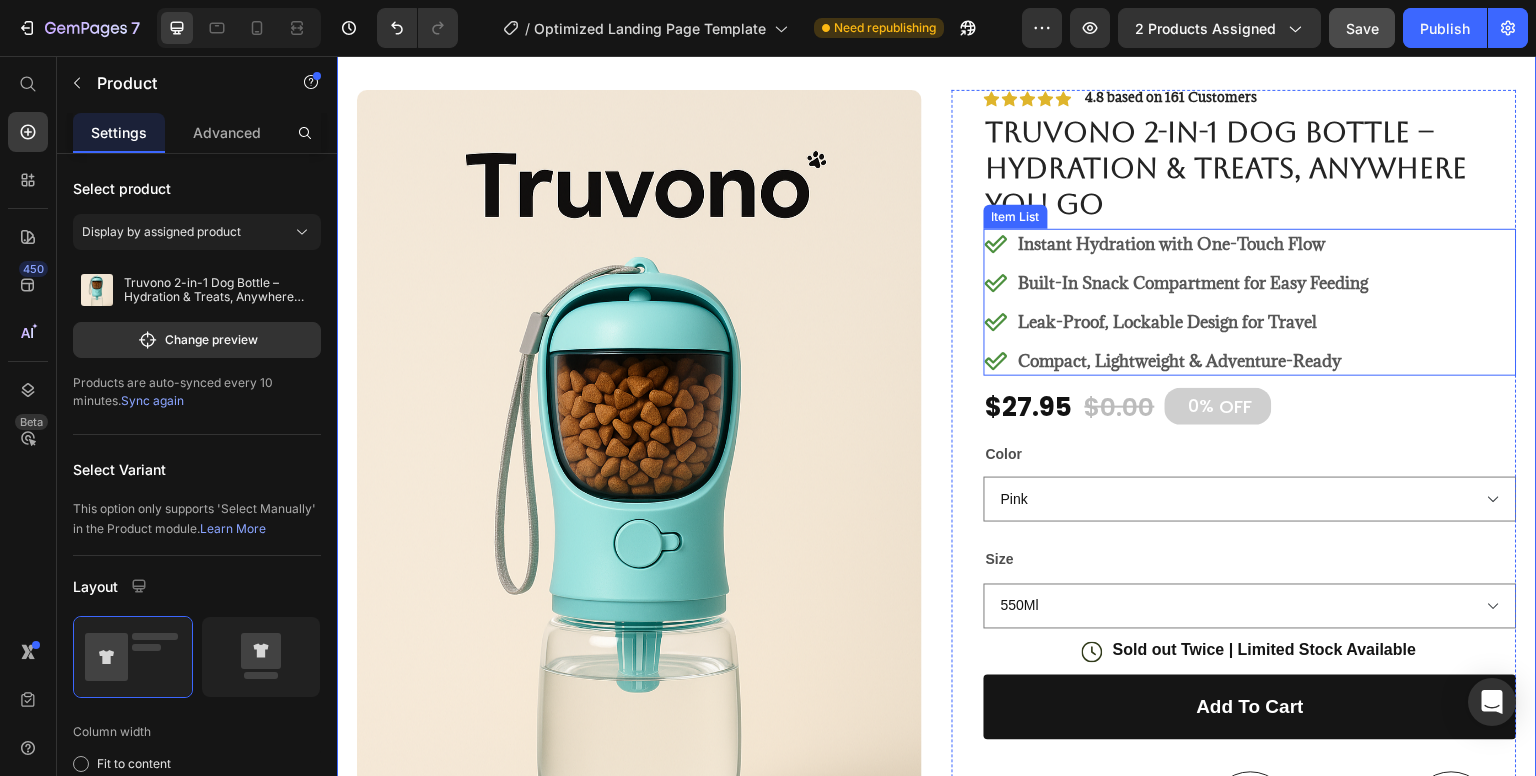 scroll, scrollTop: 0, scrollLeft: 0, axis: both 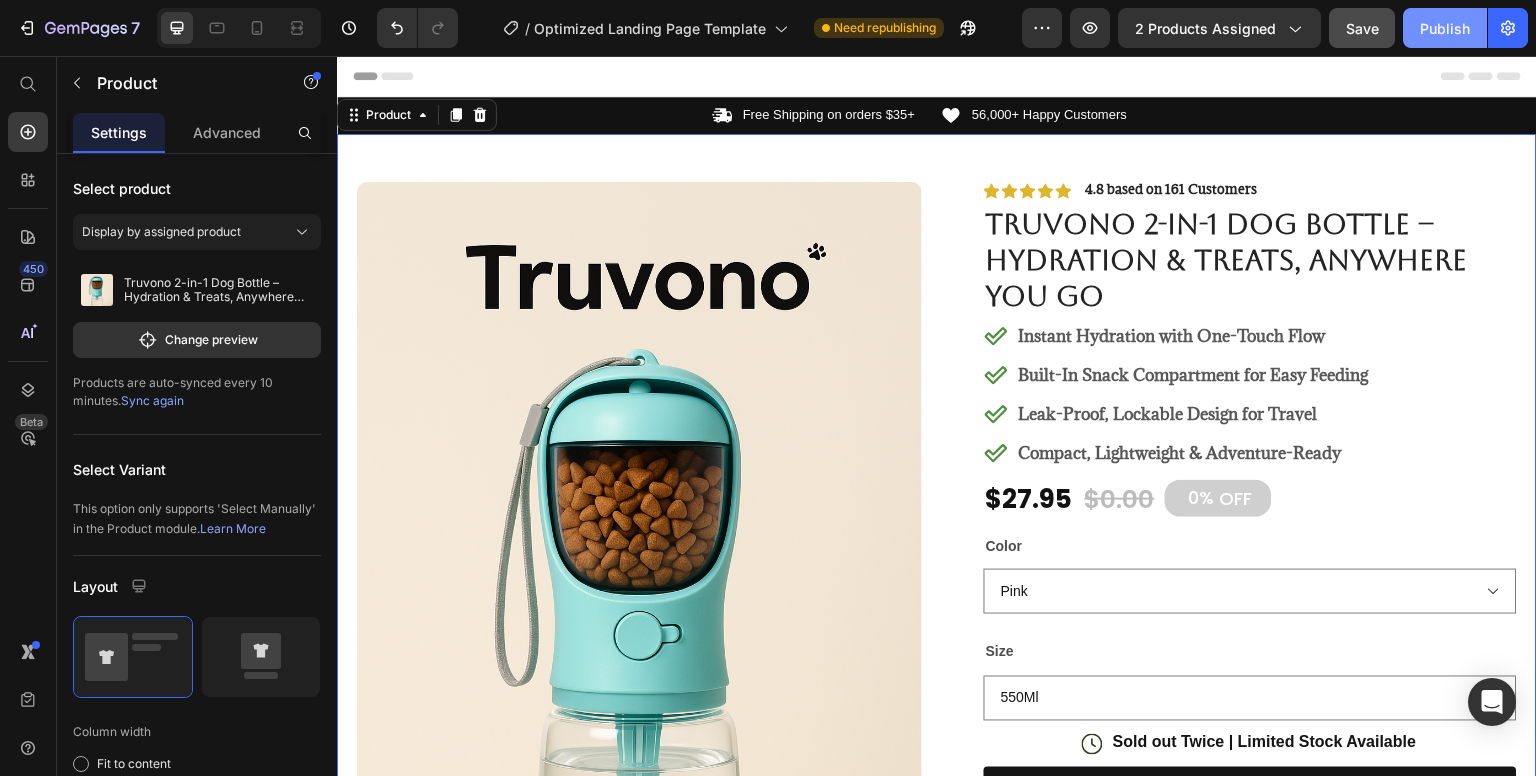 click on "Publish" 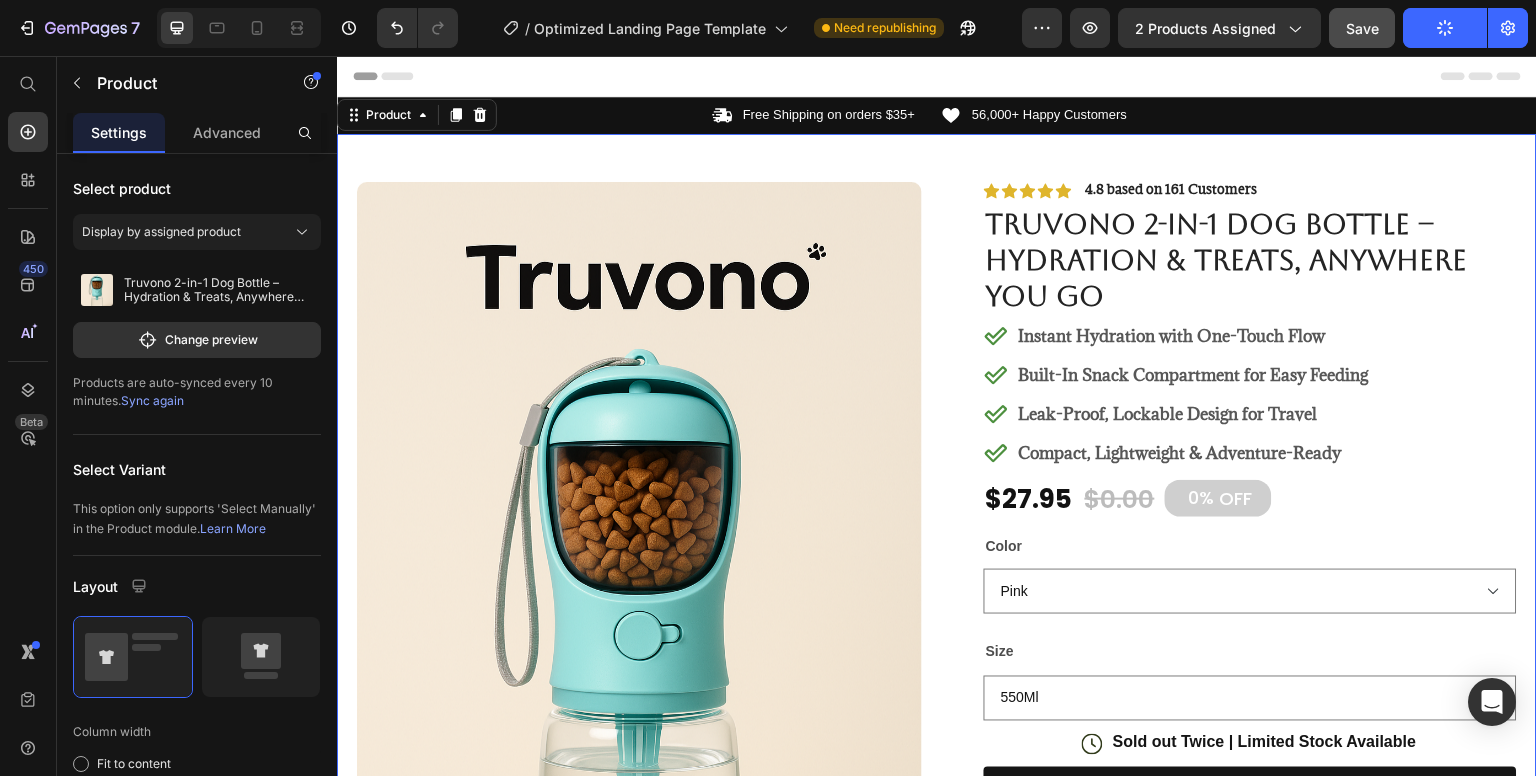 type 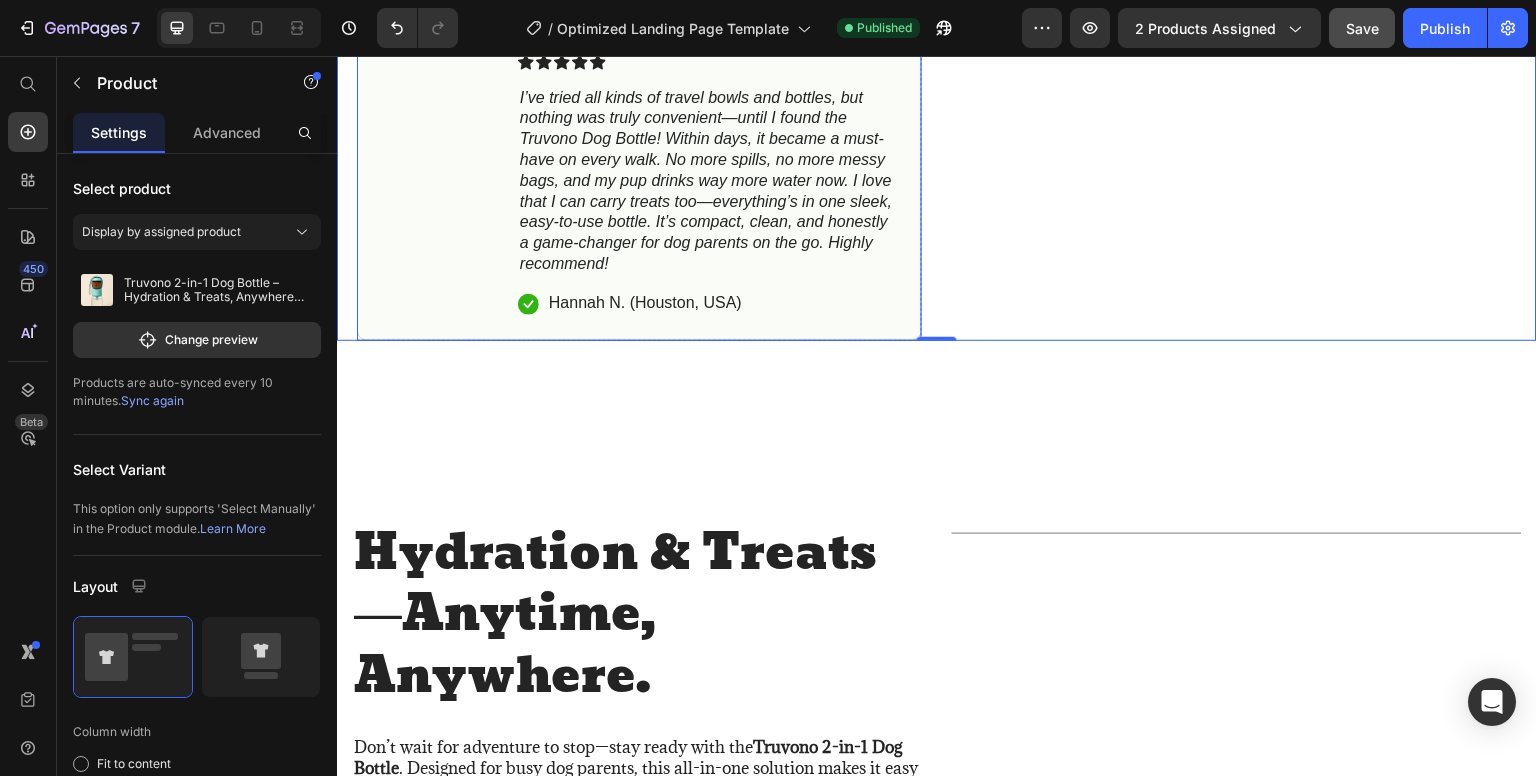 scroll, scrollTop: 1229, scrollLeft: 0, axis: vertical 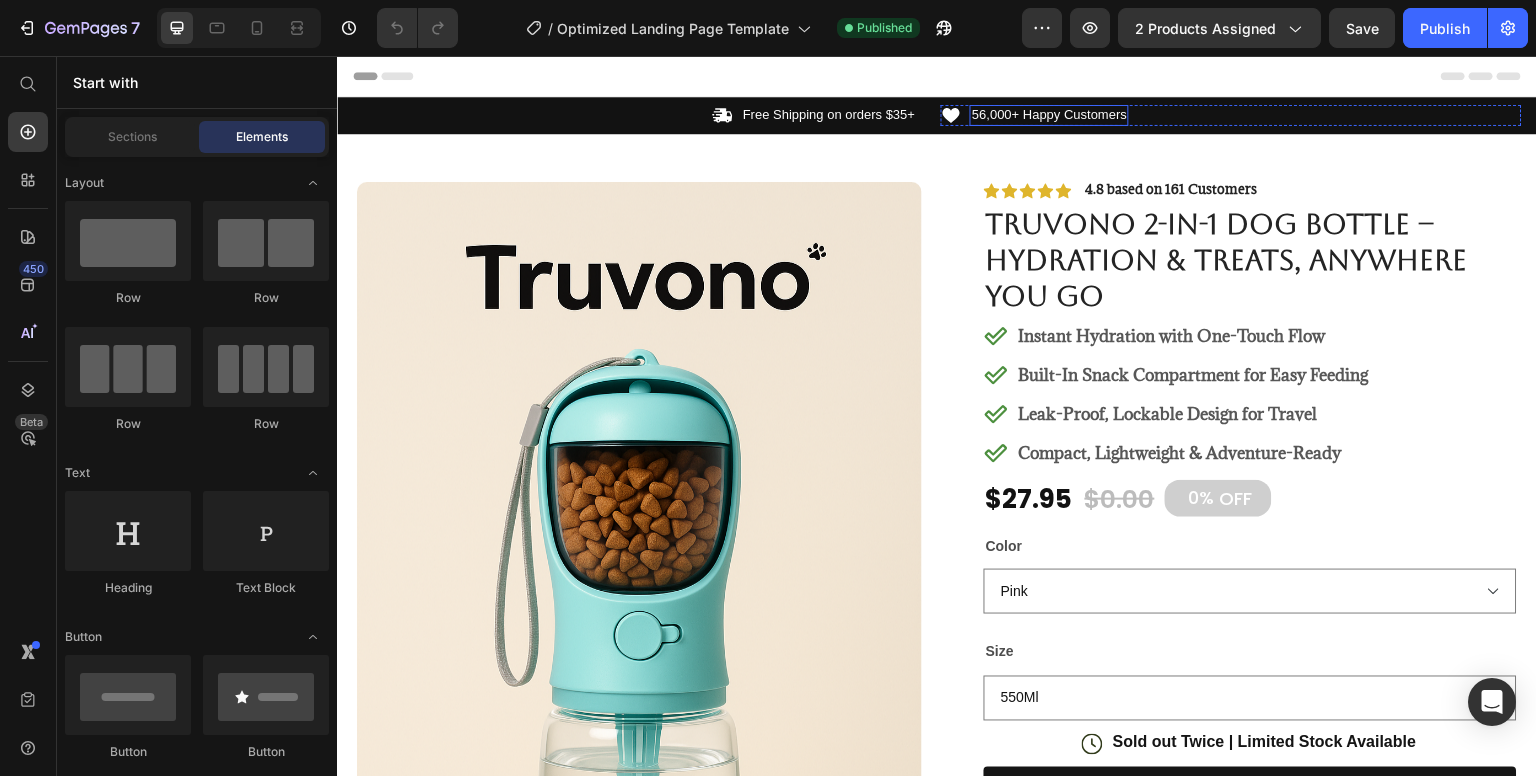 click on "56,000+ Happy Customers" at bounding box center (1049, 115) 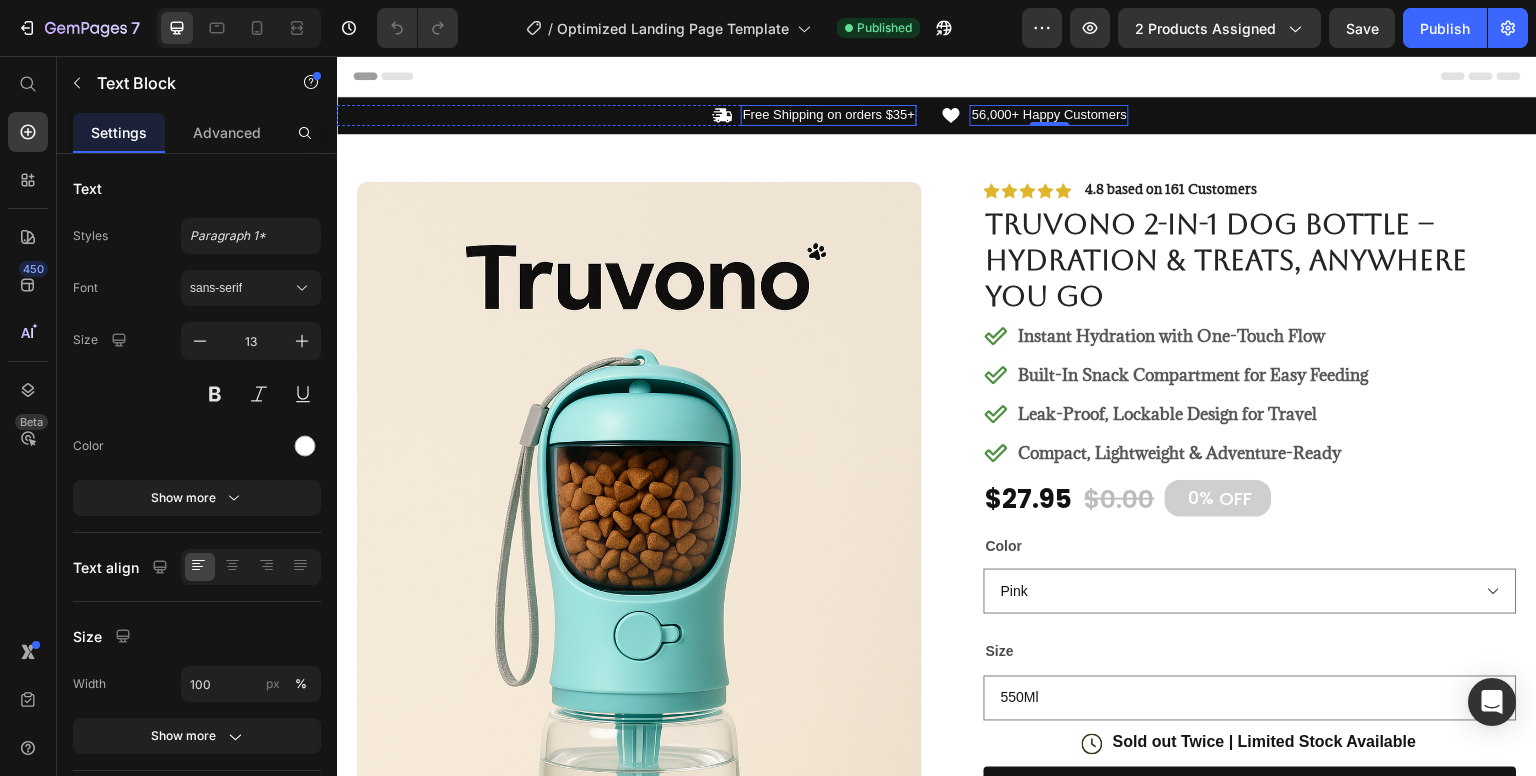 click on "Free Shipping on orders $35+" at bounding box center (829, 115) 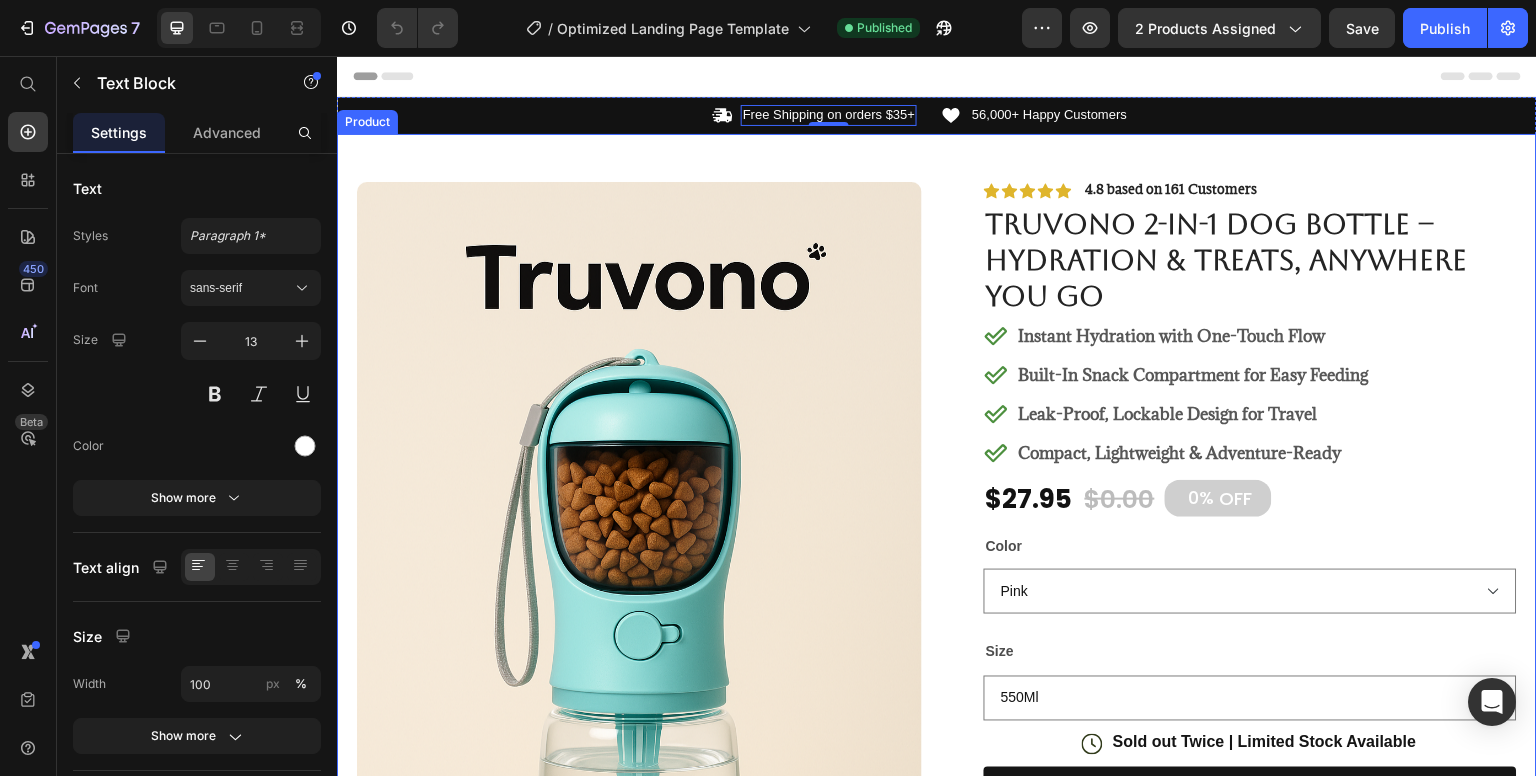 click on "Icon Free Shipping on orders $35+ Text Block   0 Row" at bounding box center (627, 115) 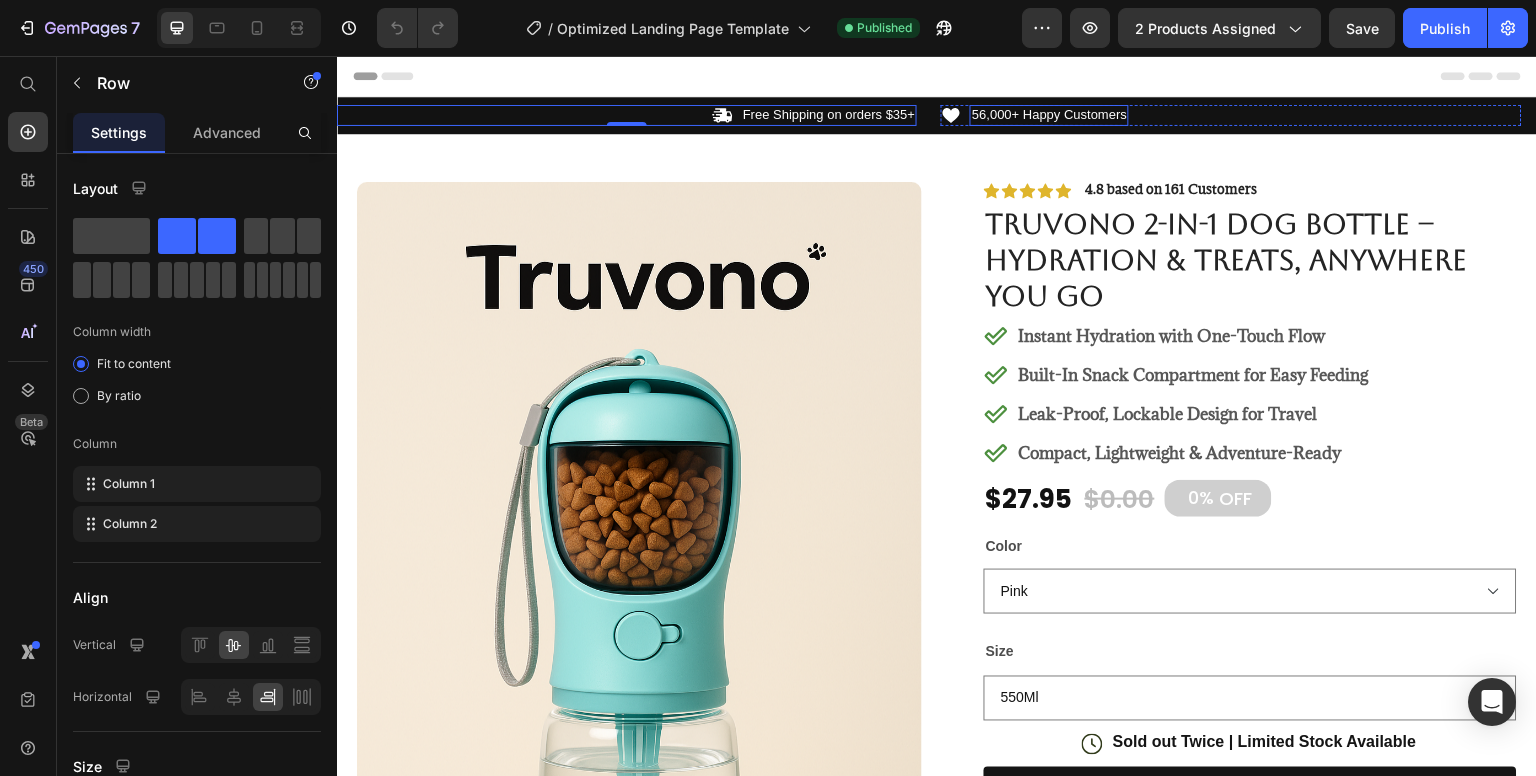 click on "56,000+ Happy Customers" at bounding box center [1049, 115] 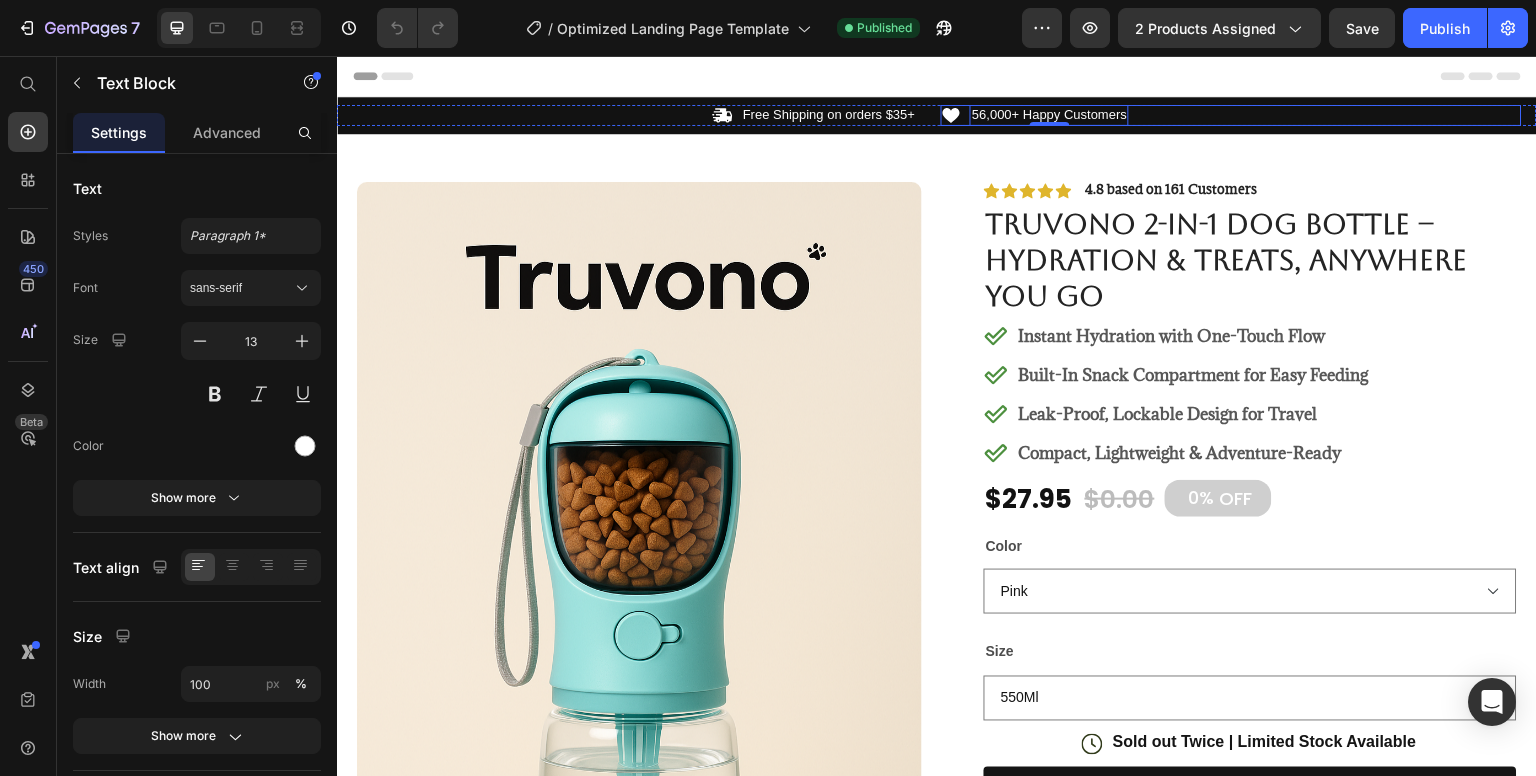 click on "Icon 56,000+ Happy Customers Text Block   0 Row" at bounding box center [1231, 115] 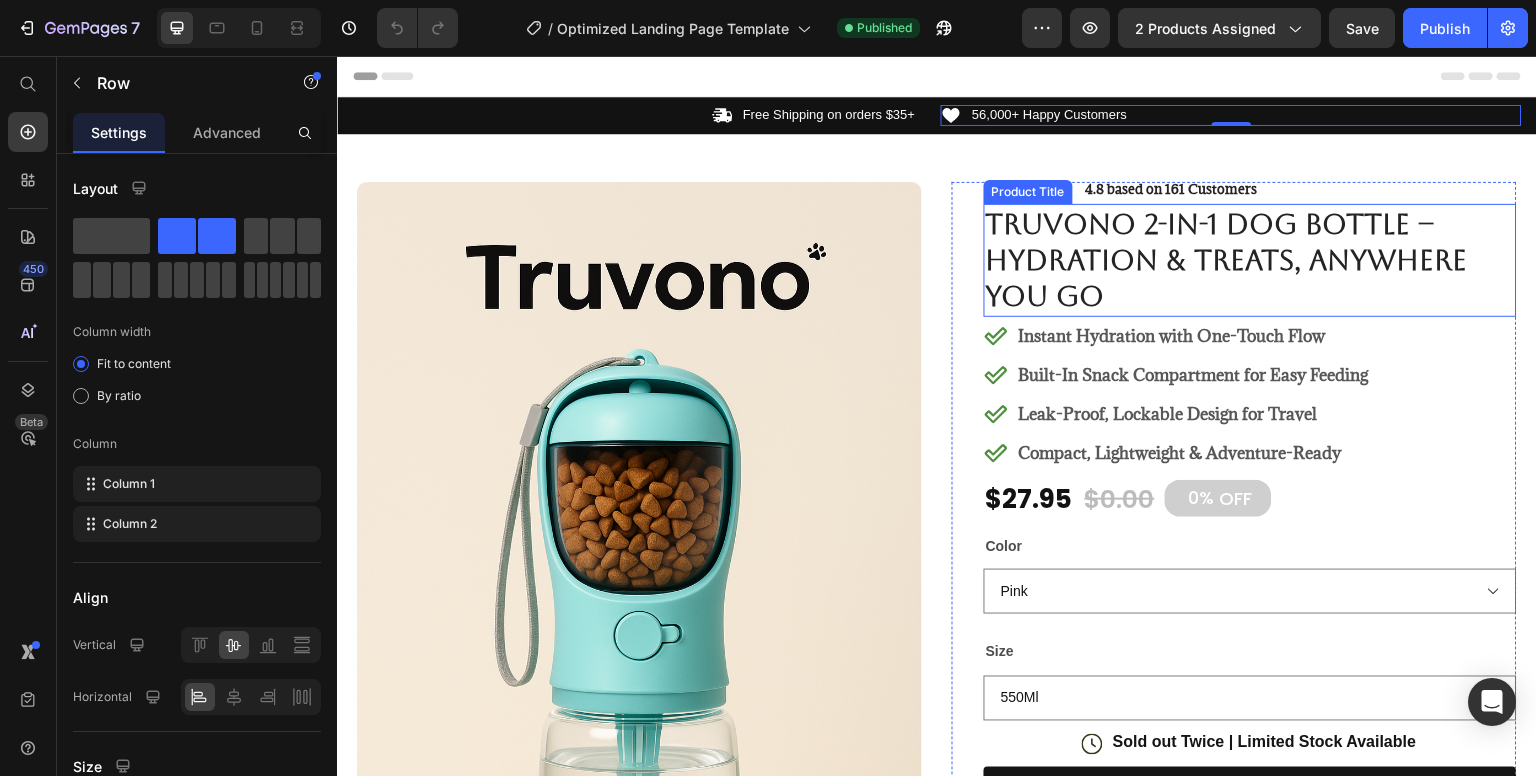click on "Truvono 2-in-1 Dog Bottle – Hydration & Treats, Anywhere You Go" at bounding box center [1250, 260] 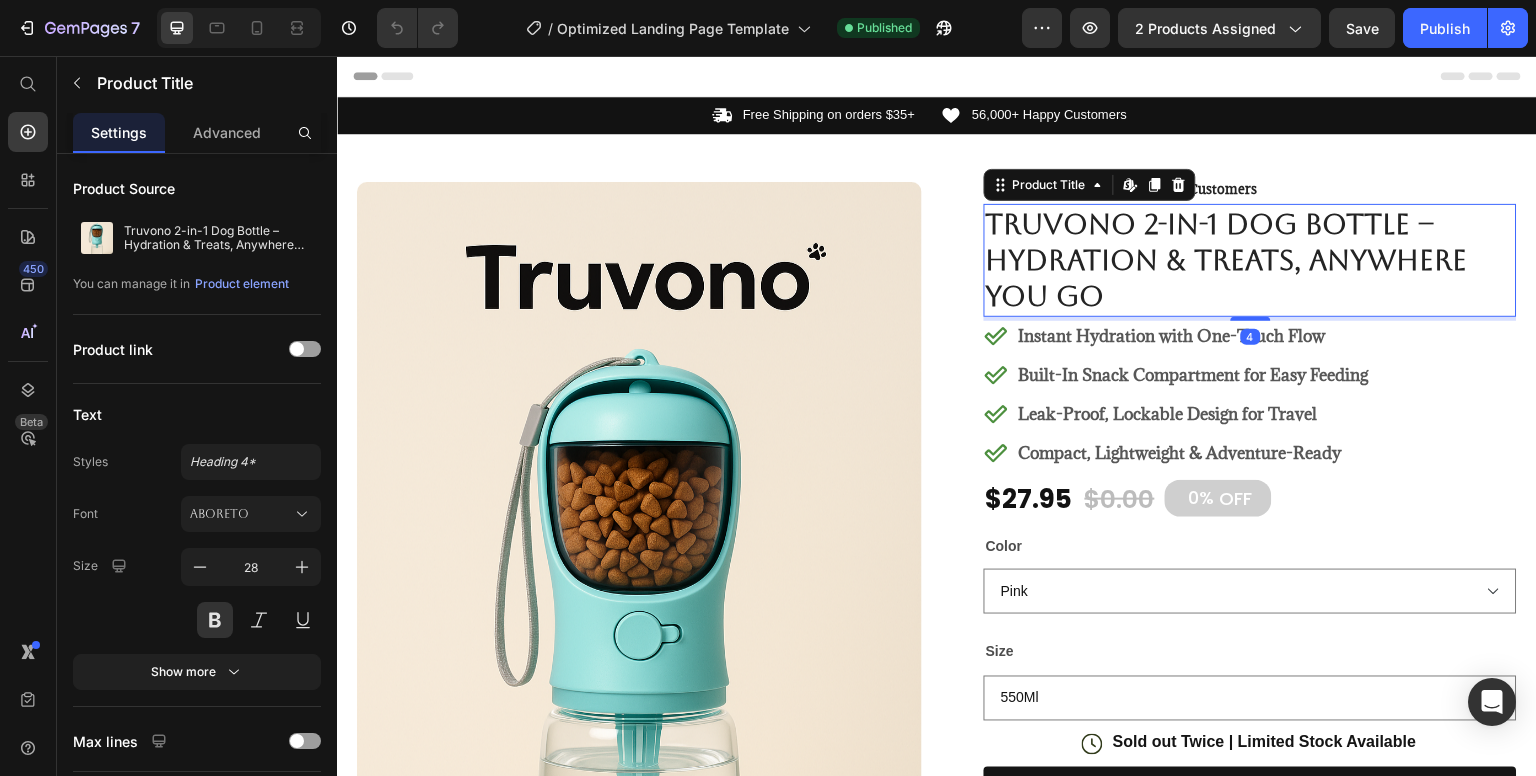 click on "Truvono 2-in-1 Dog Bottle – Hydration & Treats, Anywhere You Go" at bounding box center [1250, 260] 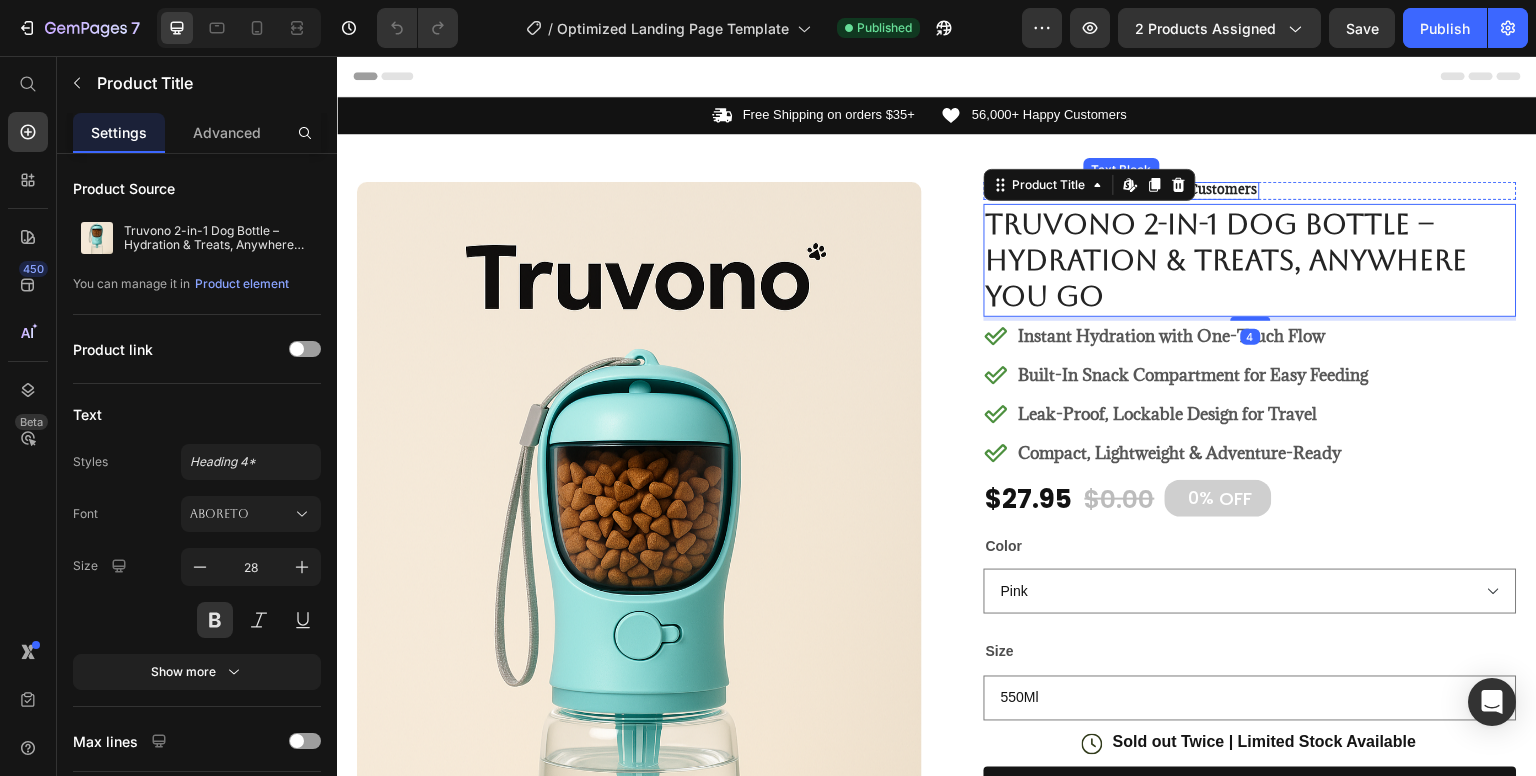 click on "4.8 based on 161 Customers" at bounding box center (1172, 189) 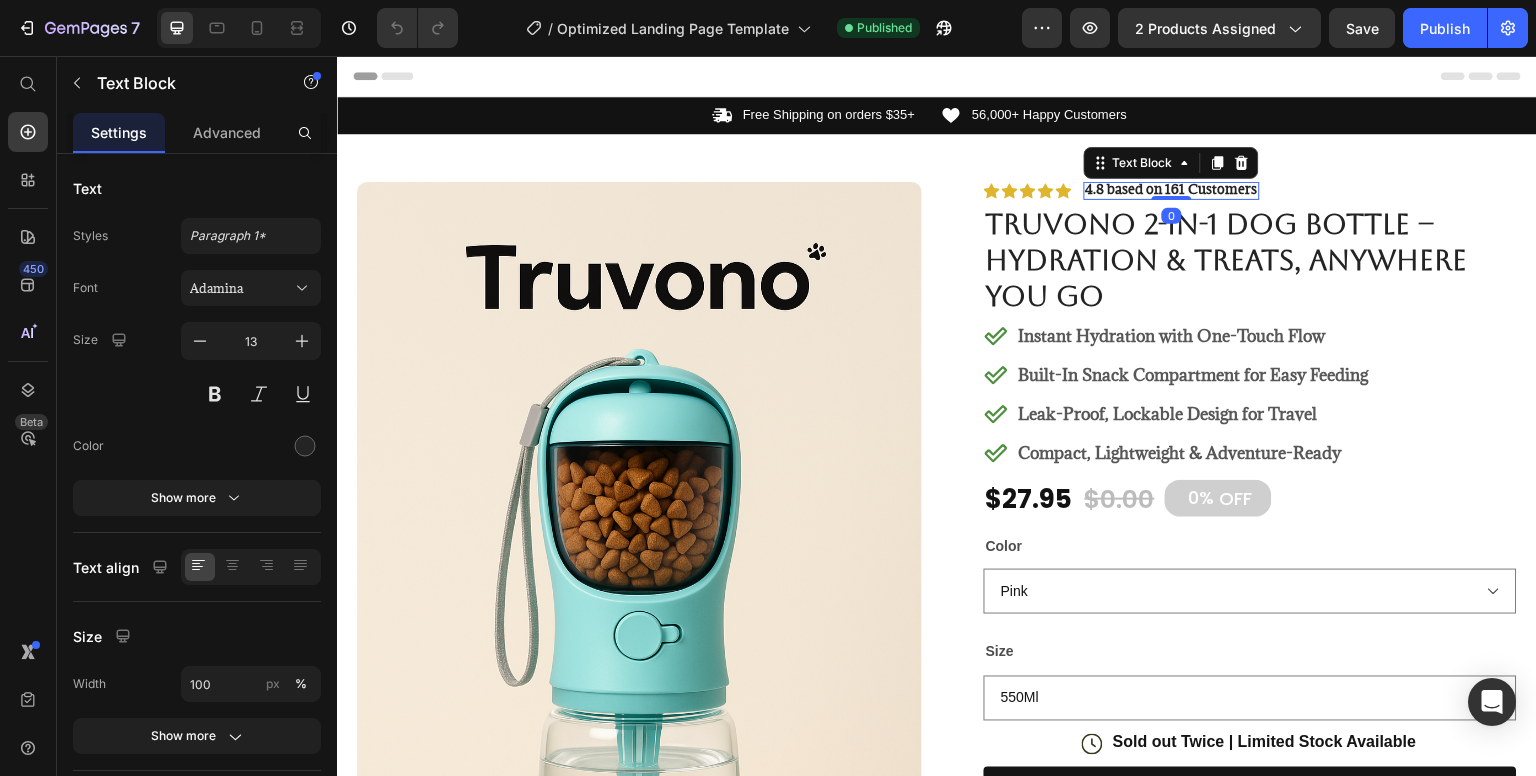 click on "4.8 based on 161 Customers" at bounding box center [1172, 189] 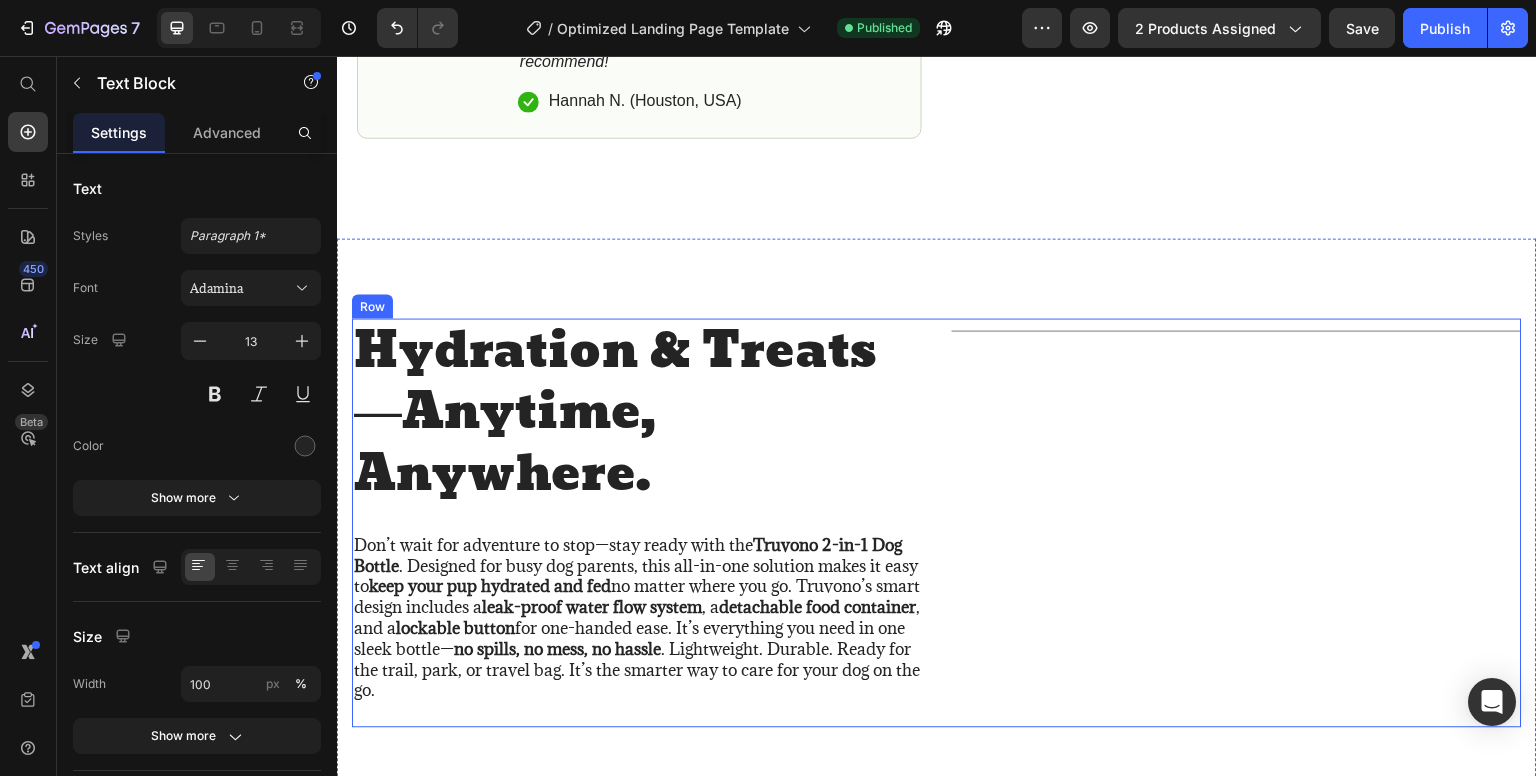 scroll, scrollTop: 1461, scrollLeft: 0, axis: vertical 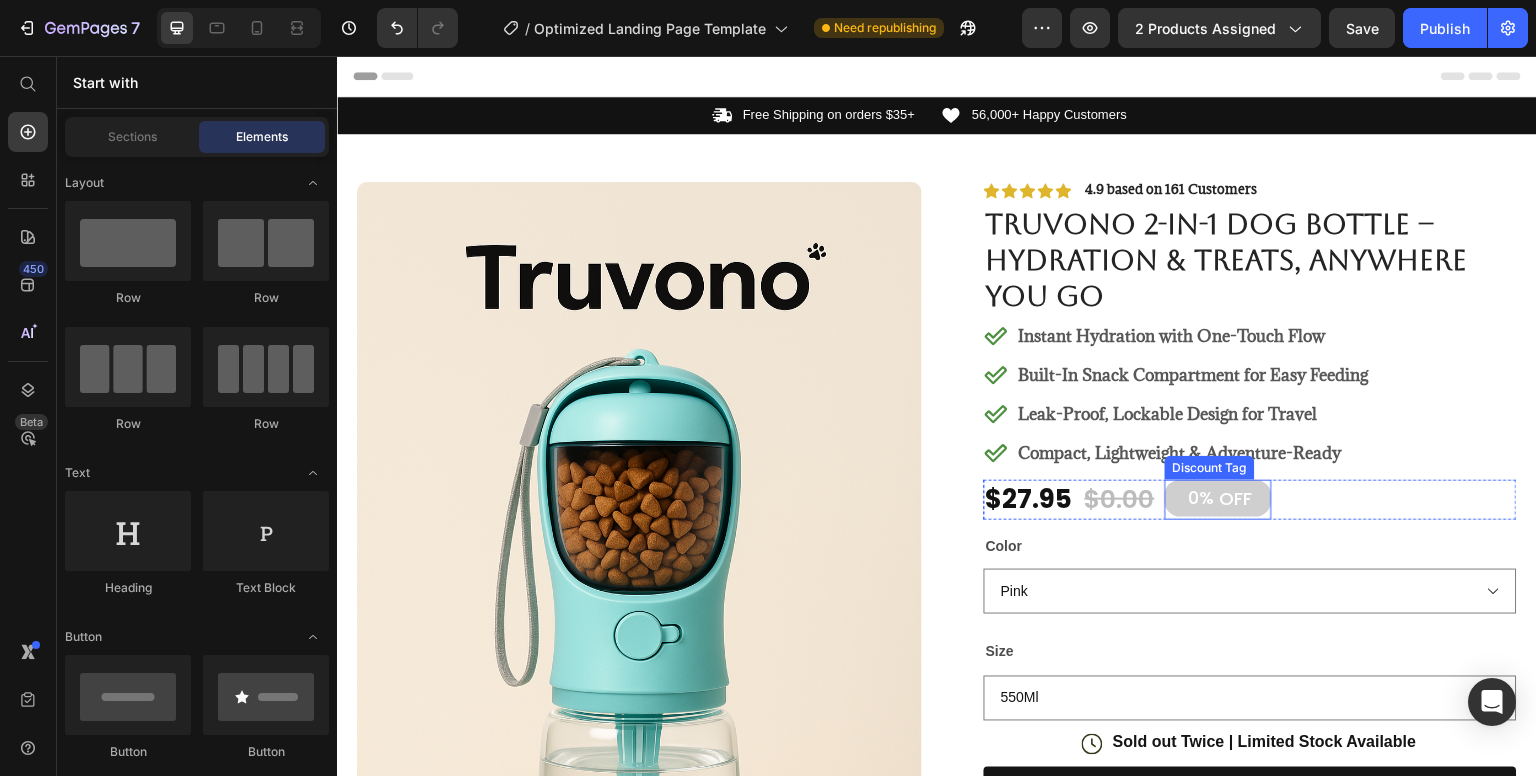 click on "0%" at bounding box center [1202, 497] 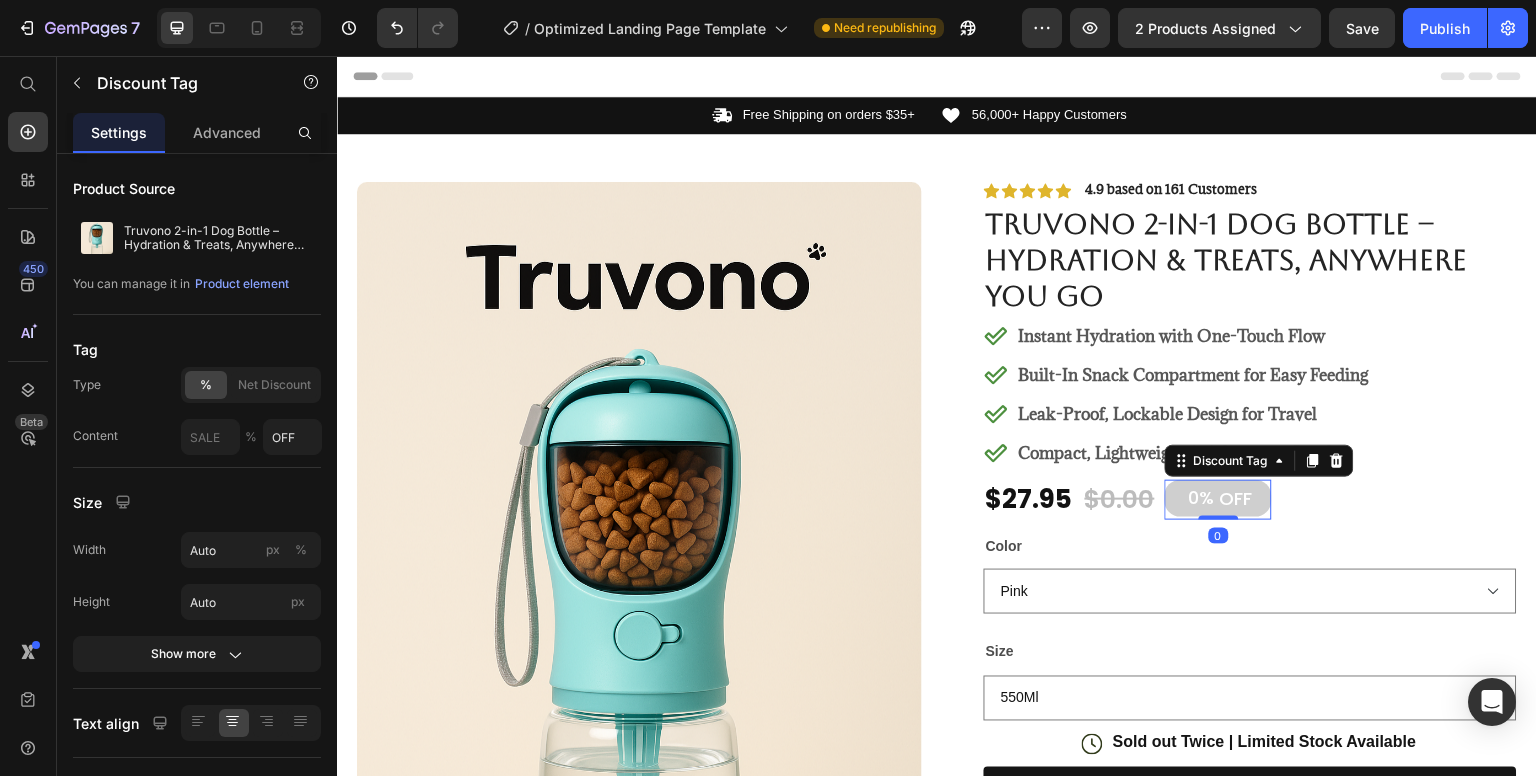 click on "0%" at bounding box center (1202, 497) 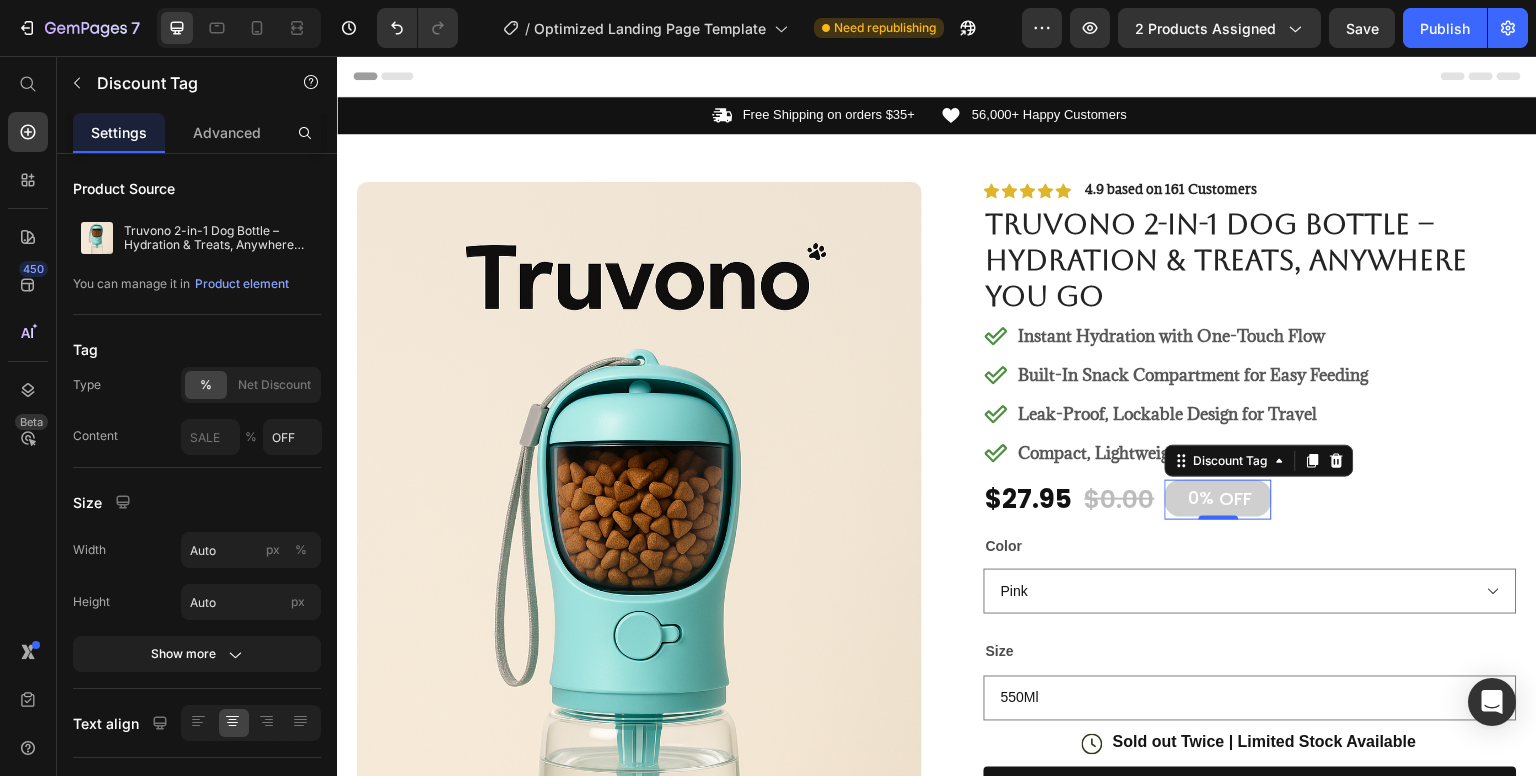 click on "0%" at bounding box center (1202, 497) 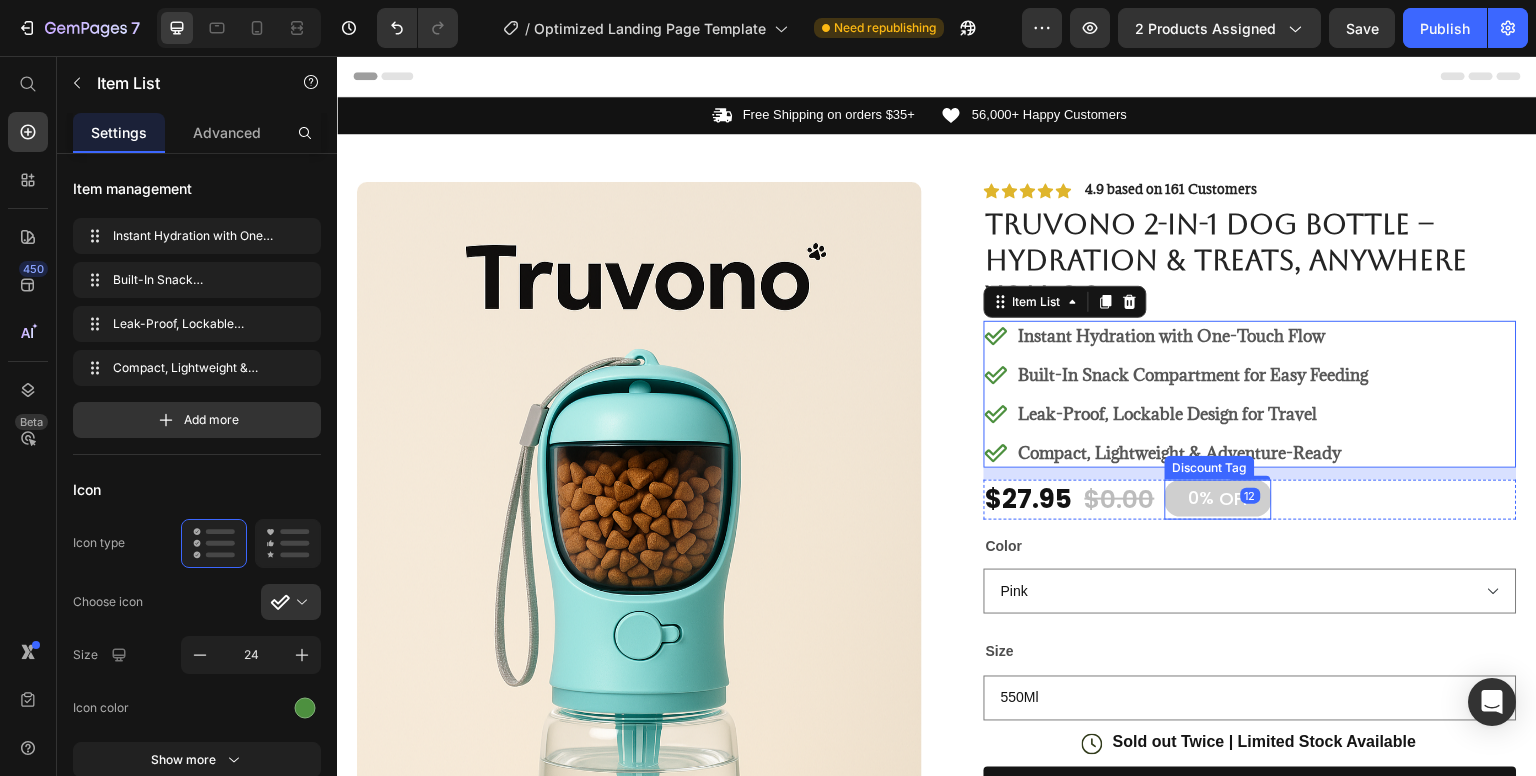 click on "0%" at bounding box center [1202, 497] 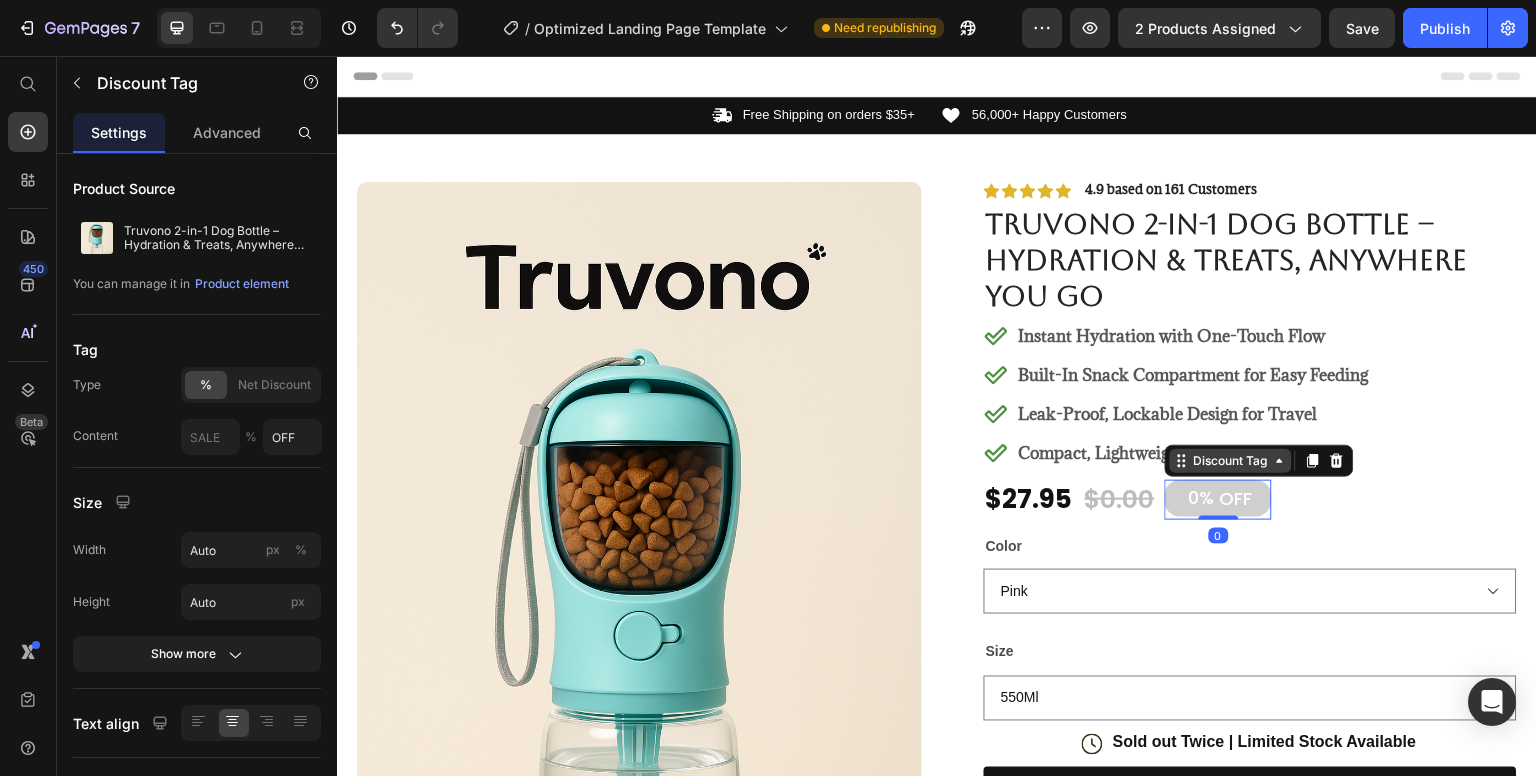 click on "Discount Tag" at bounding box center (1231, 461) 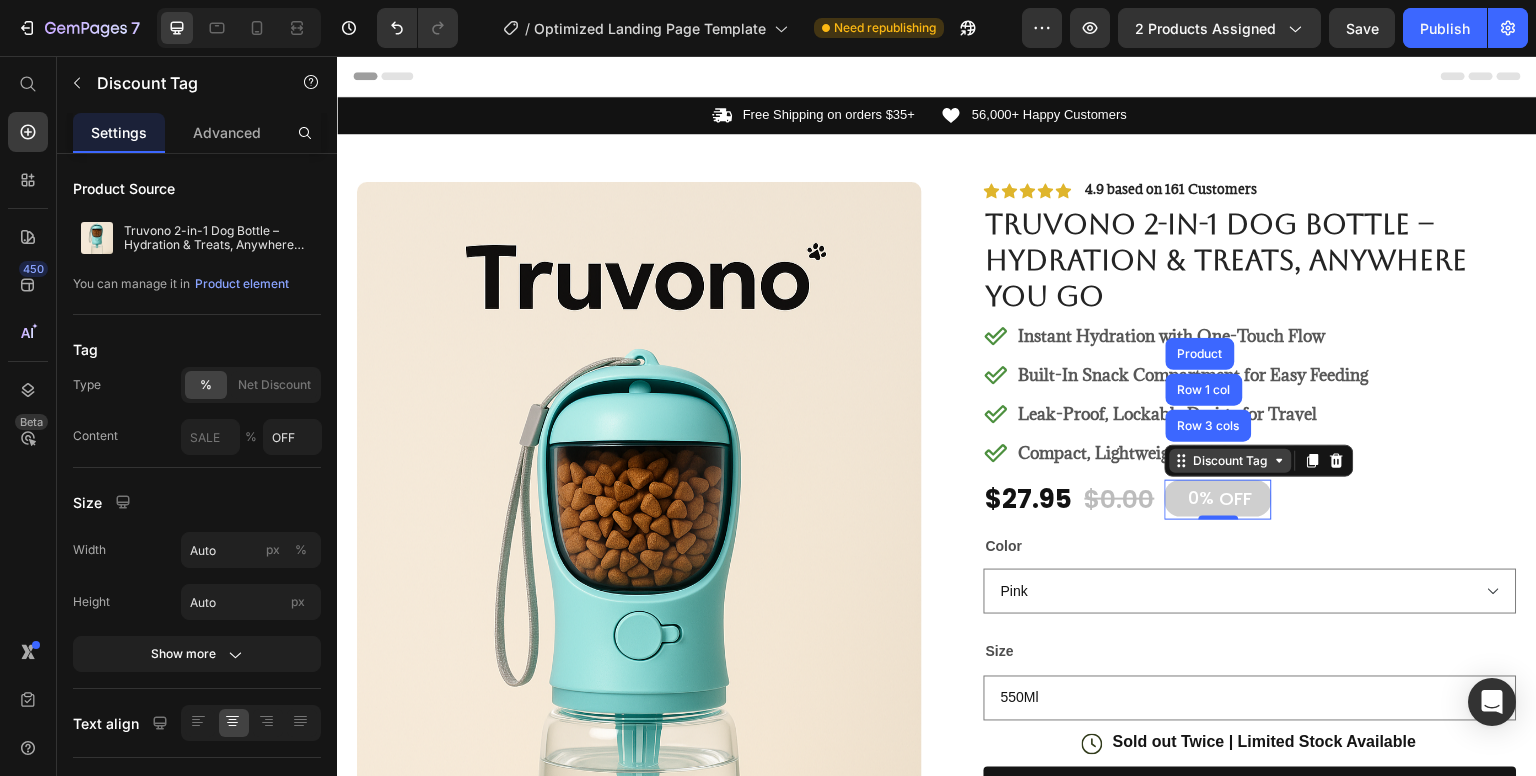 click on "Discount Tag" at bounding box center [1231, 461] 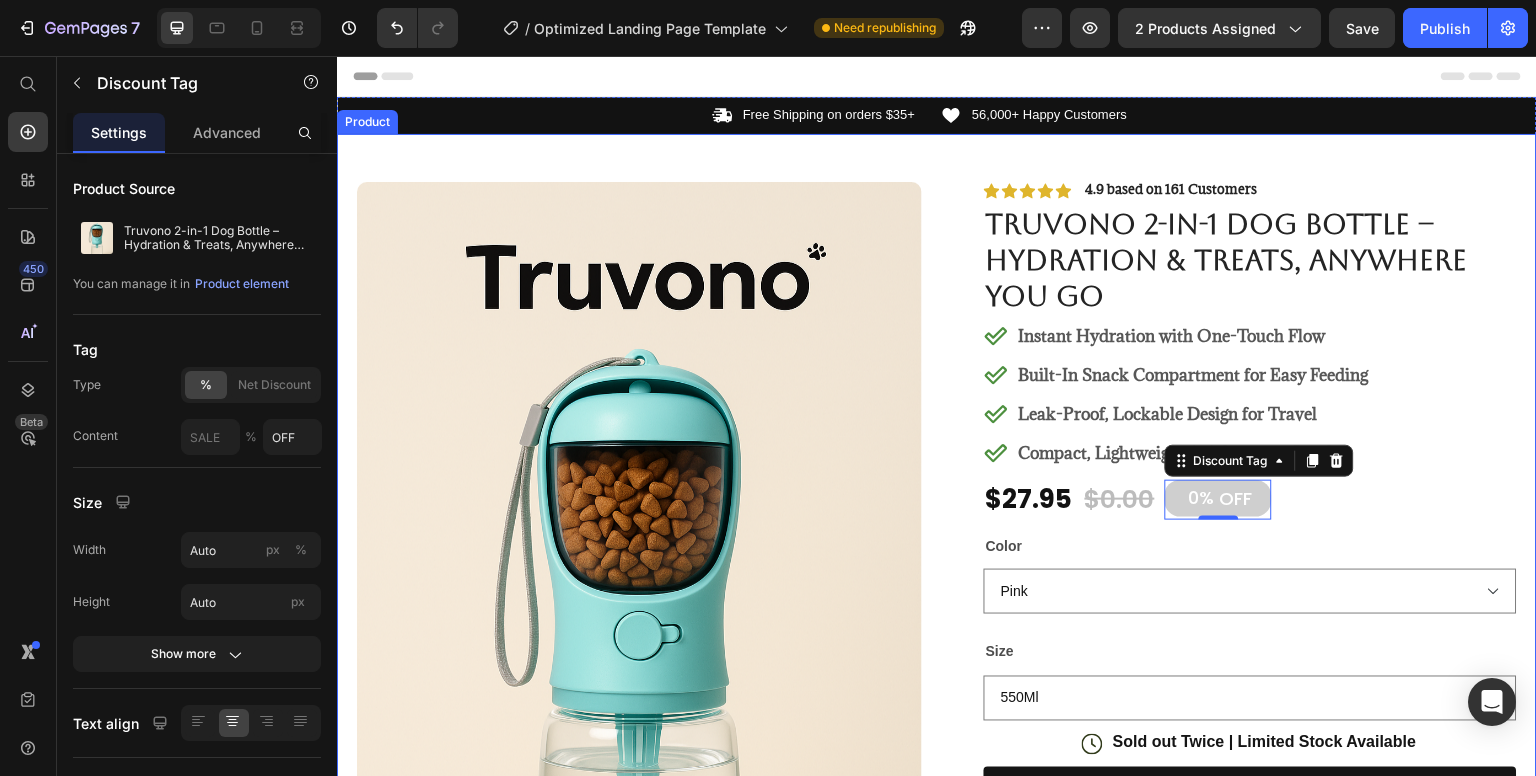 click on "Product Images #1 PET SUPPLy Product of 2024 Text Block Image Icon Icon Icon Icon Icon Icon List I’ve tried all kinds of travel bowls and bottles, but nothing was truly convenient—until I found the Truvono Dog Bottle! Within days, it became a must-have on every walk. No more spills, no more messy bags, and my pup drinks way more water now. I love that I can carry treats too—everything’s in one sleek, easy-to-use bottle. It’s compact, clean, and honestly a game-changer for dog parents on the go. Highly recommend! Text Block
Icon Hannah N. (Houston, USA) Text Block Row Row Row Icon Icon Icon Icon Icon Icon List 4.9 based on 161 Customers Text Block Row Truvono 2-in-1 Dog Bottle – Hydration & Treats, Anywhere You Go Product Title
Instant Hydration with One-Touch Flow
Built-In Snack Compartment for Easy Feeding
Leak-Proof, Lockable Design for Travel
Compact, Lightweight & Adventure-Ready Item List 0%" at bounding box center (937, 852) 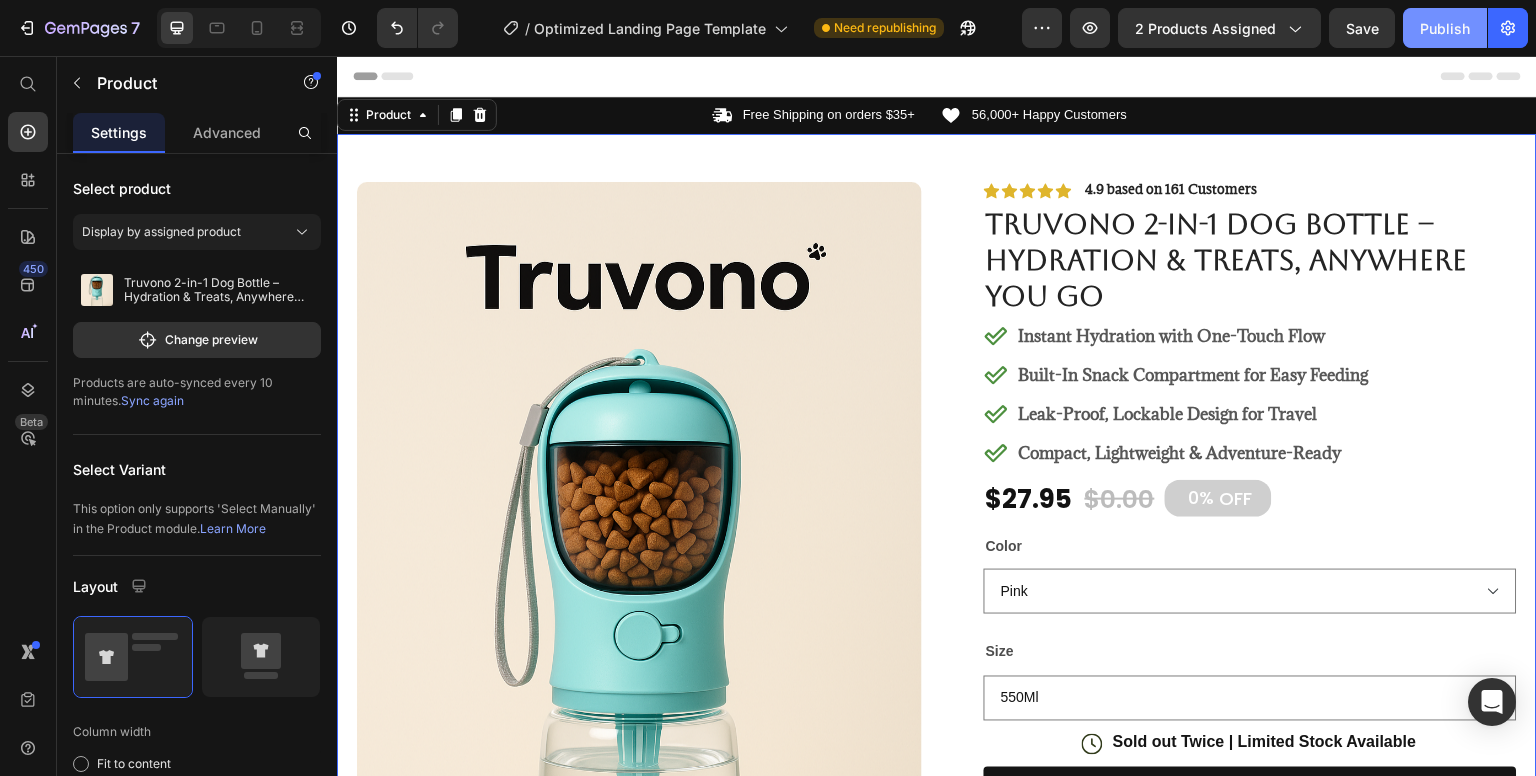 click on "Publish" at bounding box center [1445, 28] 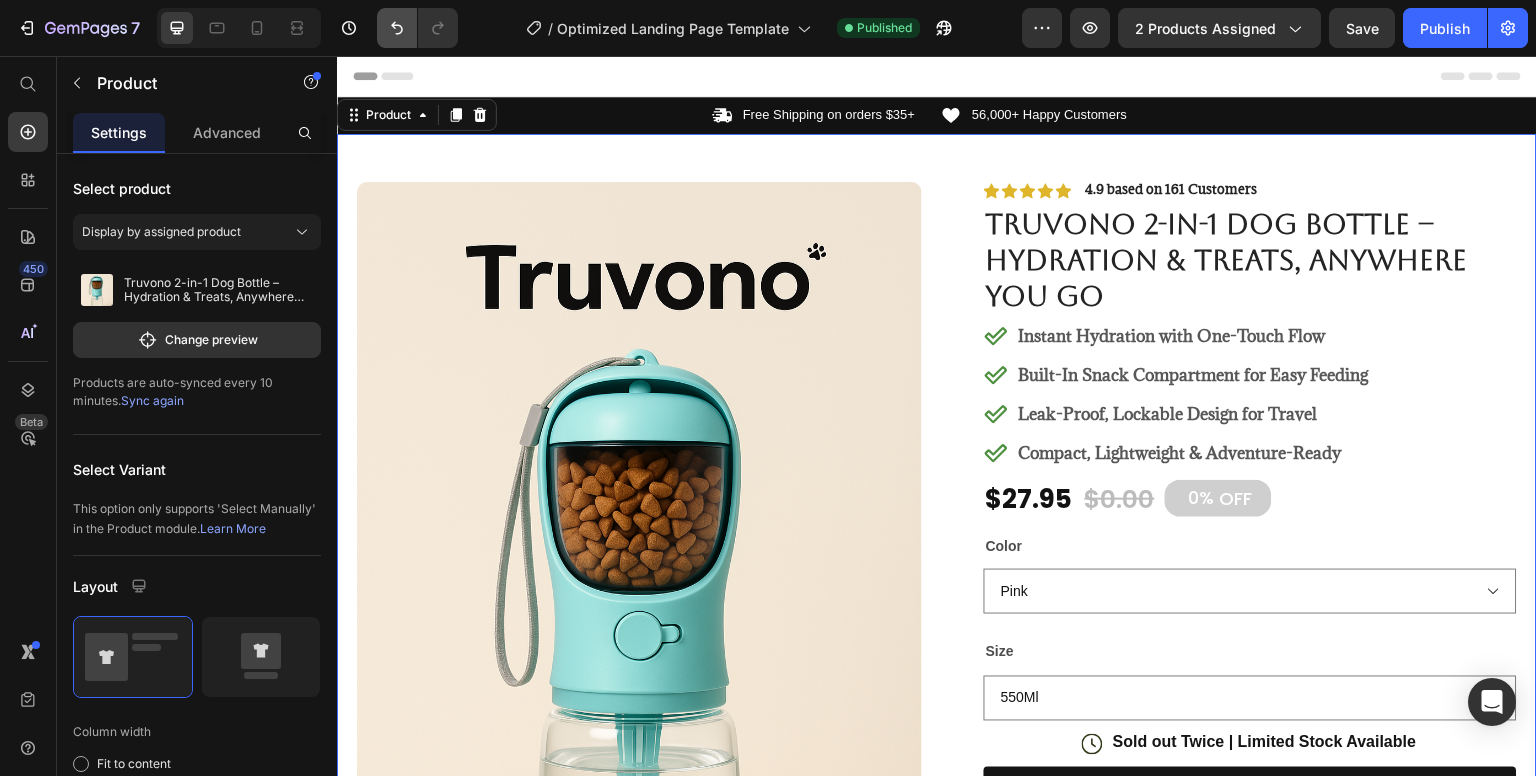 type 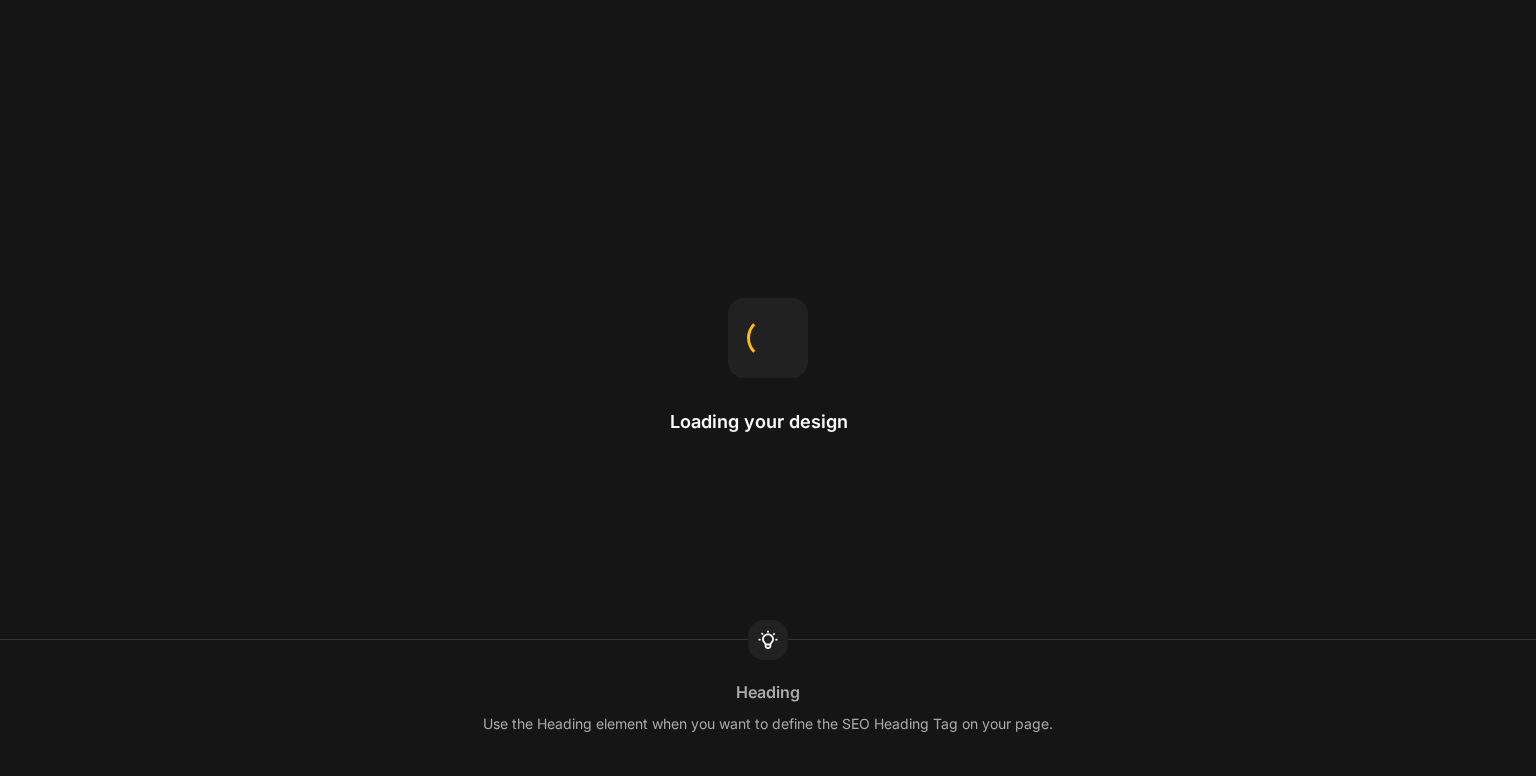 scroll, scrollTop: 0, scrollLeft: 0, axis: both 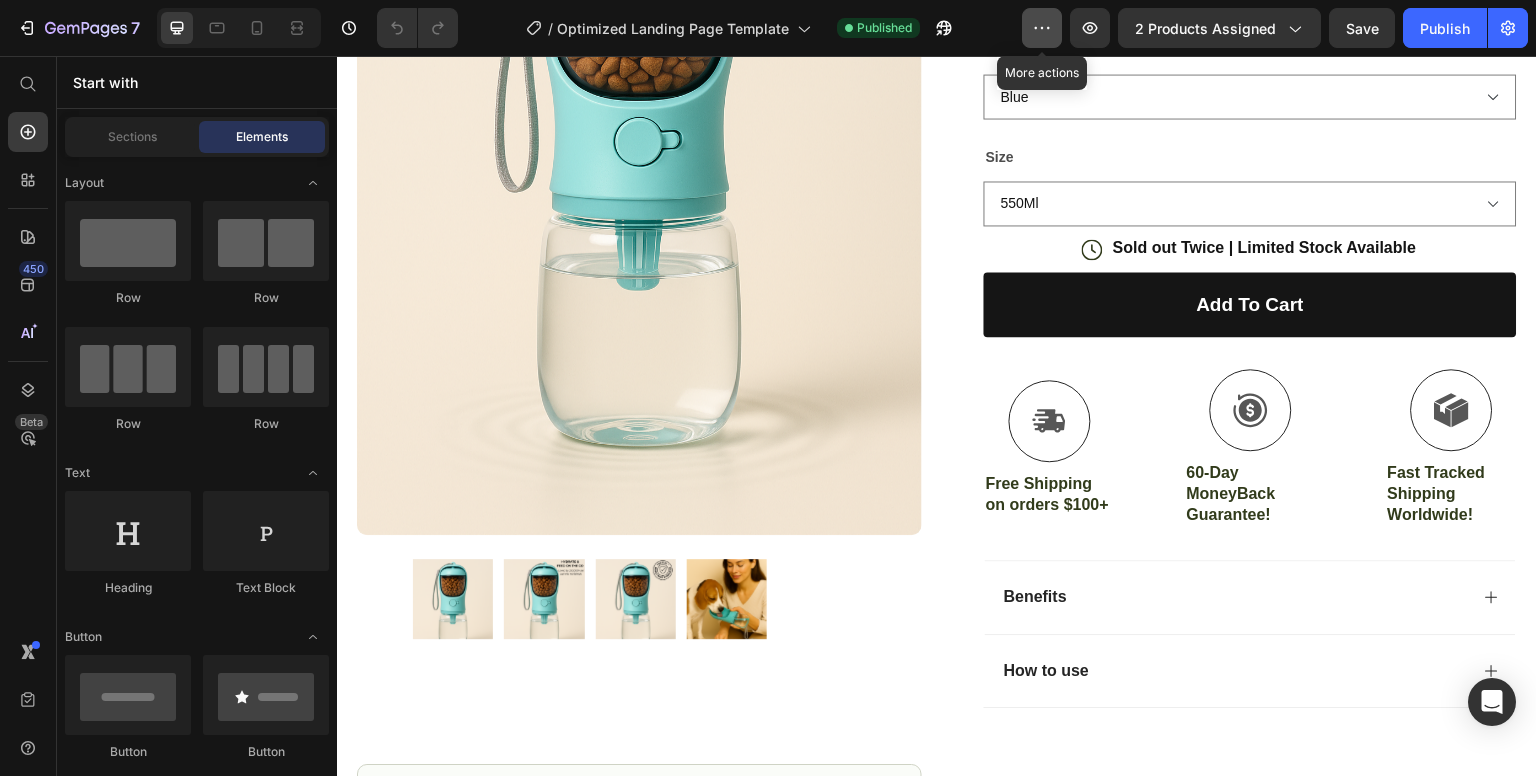 click 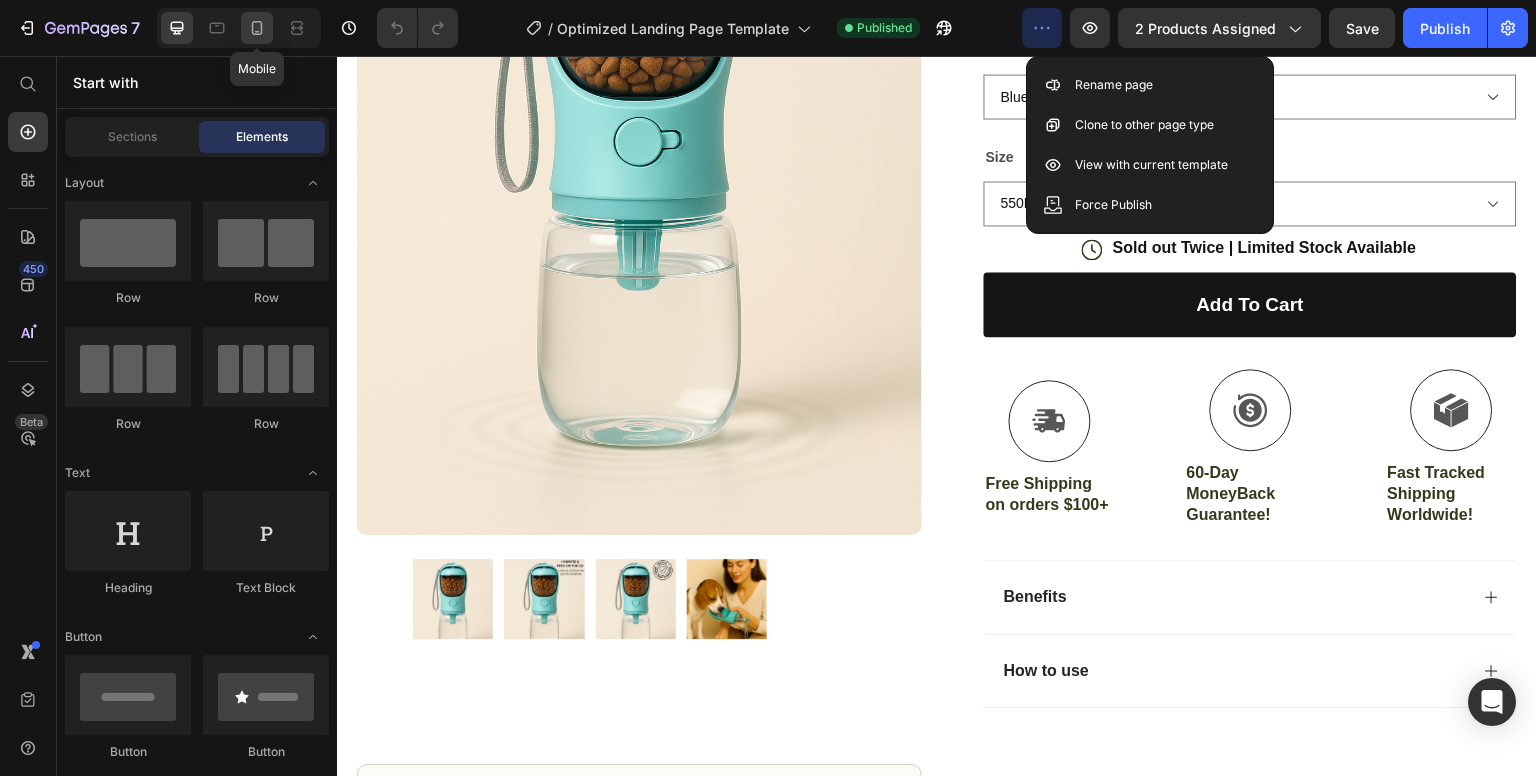 click 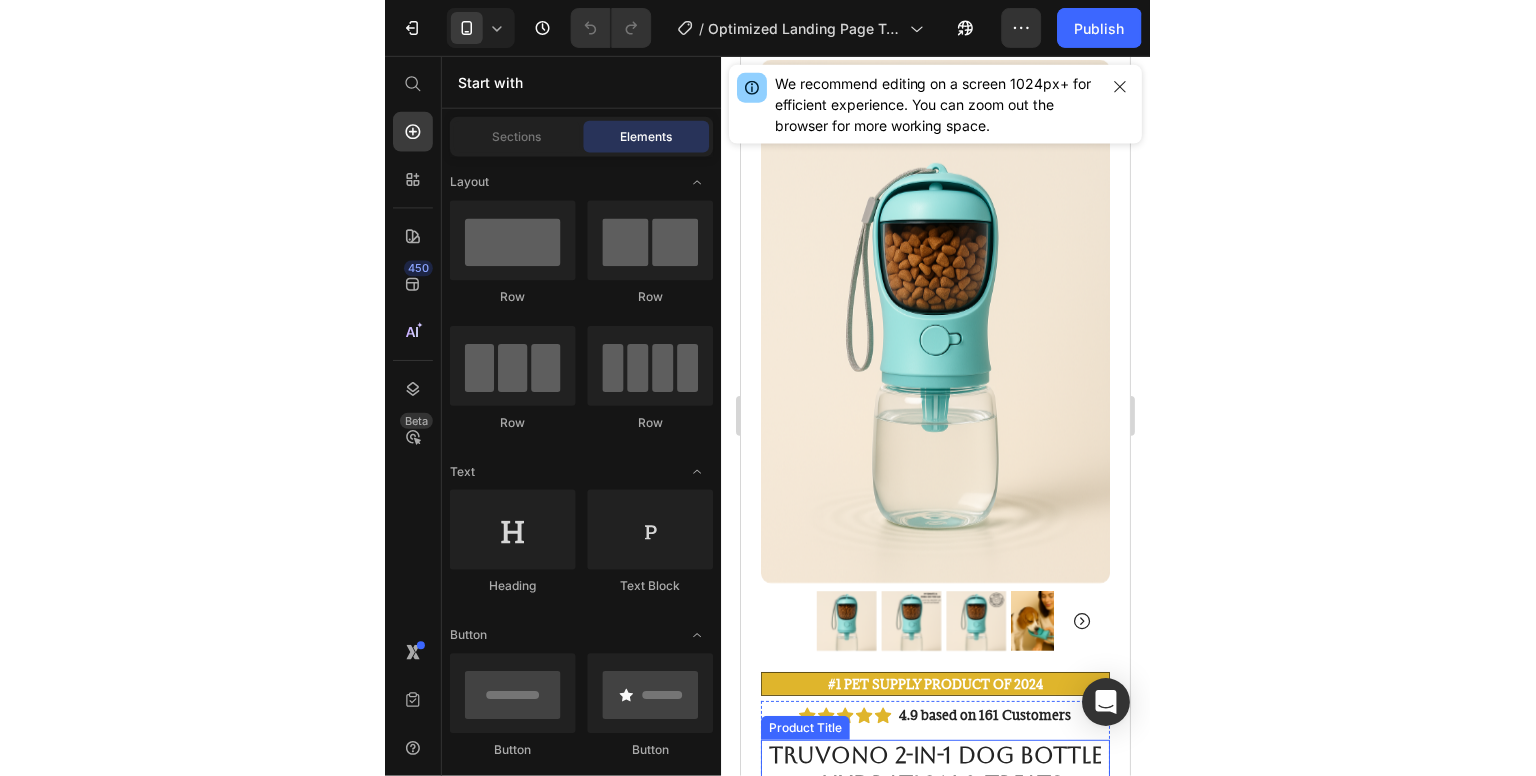 scroll, scrollTop: 0, scrollLeft: 0, axis: both 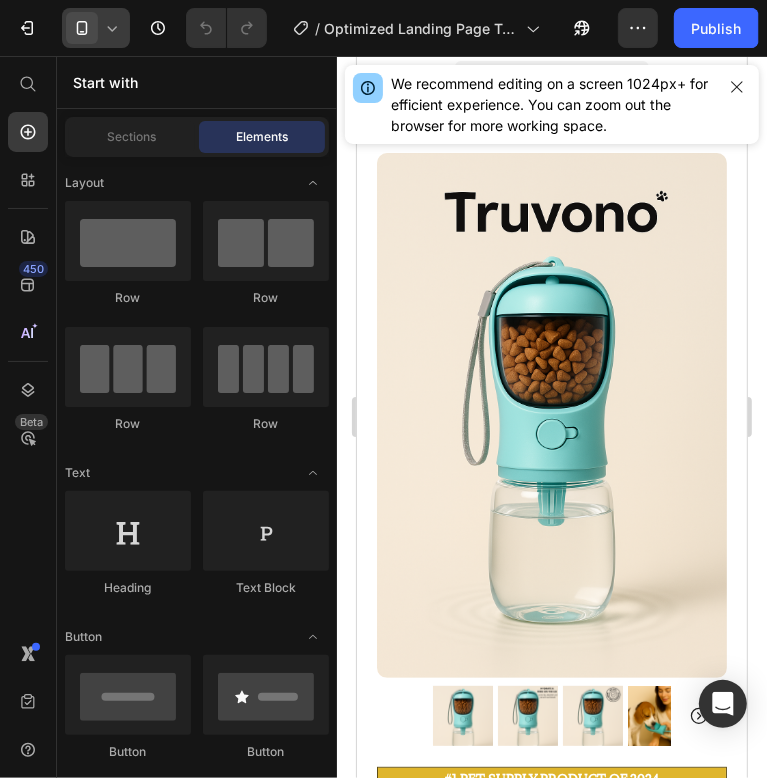 click 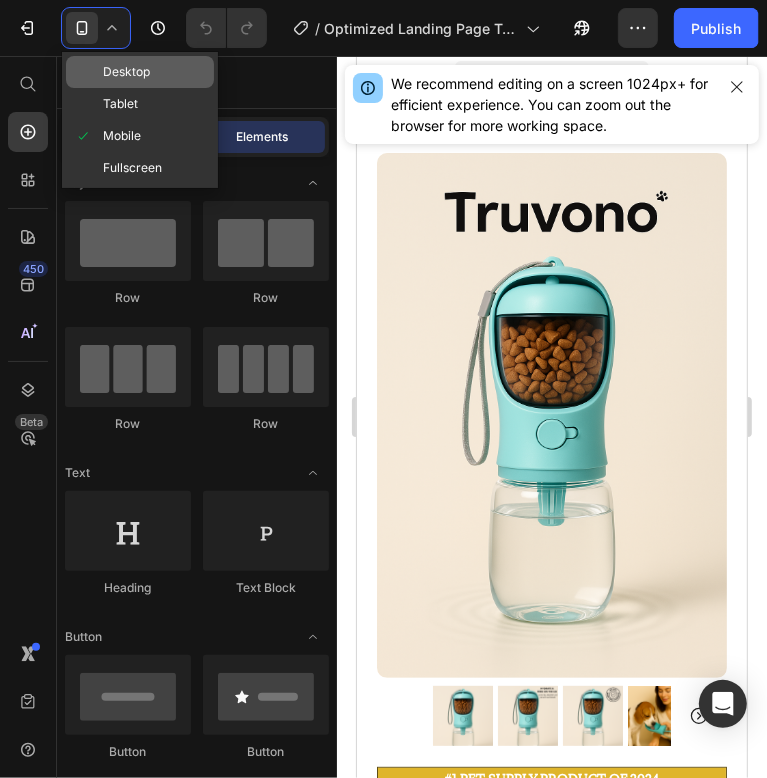 click on "Desktop" at bounding box center (126, 72) 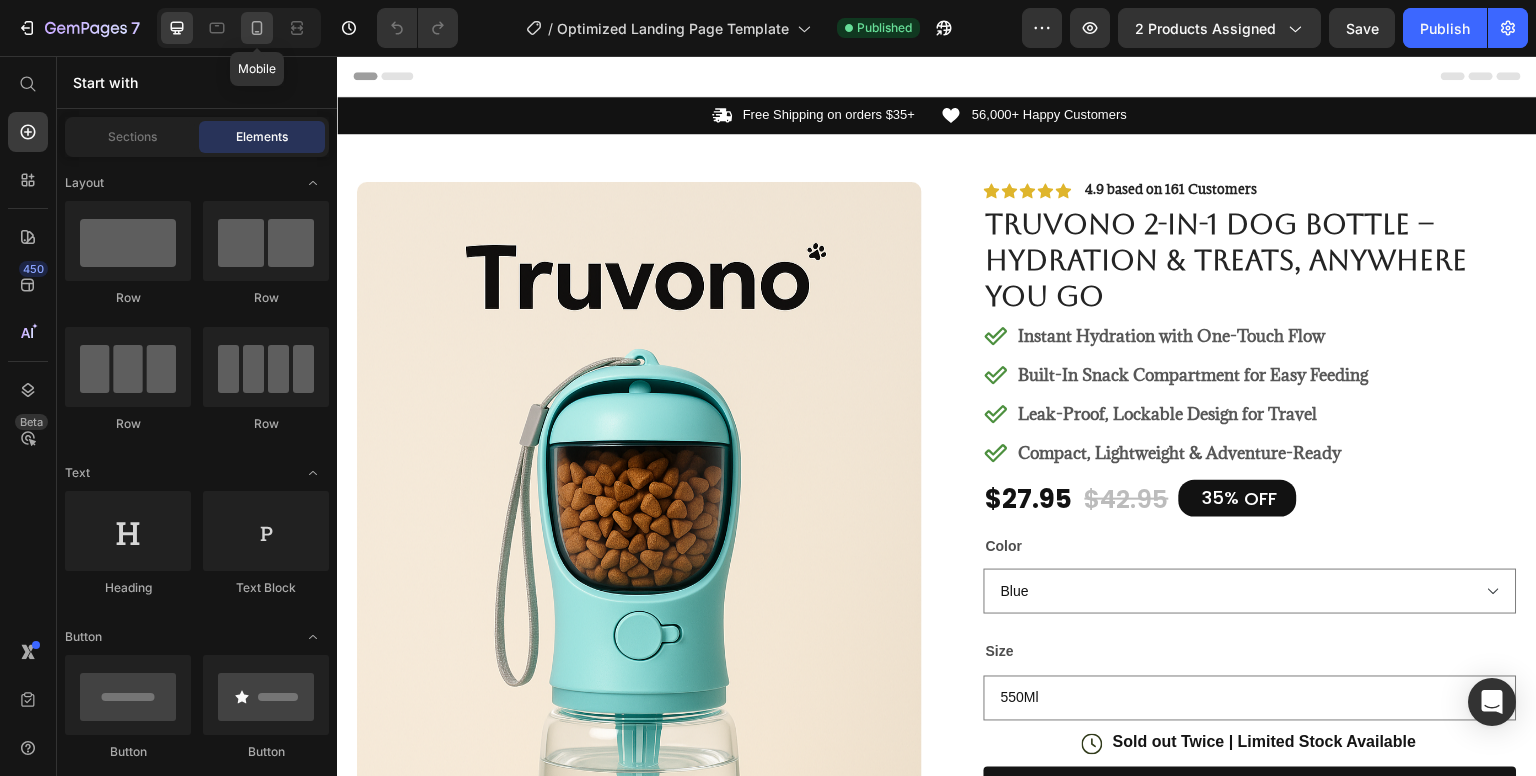 click 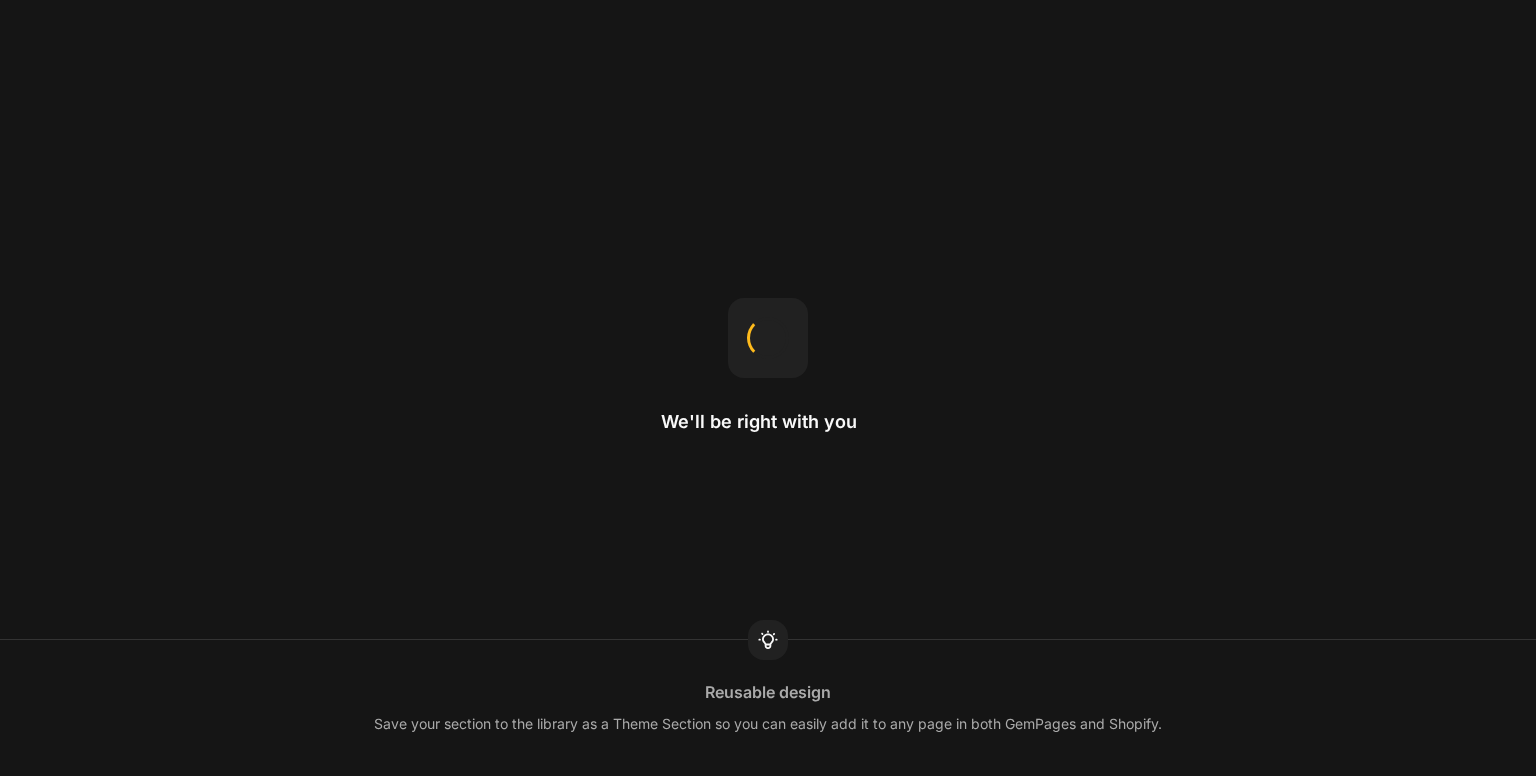 scroll, scrollTop: 0, scrollLeft: 0, axis: both 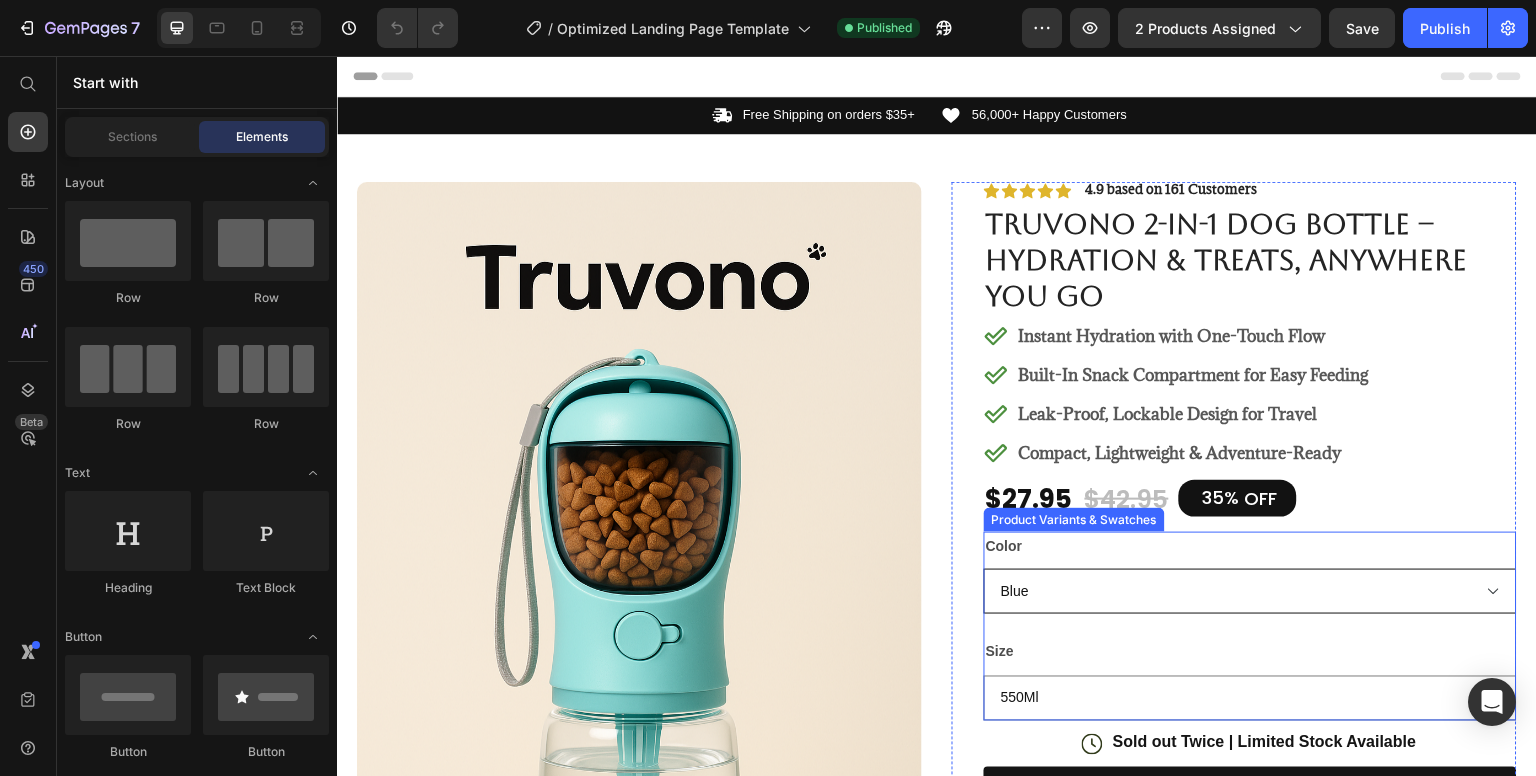 click on "Blue" at bounding box center (1250, 591) 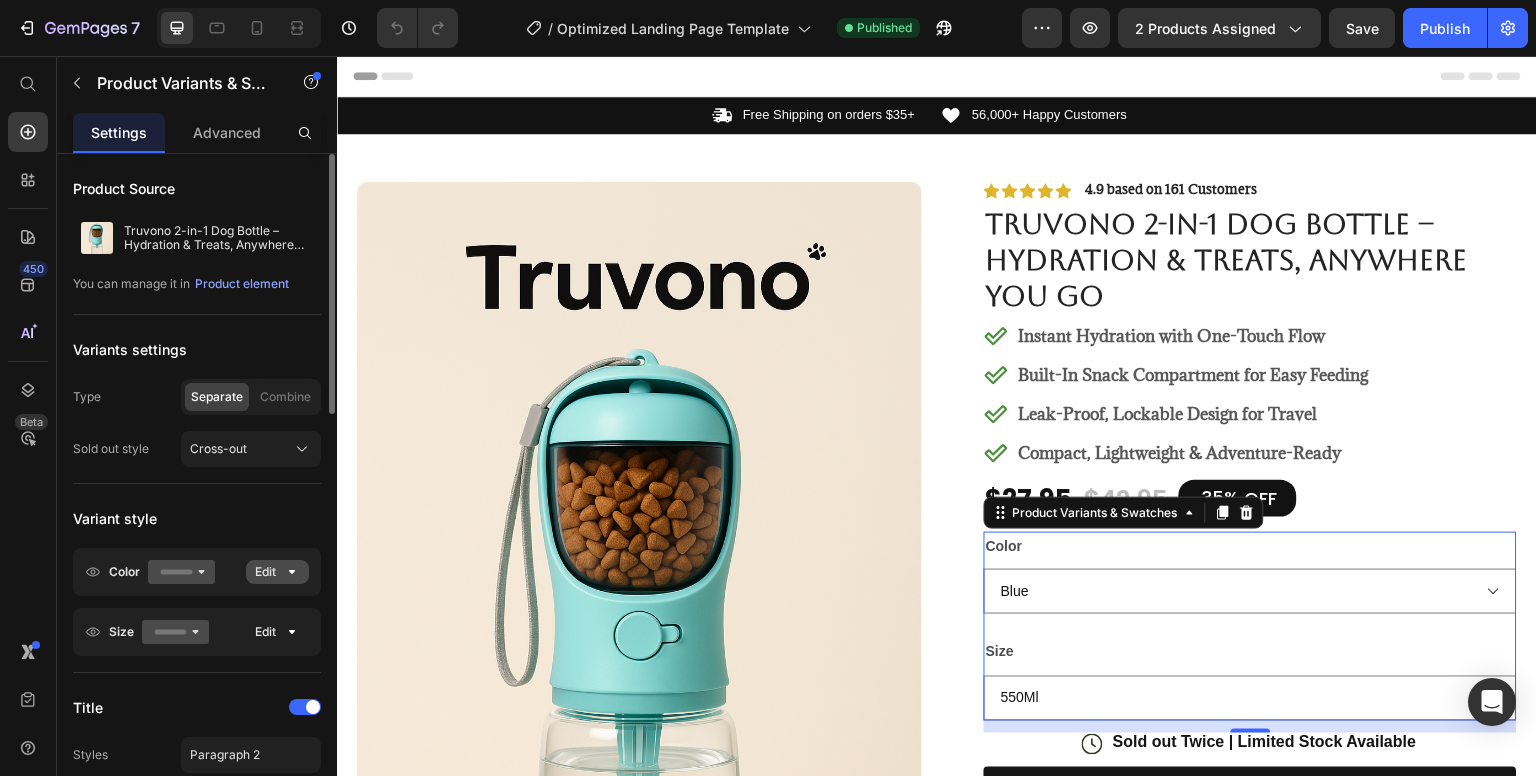 click on "Edit" at bounding box center (277, 572) 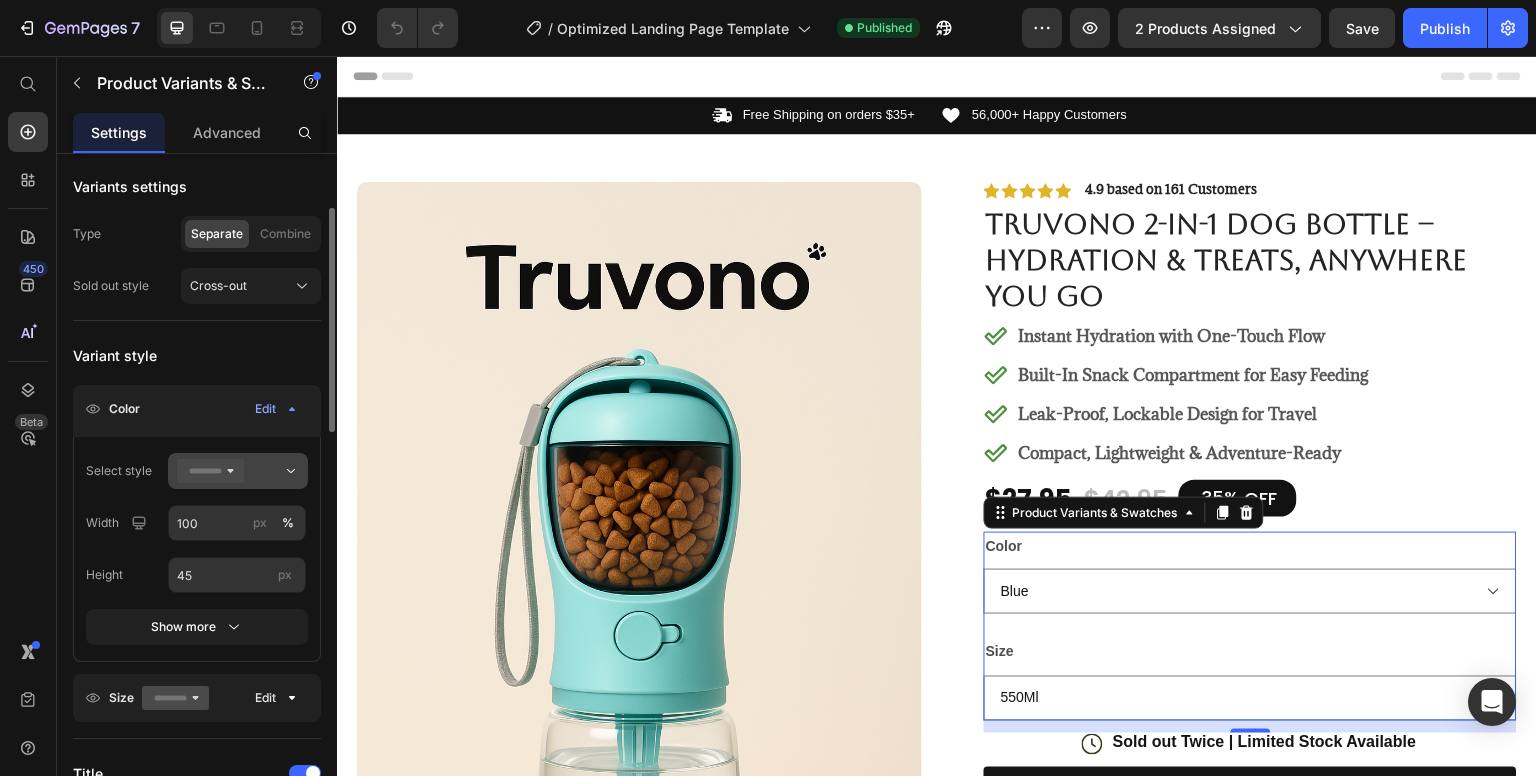 scroll, scrollTop: 160, scrollLeft: 0, axis: vertical 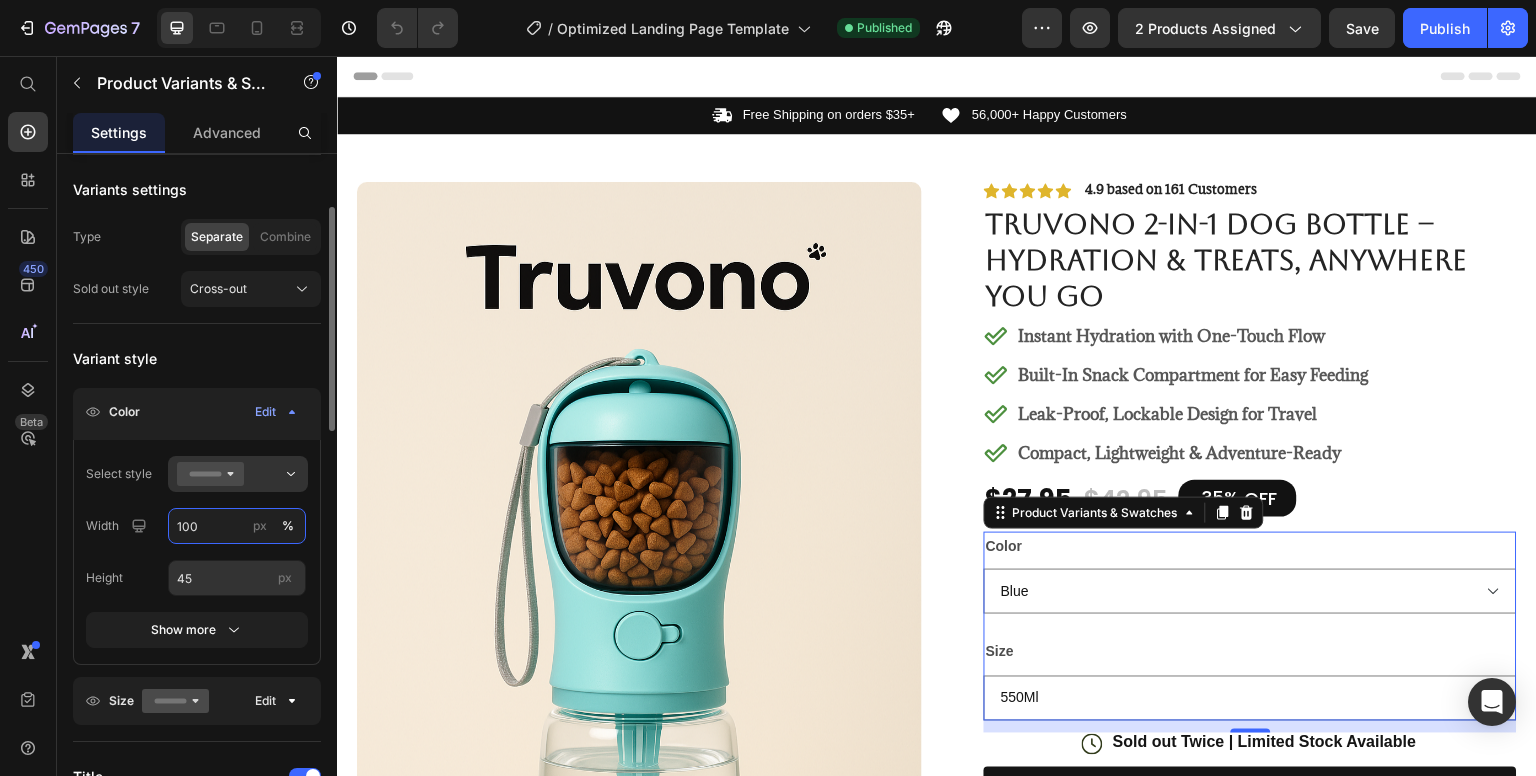 click on "100" at bounding box center (237, 526) 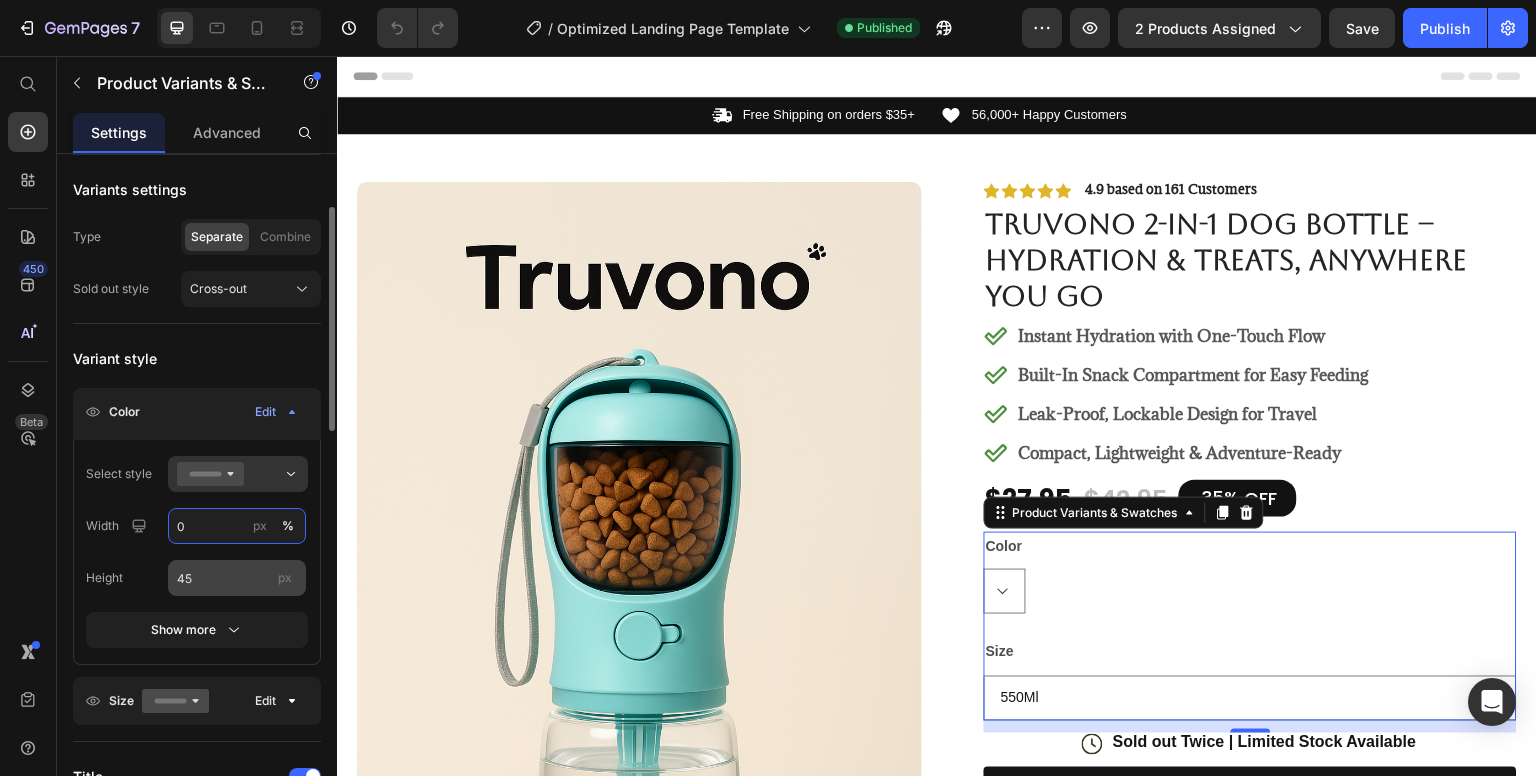 type on "0" 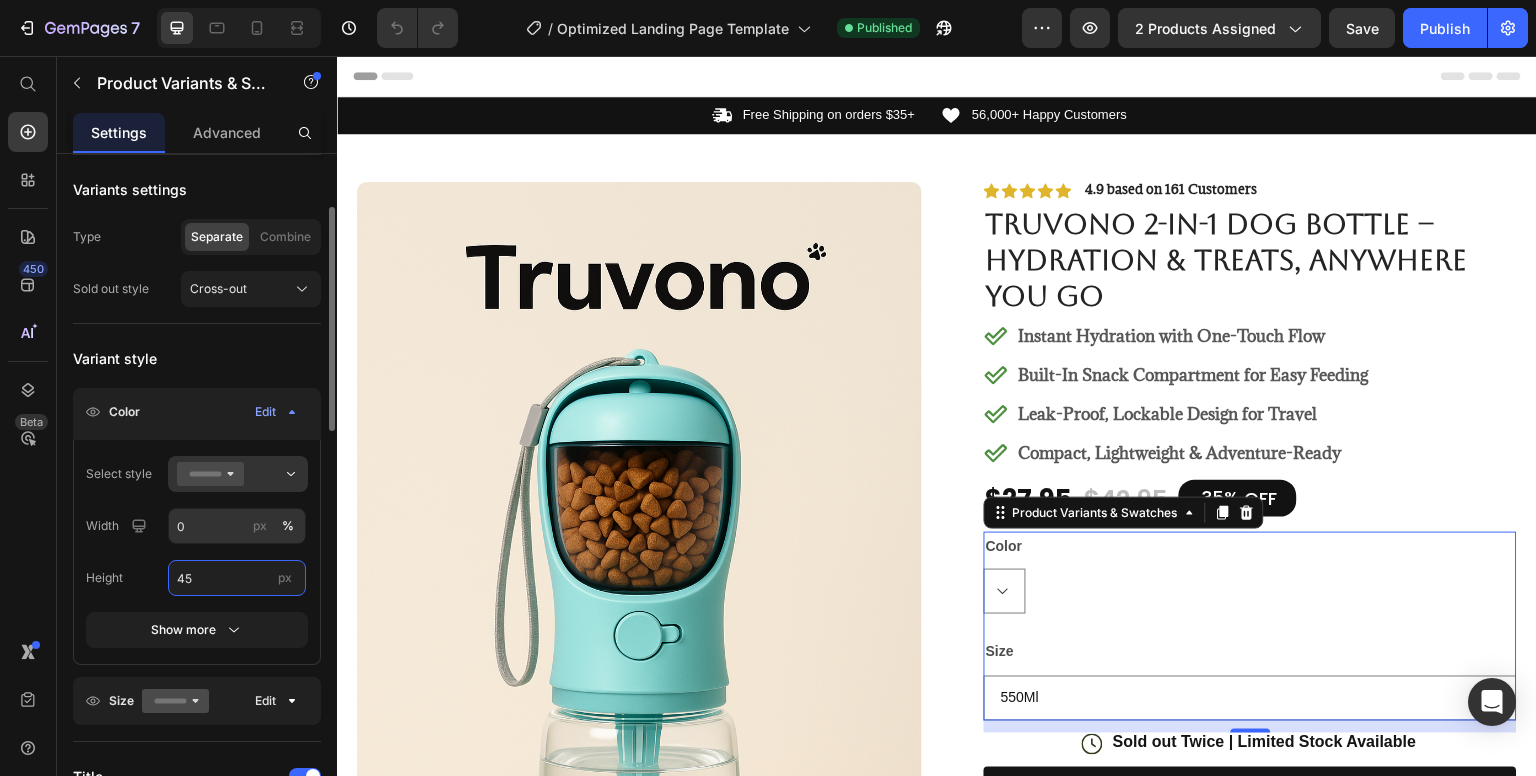 click on "45" at bounding box center [237, 578] 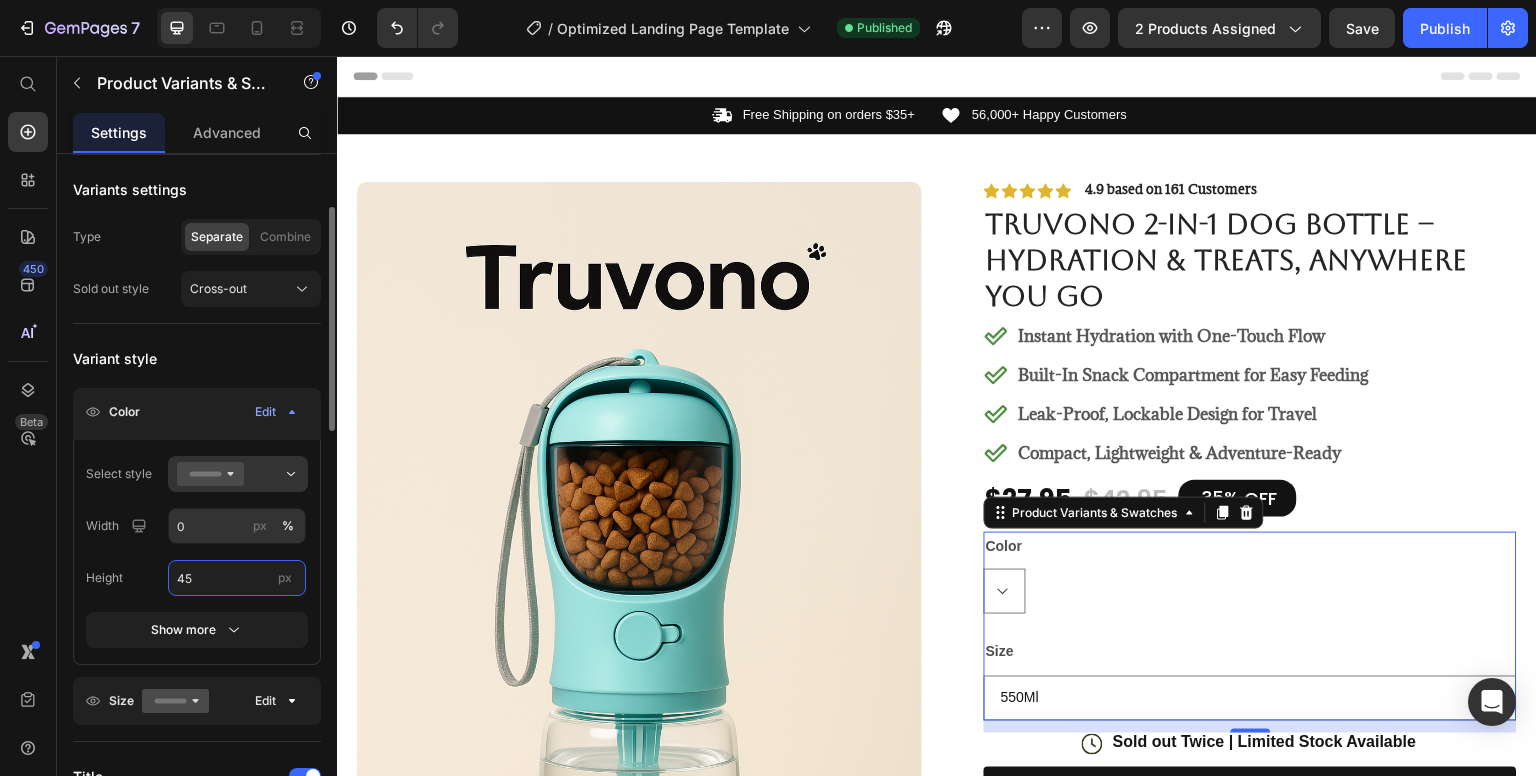 click on "45" at bounding box center (237, 578) 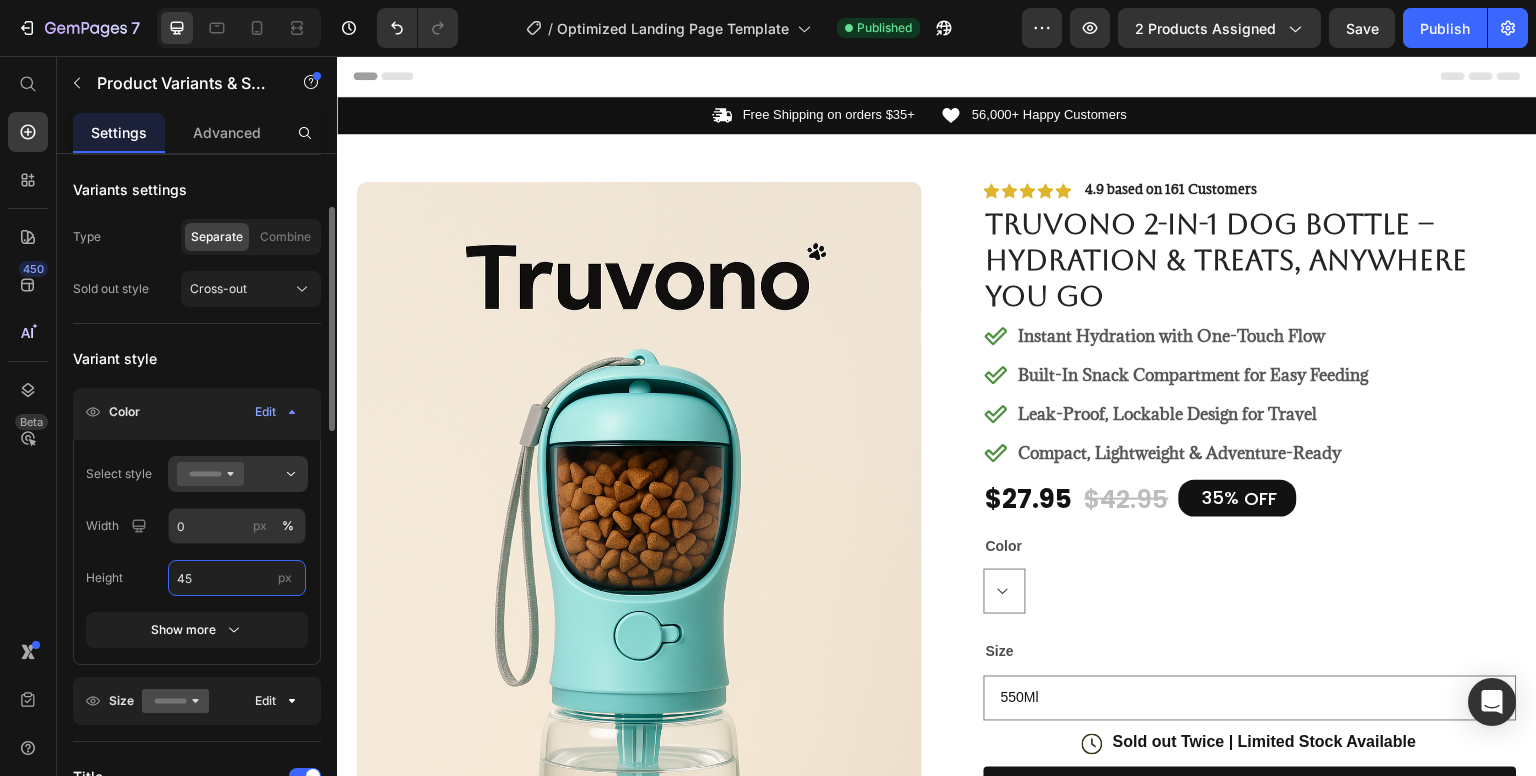 click on "45" at bounding box center [237, 578] 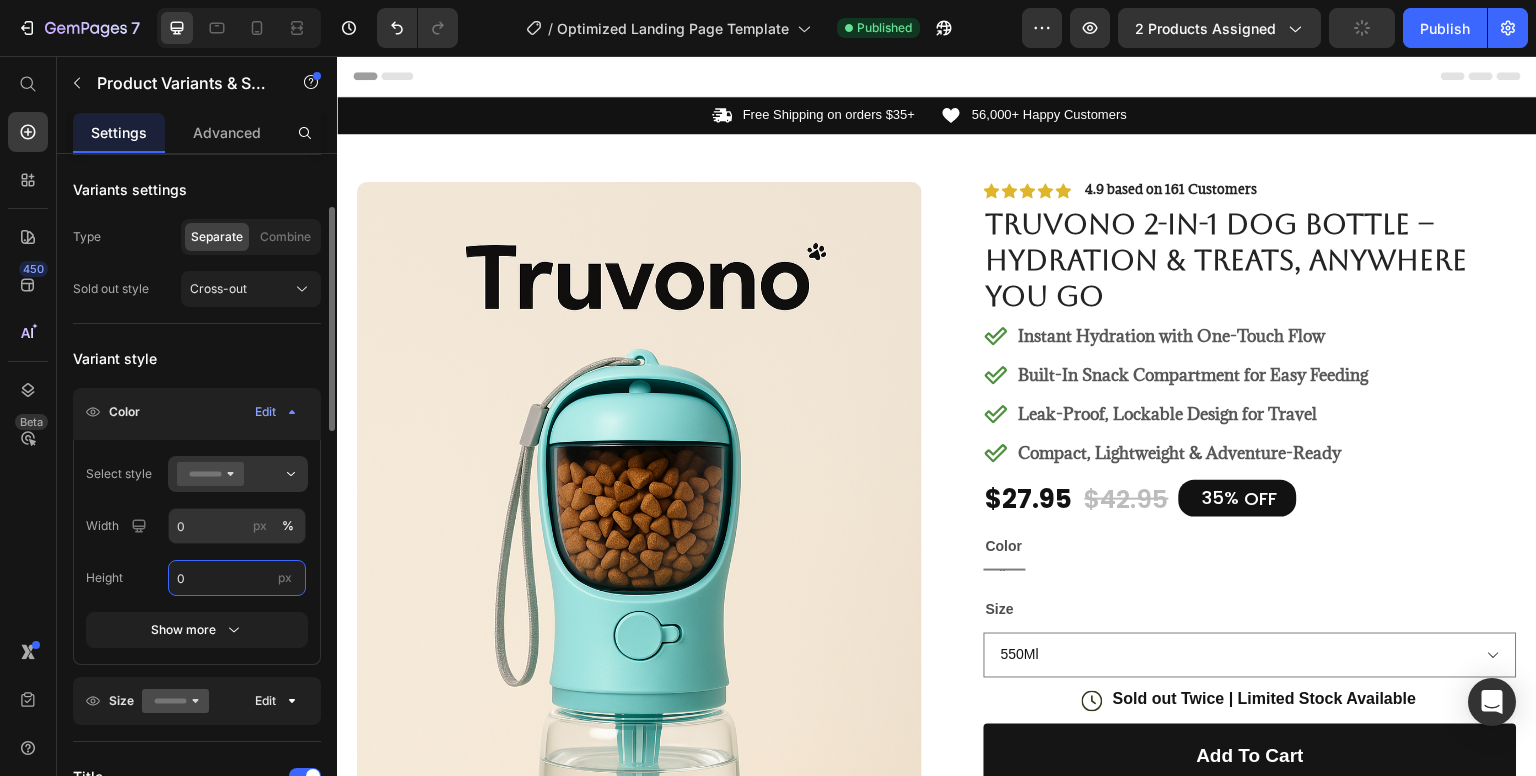 type on "0" 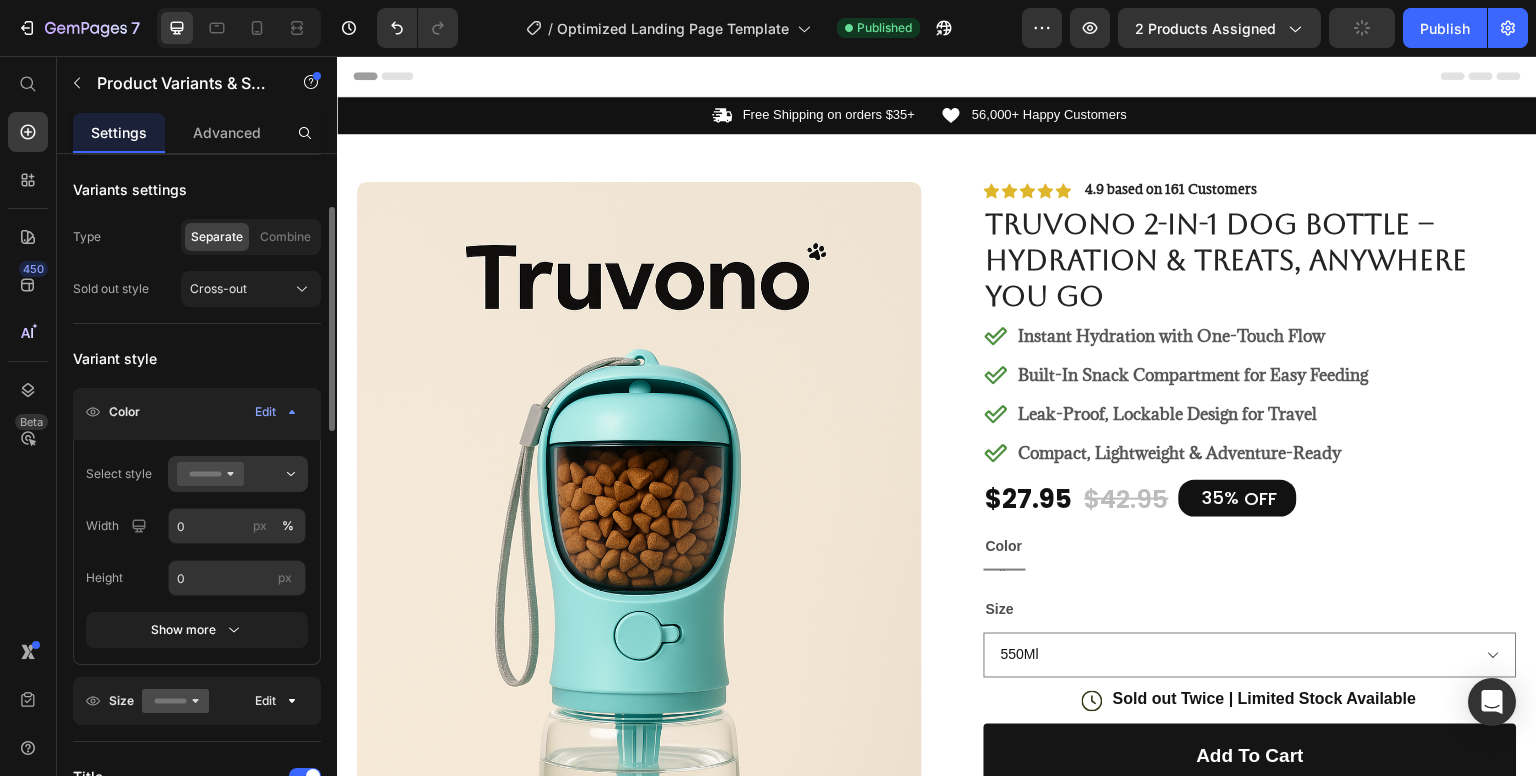 click on "Product Source Truvono 2-in-1 Dog Bottle – Hydration & Treats, Anywhere You Go  You can manage it in   Product element  Variants settings Type Separate Combine Sold out style Cross-out Variant style Color Edit Select style Width 0 px % Height 0 px Show more Size Edit Title Styles Paragraph 2 Font sans-serif Size 14 Color Show more Arrangement Gap 8 px Option value text Styles Paragraph 2 Font sans-serif Size 14 Show more Pre-selected option This option only supports 'Select Manually' in the Product module.  Learn More Size Full width Spacing 24 px Align" at bounding box center (197, 970) 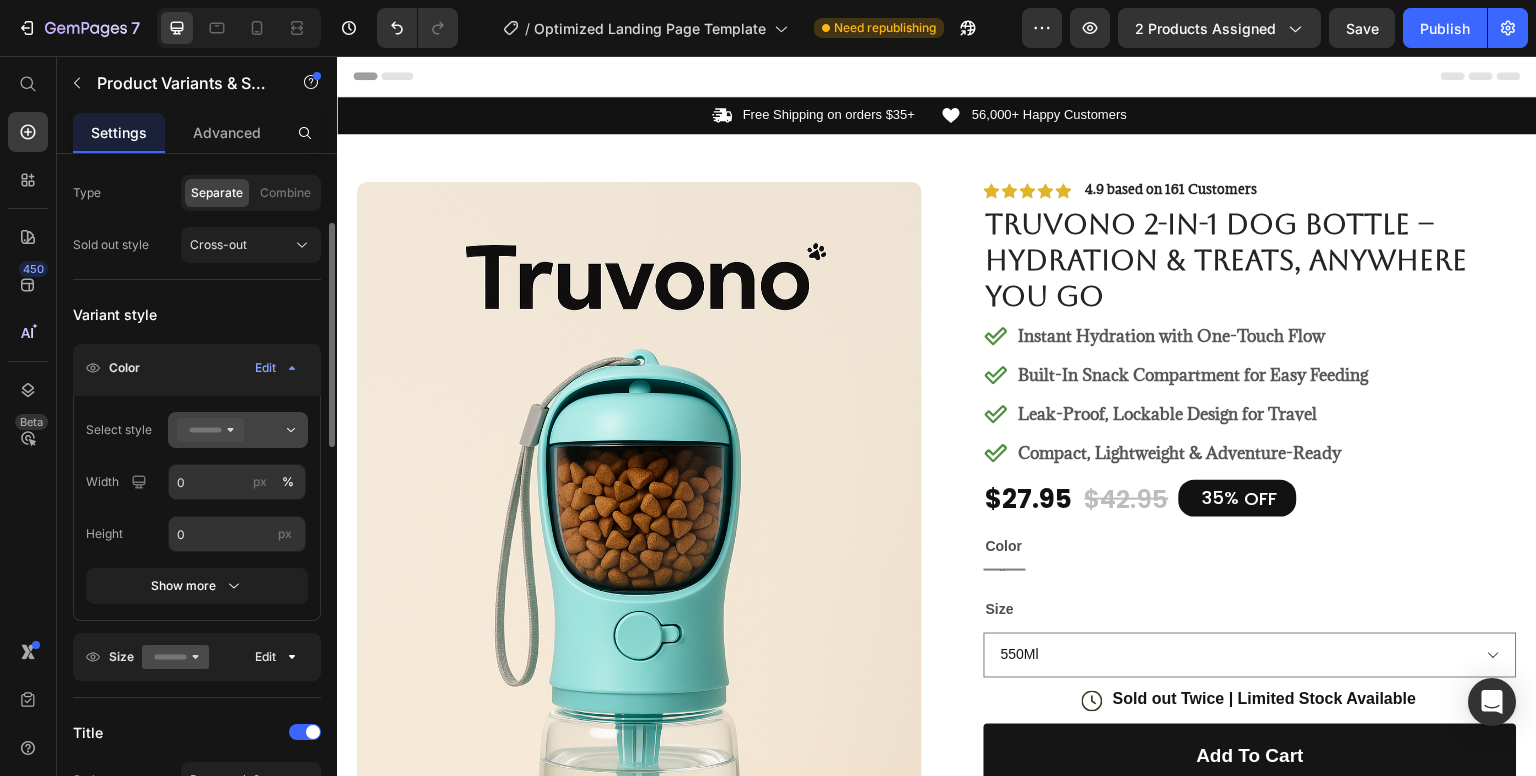 scroll, scrollTop: 205, scrollLeft: 0, axis: vertical 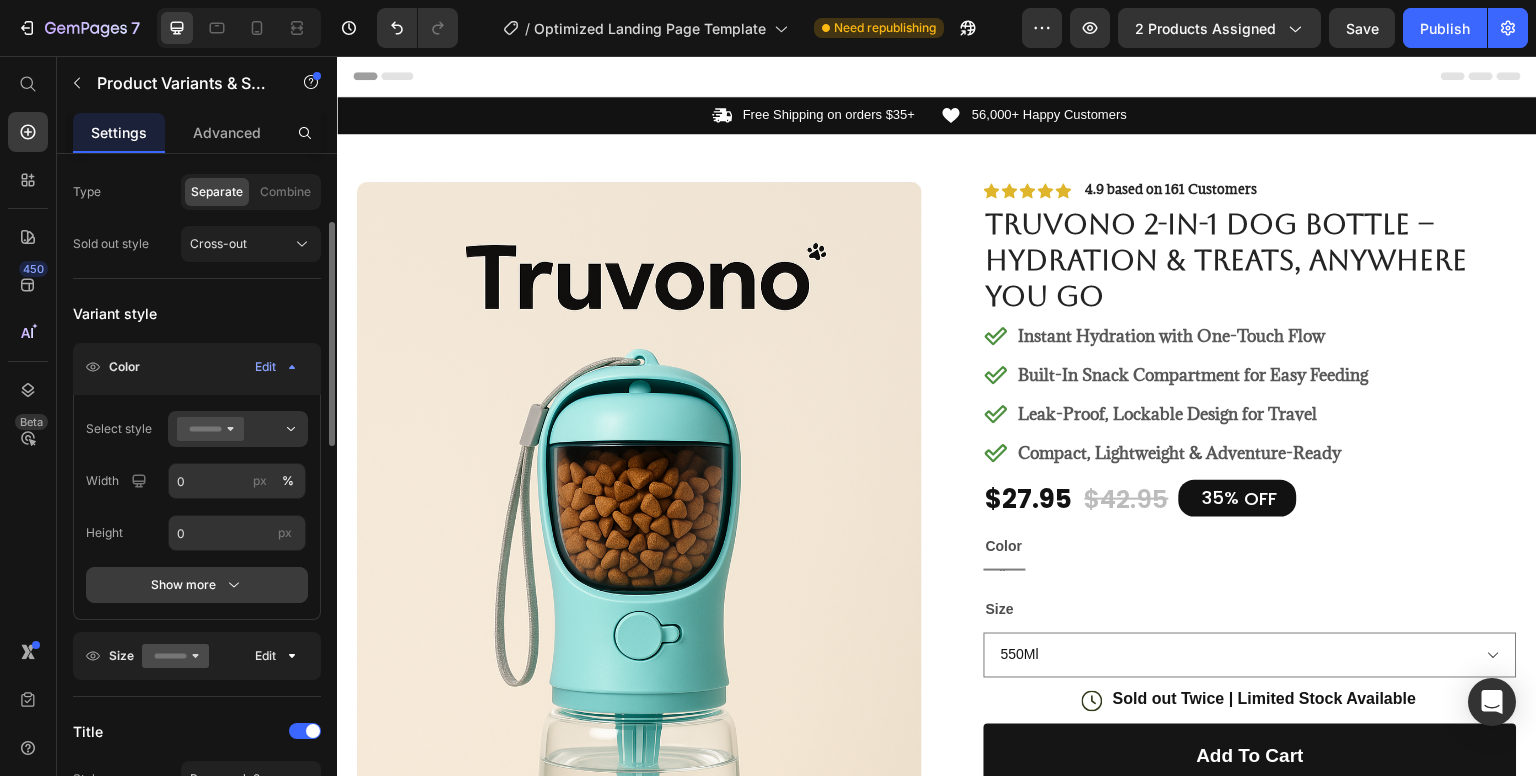 click on "Show more" at bounding box center [197, 585] 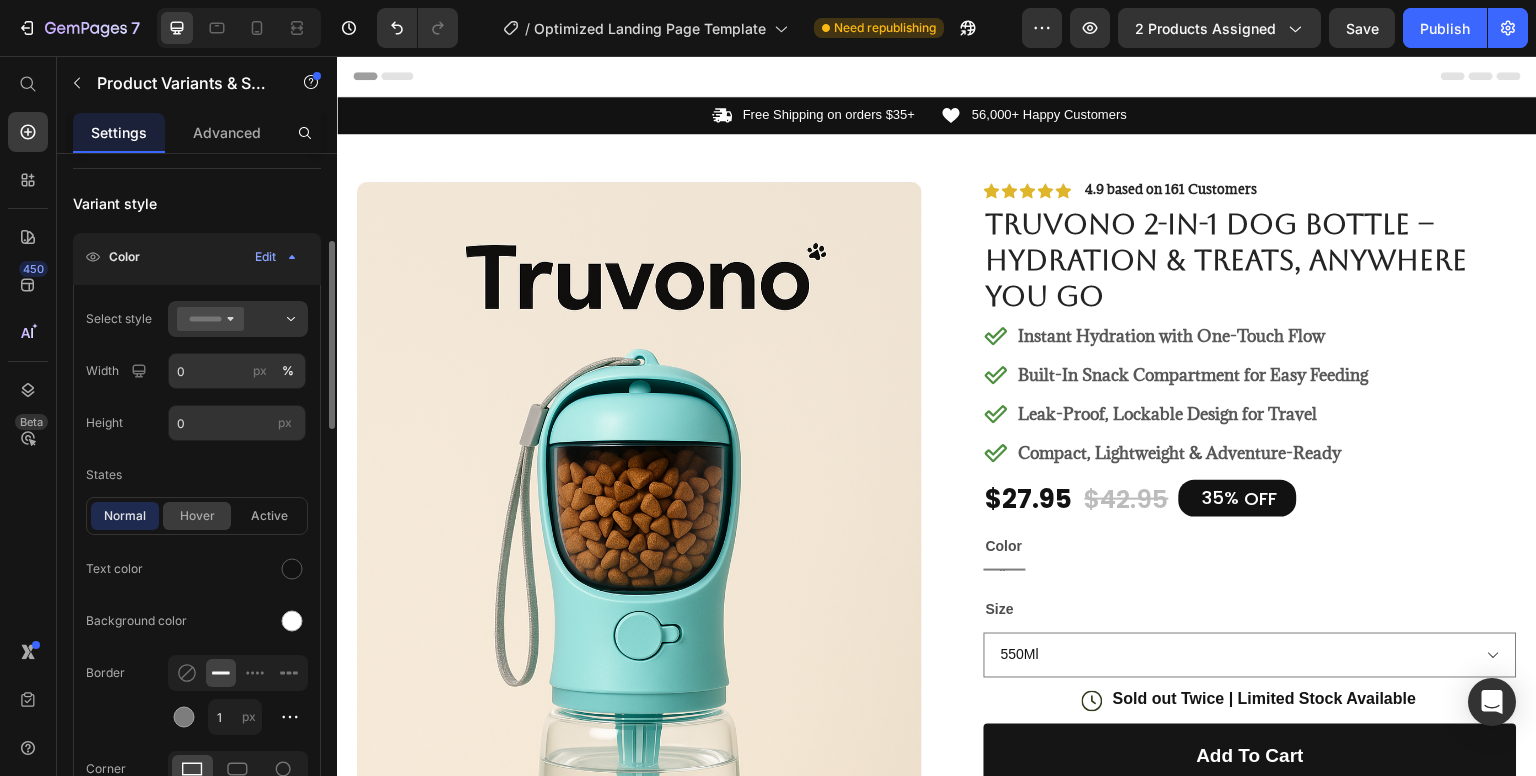 scroll, scrollTop: 313, scrollLeft: 0, axis: vertical 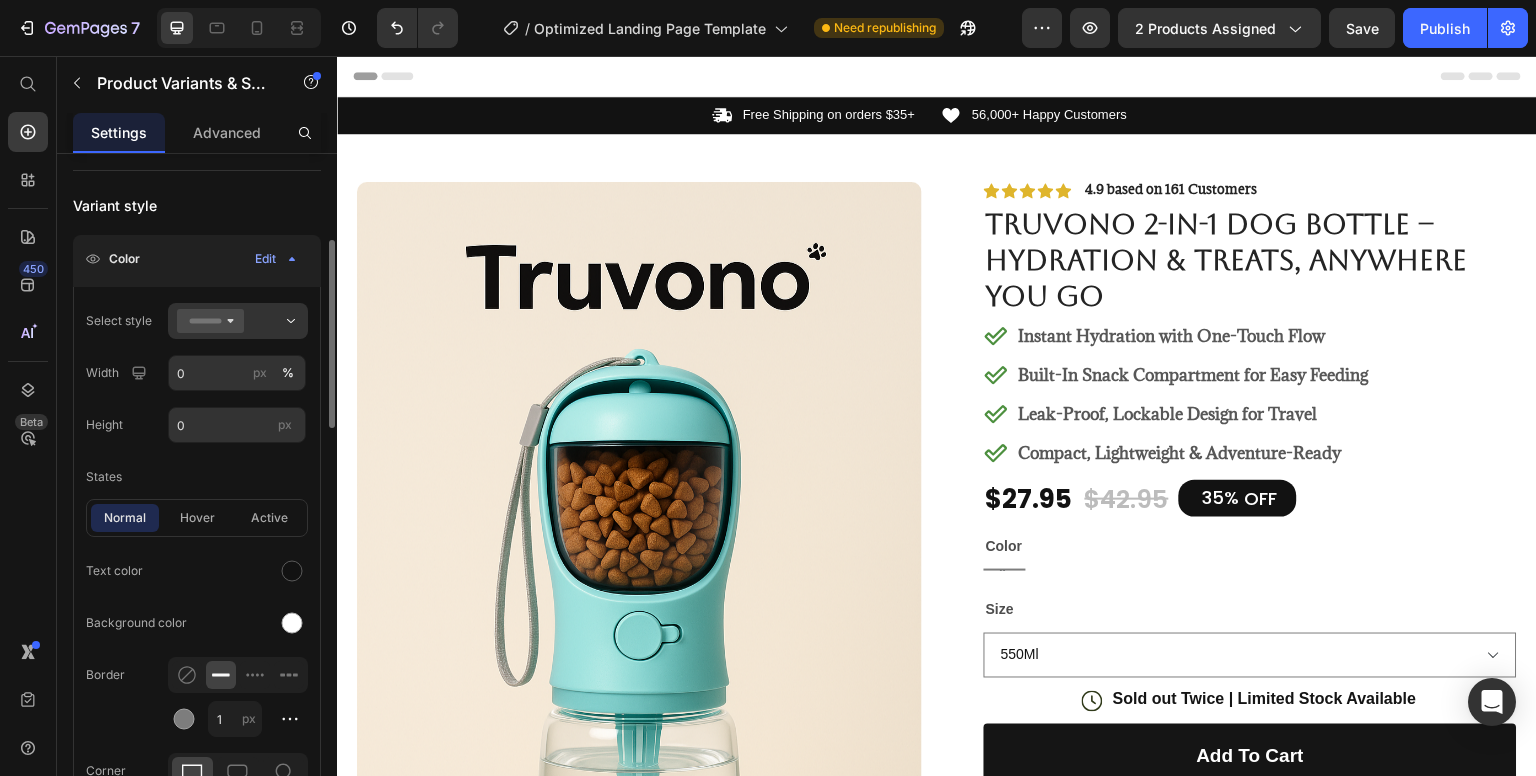 click on "Color" at bounding box center [110, 259] 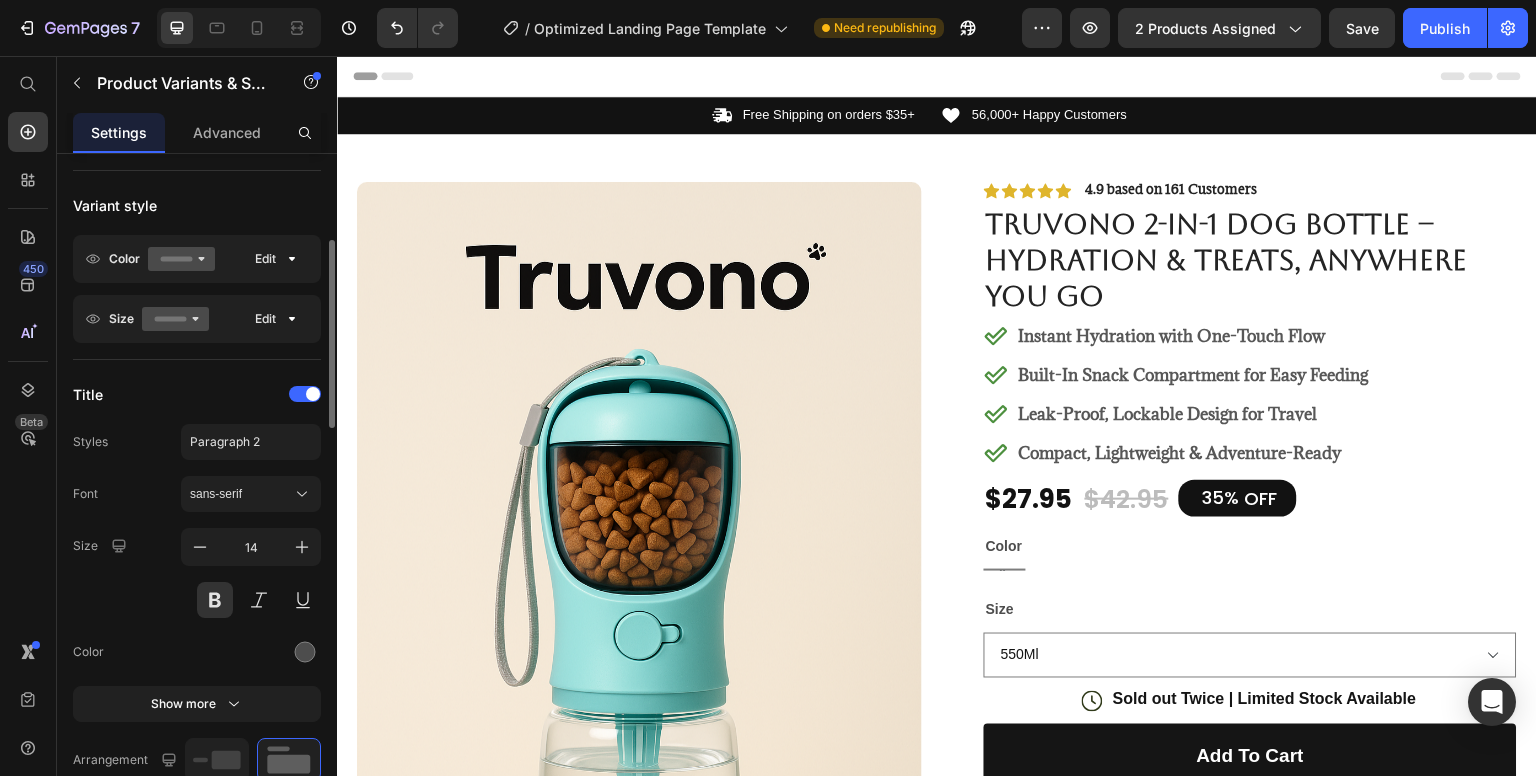 click on "Color" at bounding box center [148, 259] 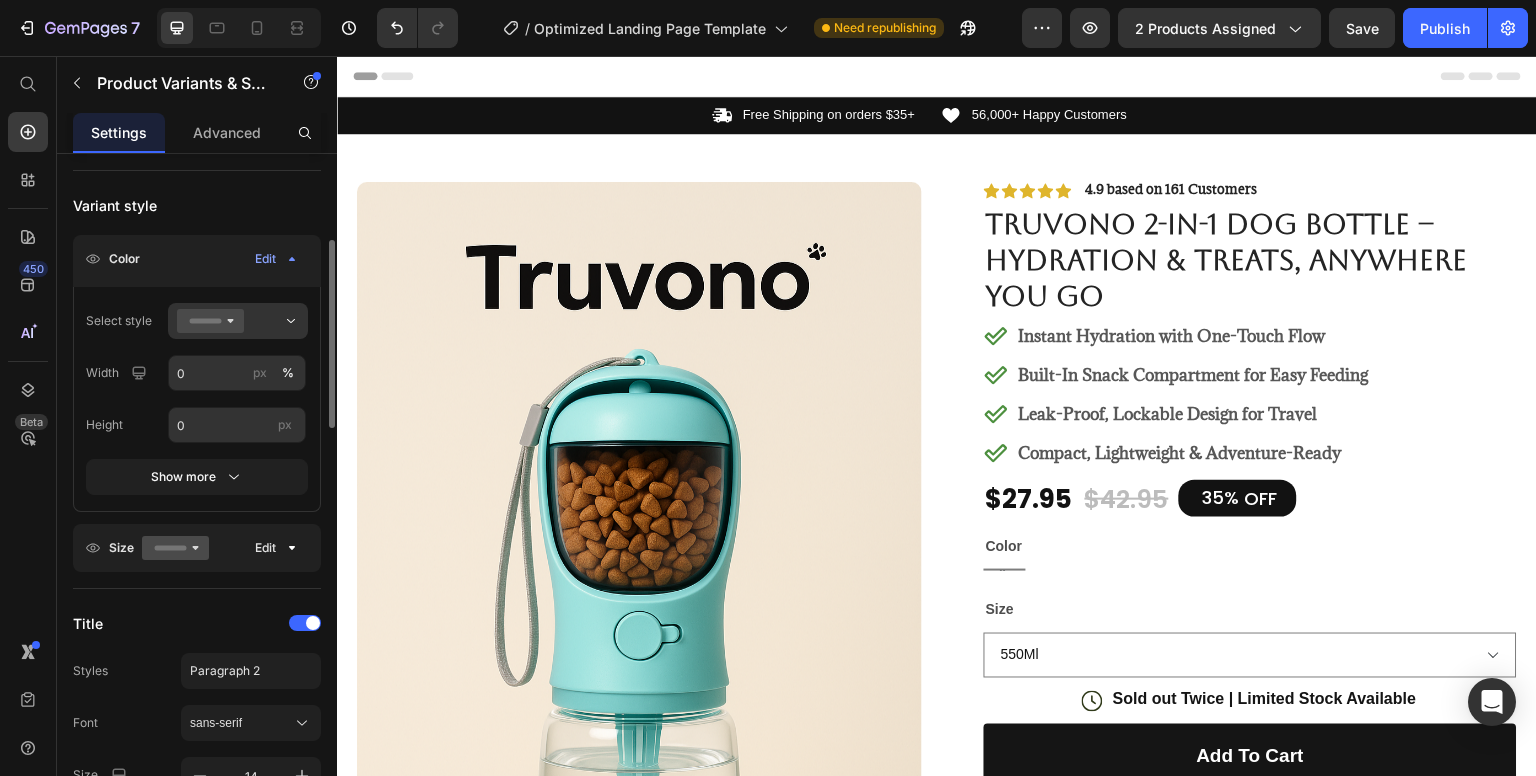 drag, startPoint x: 130, startPoint y: 265, endPoint x: 107, endPoint y: 256, distance: 24.698177 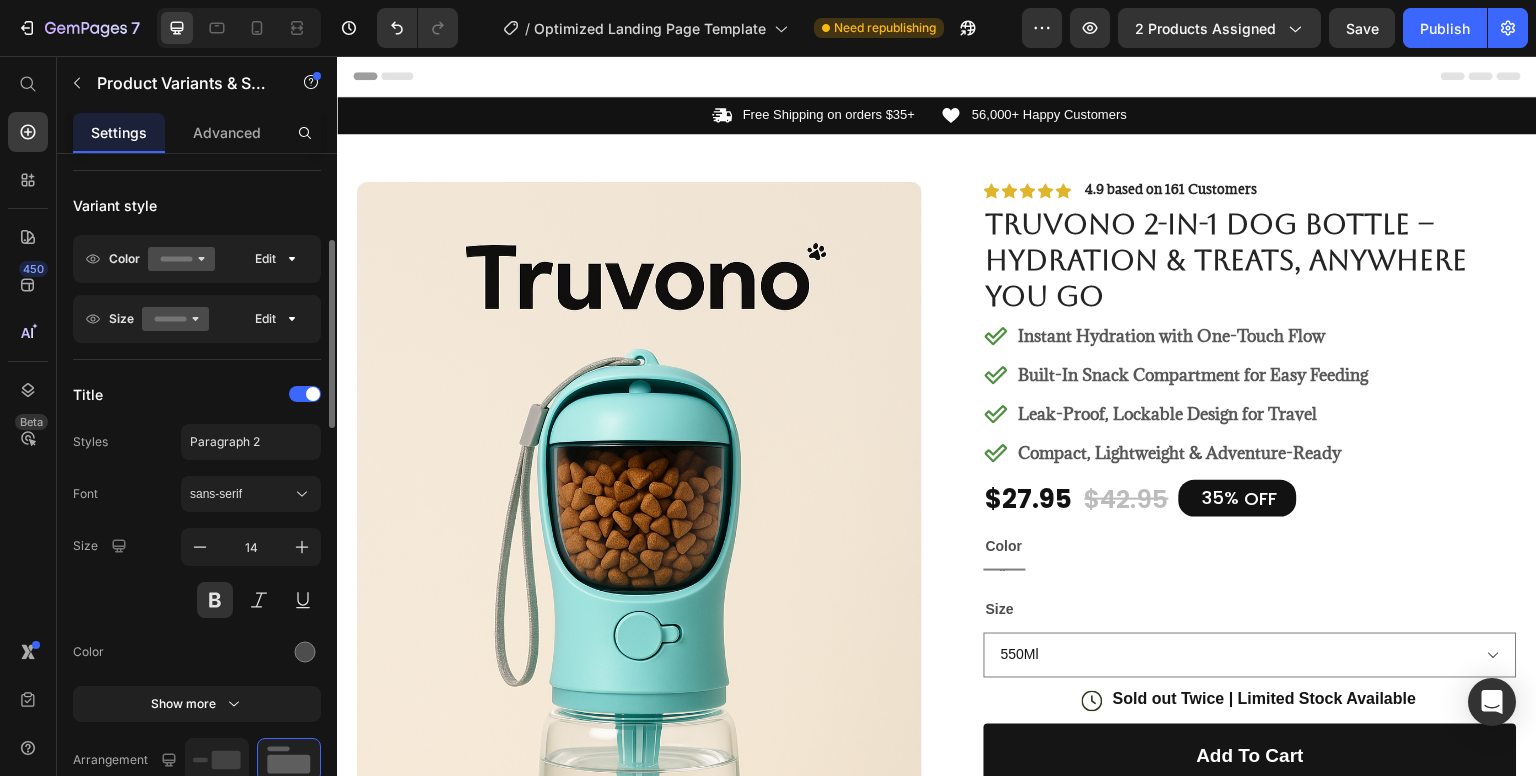 click on "Color" at bounding box center (148, 259) 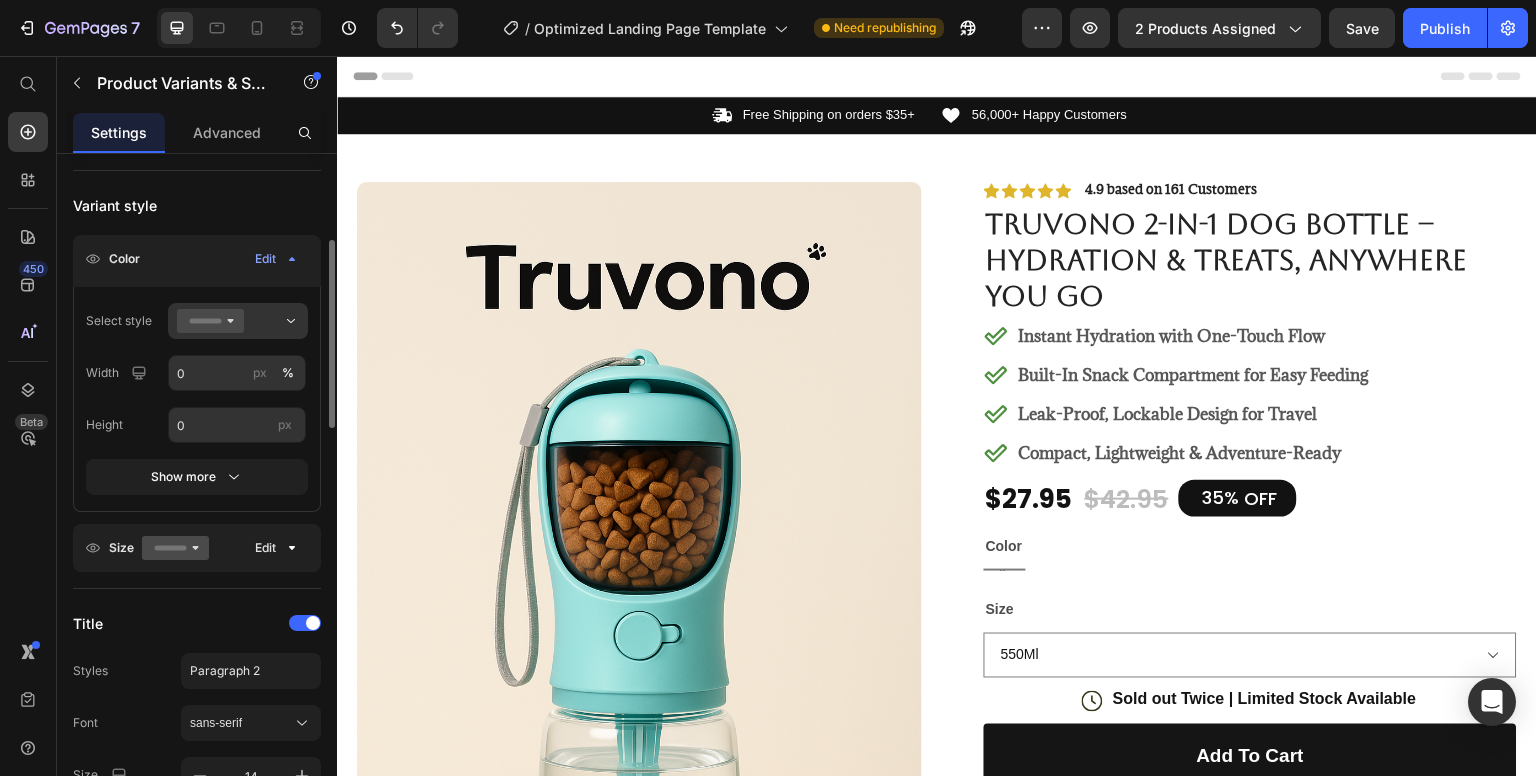 click on "Color" at bounding box center [110, 259] 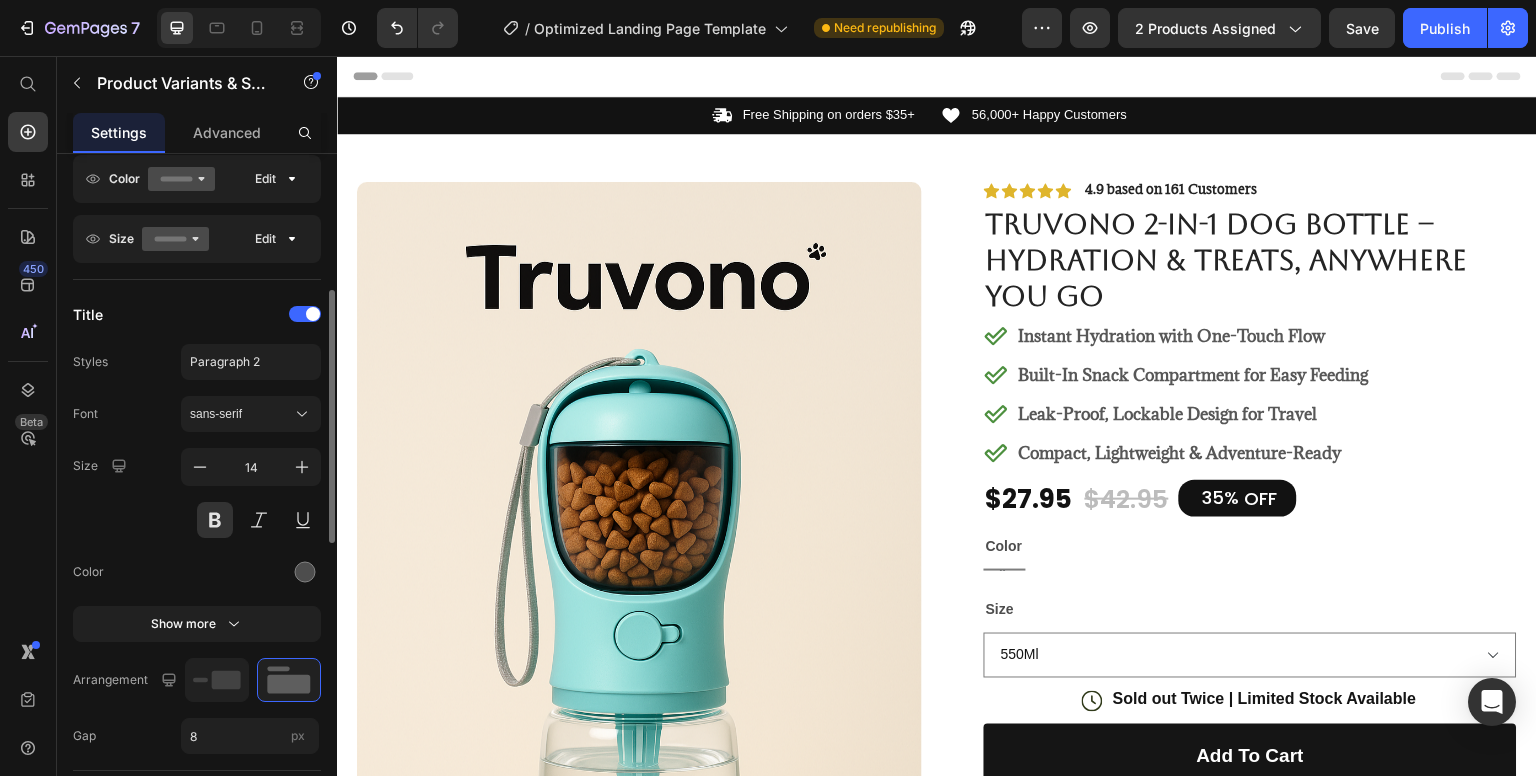scroll, scrollTop: 386, scrollLeft: 0, axis: vertical 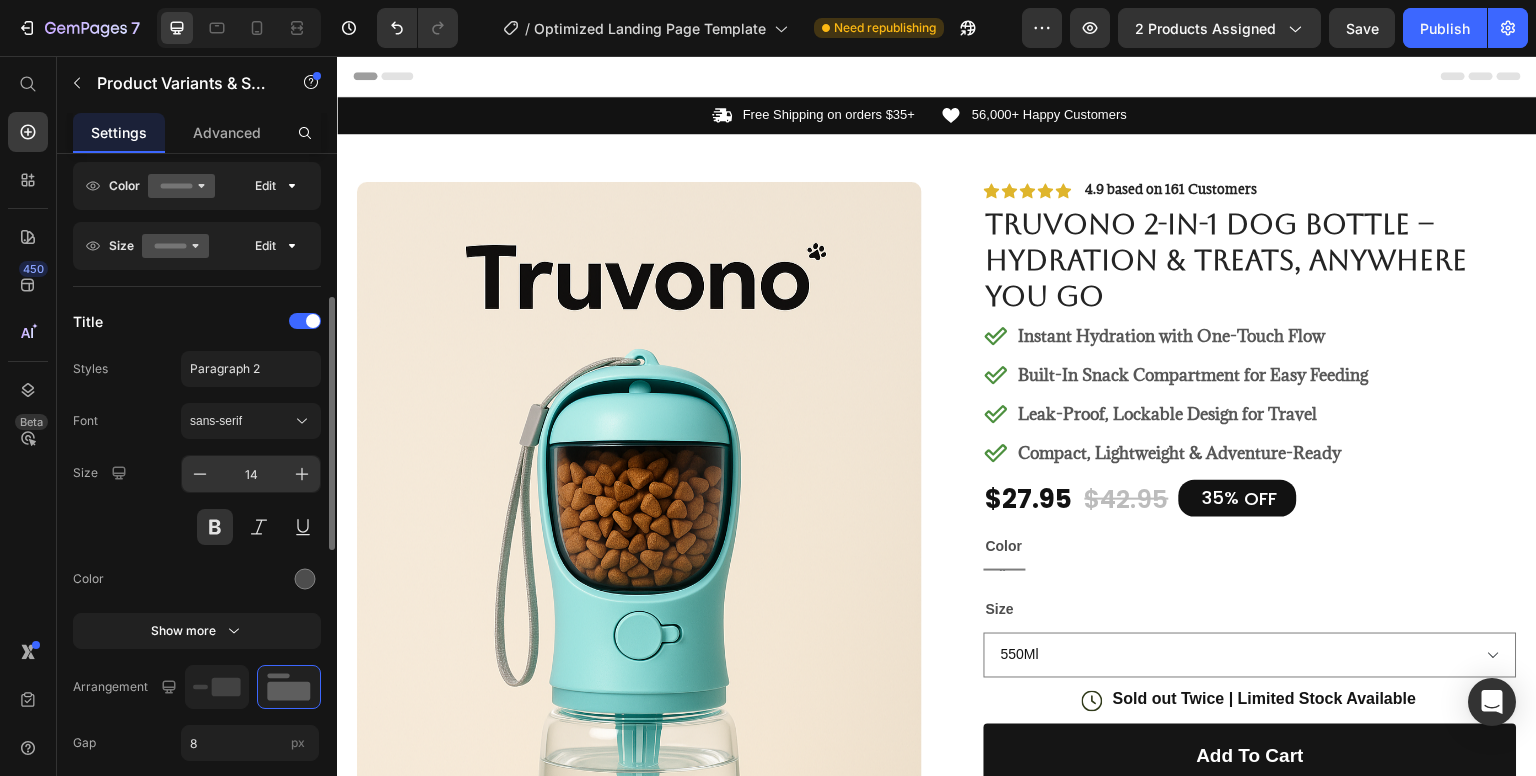 click on "14" at bounding box center (251, 474) 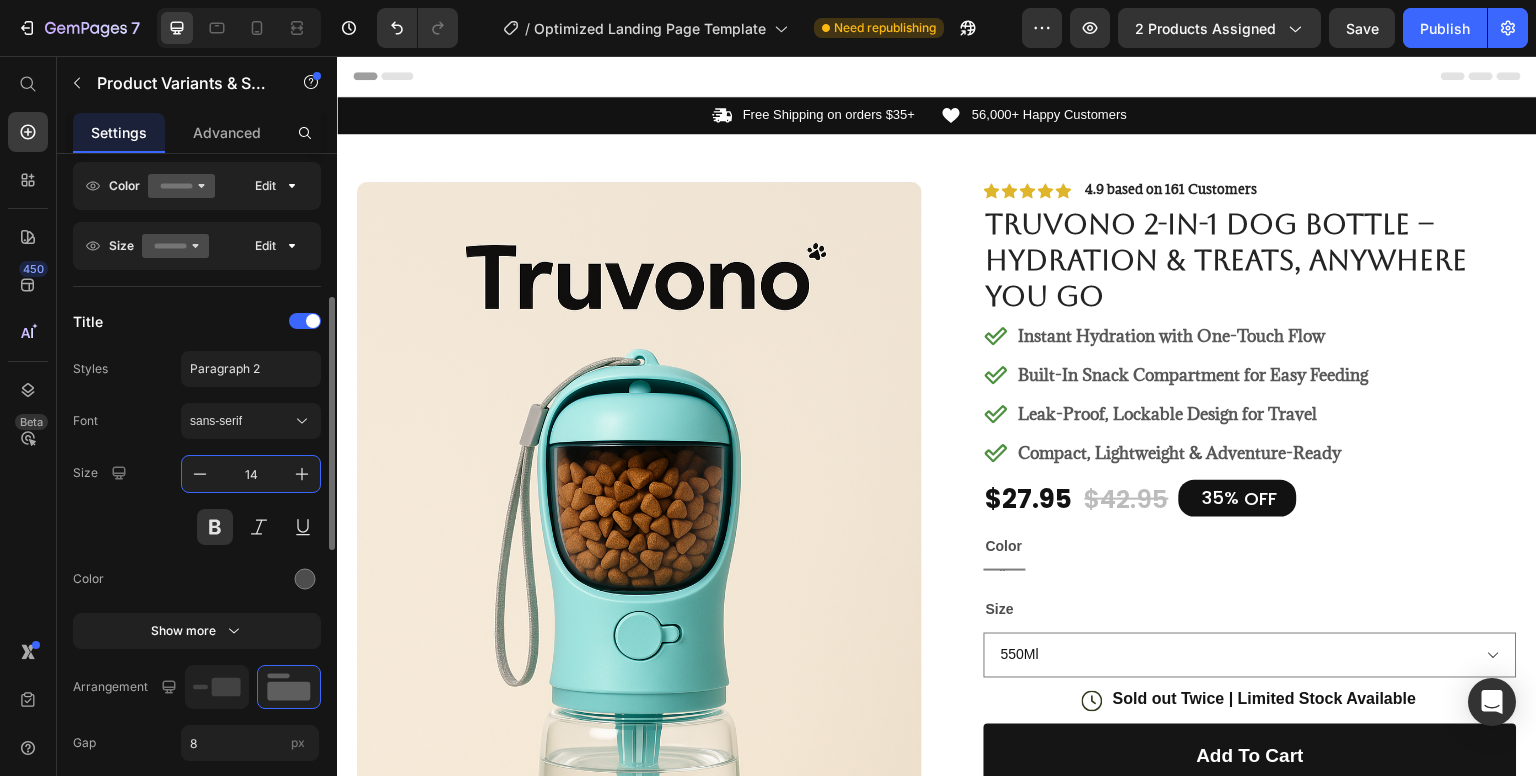 click on "14" at bounding box center (251, 474) 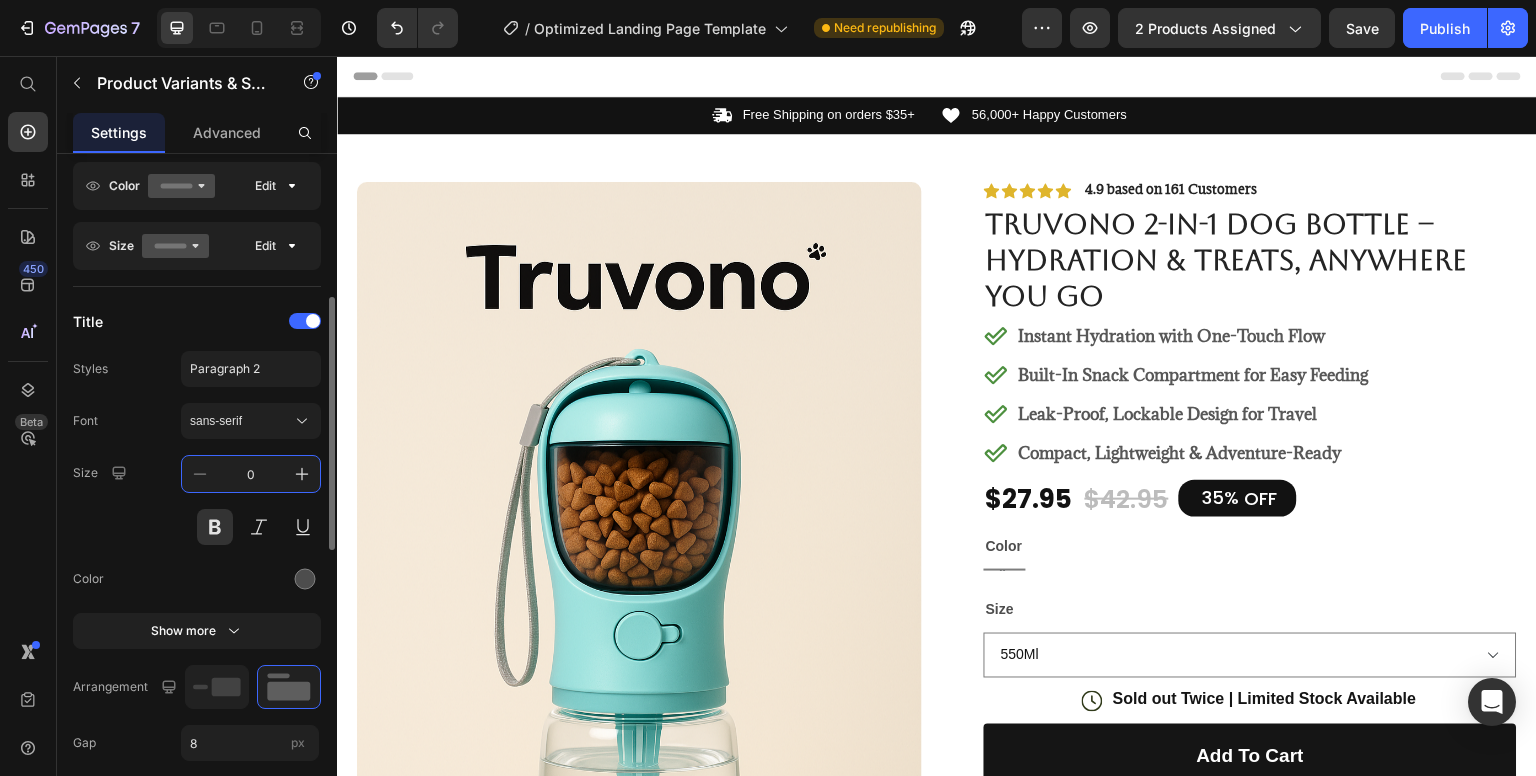 click on "Font sans-serif" at bounding box center (197, 421) 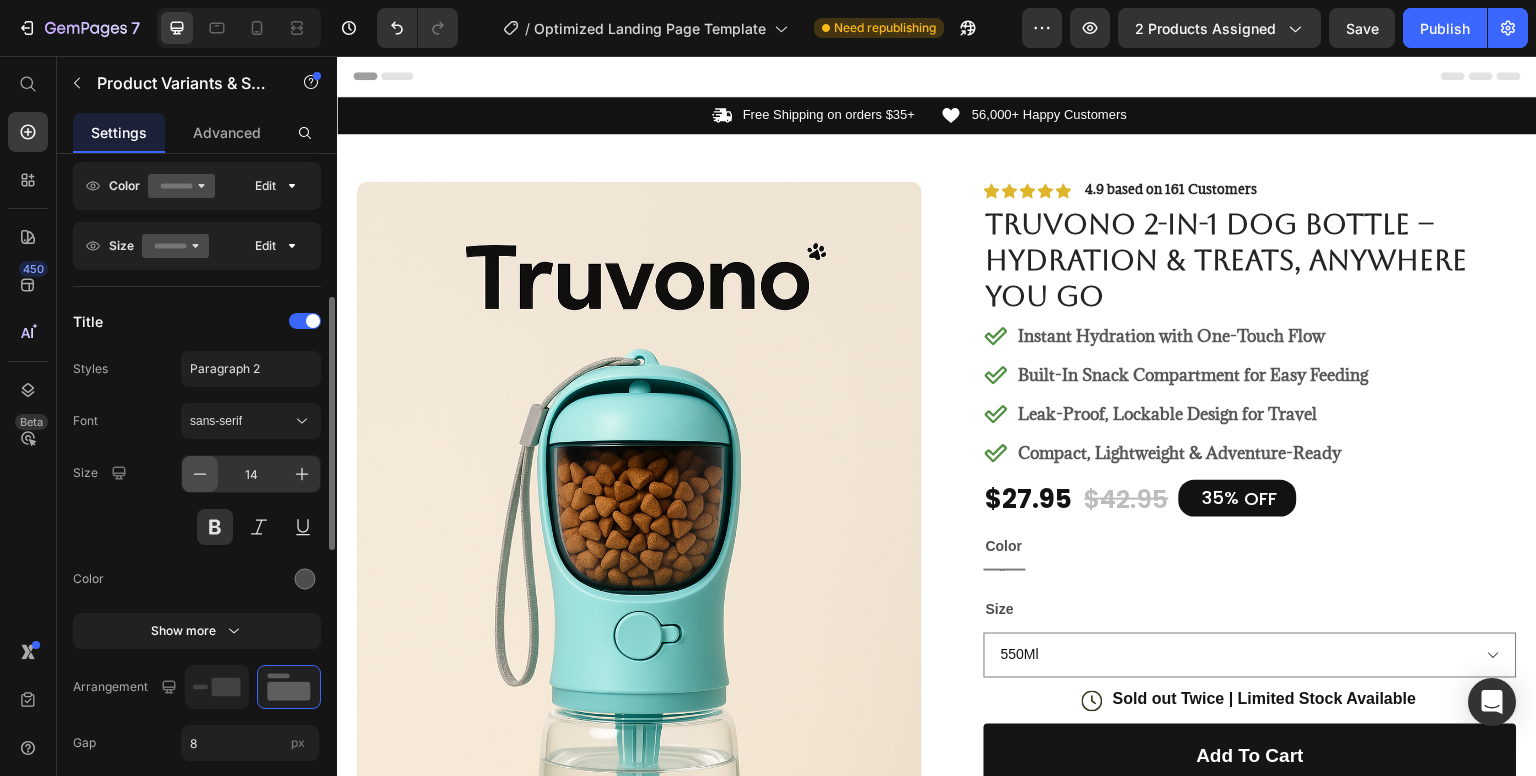 click at bounding box center (200, 474) 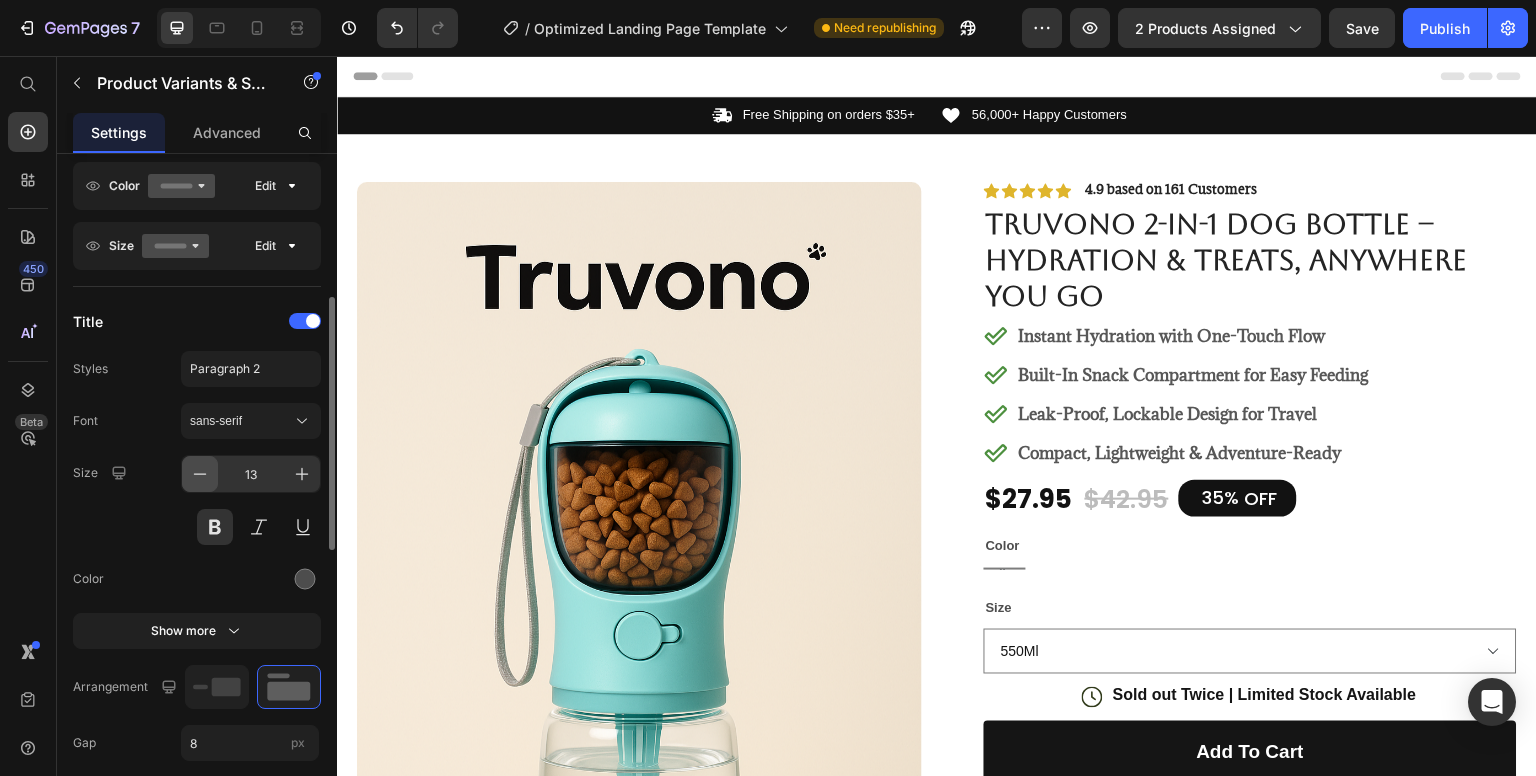 click at bounding box center (200, 474) 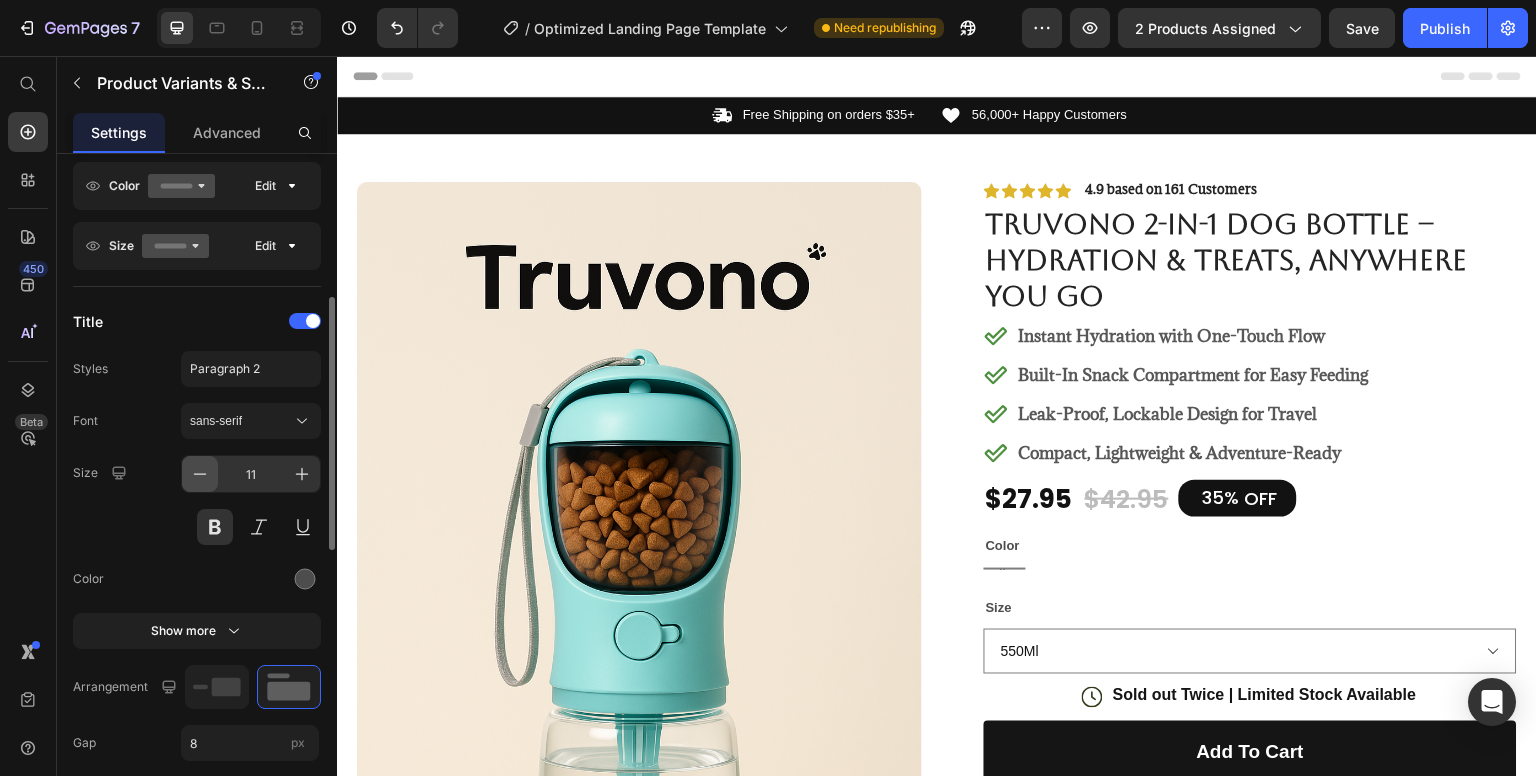 click at bounding box center [200, 474] 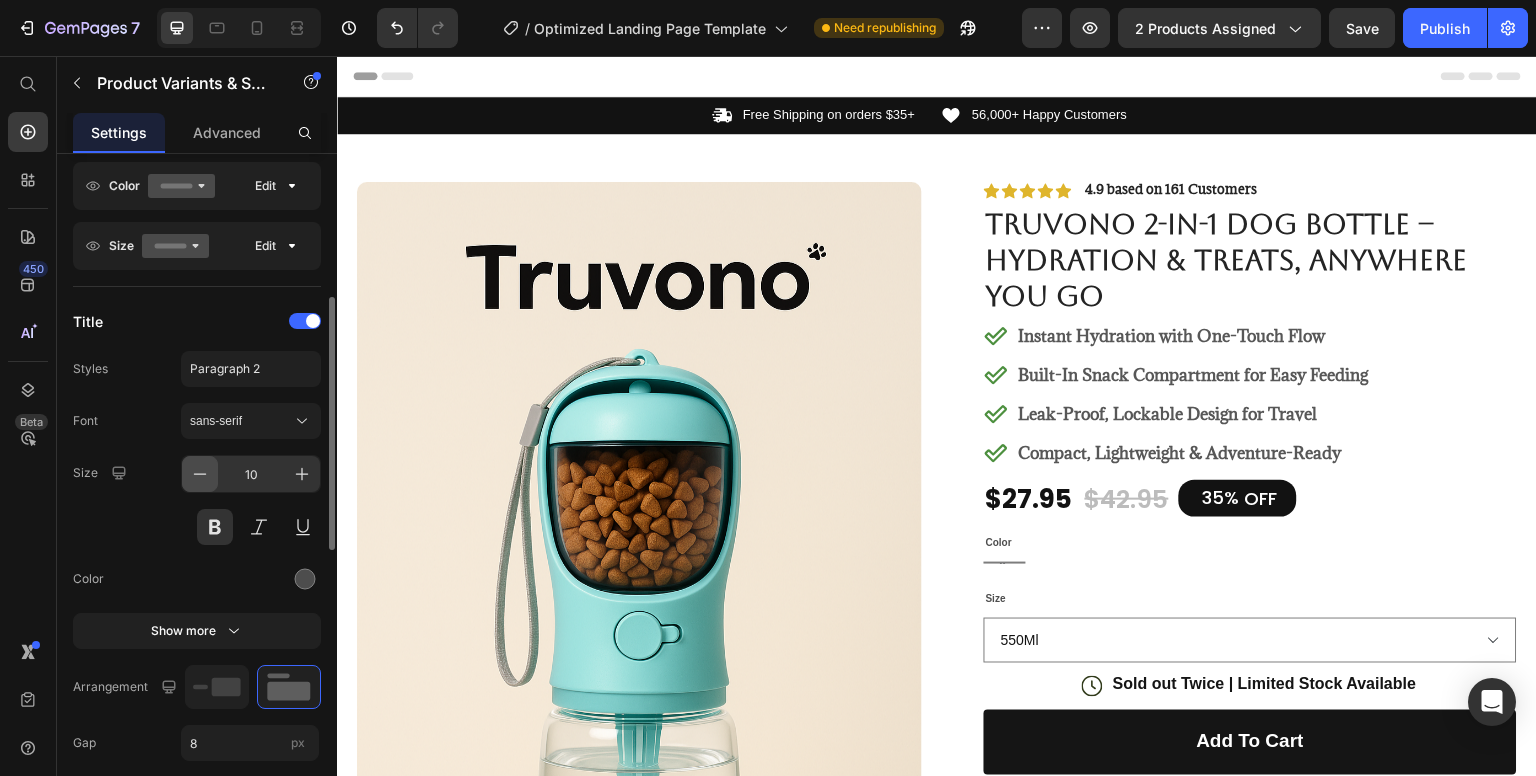 click at bounding box center [200, 474] 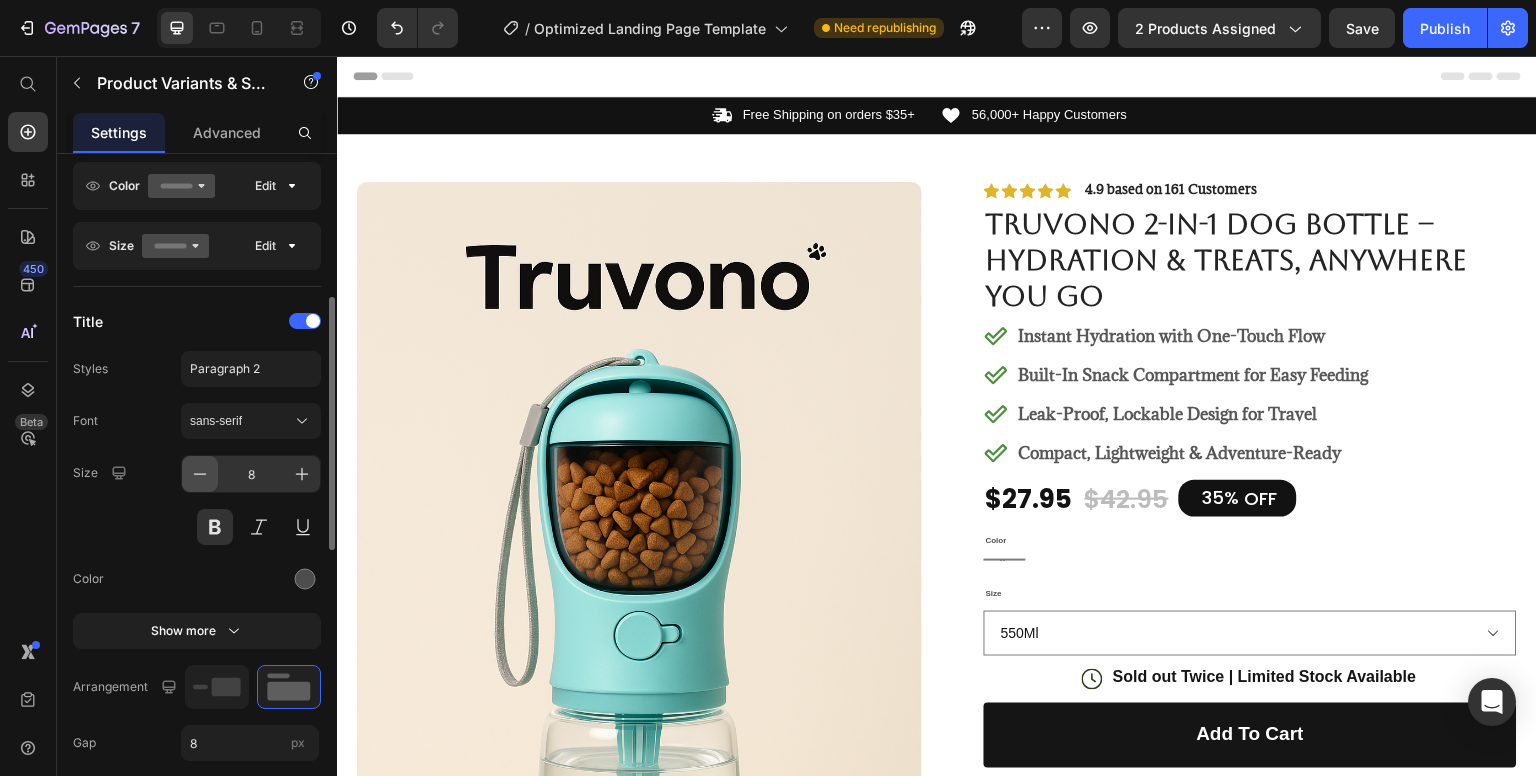 click at bounding box center [200, 474] 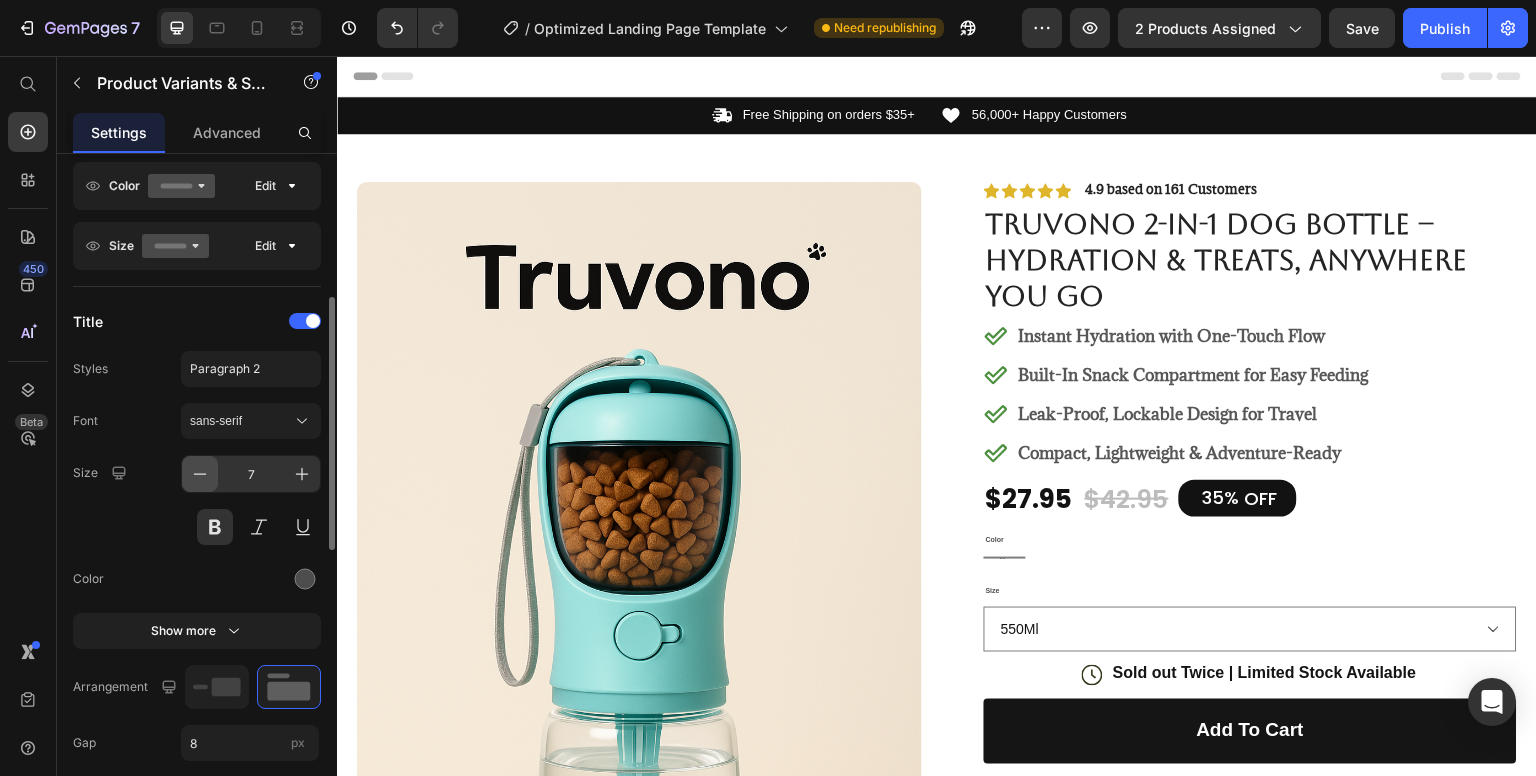 click at bounding box center [200, 474] 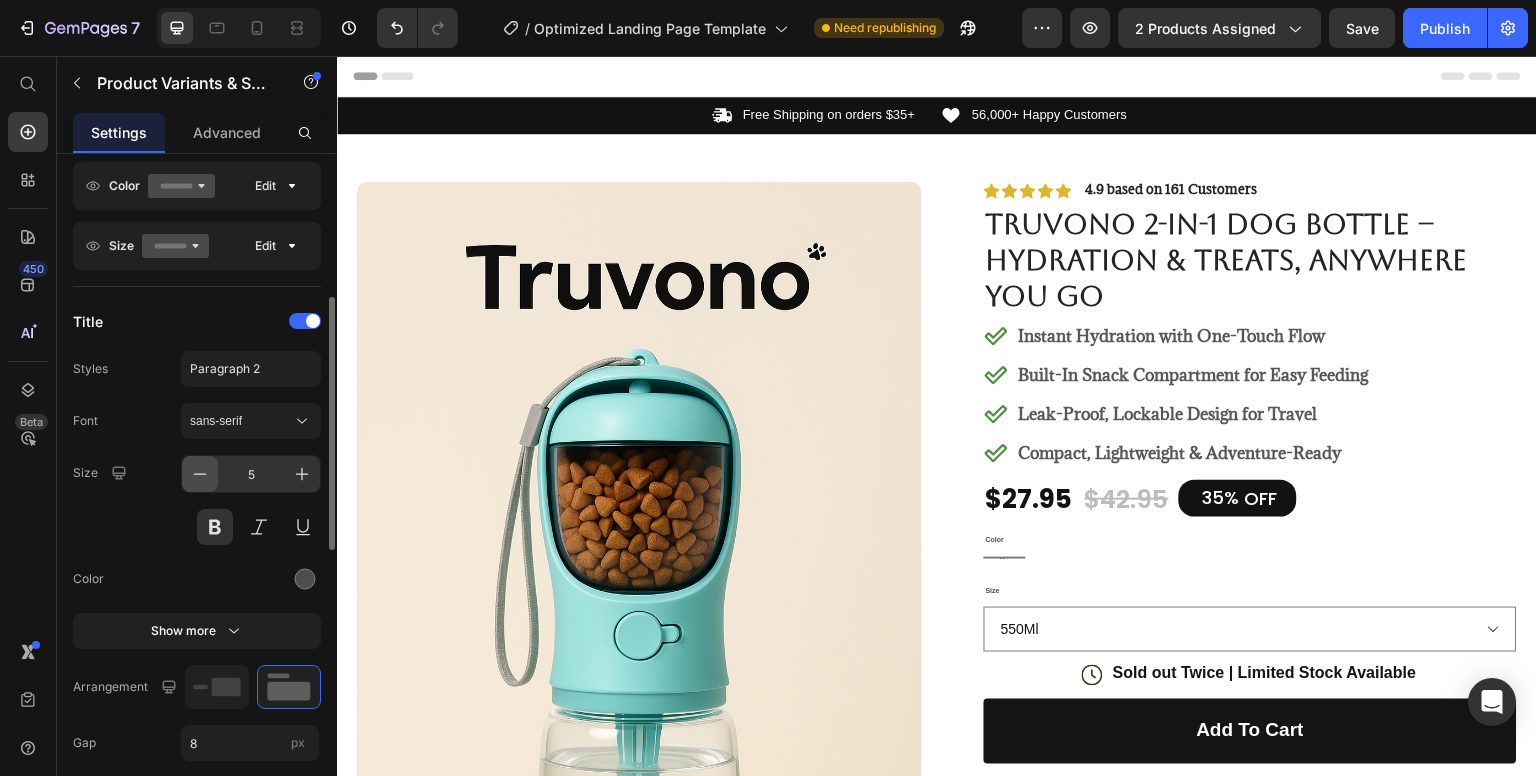 click at bounding box center (200, 474) 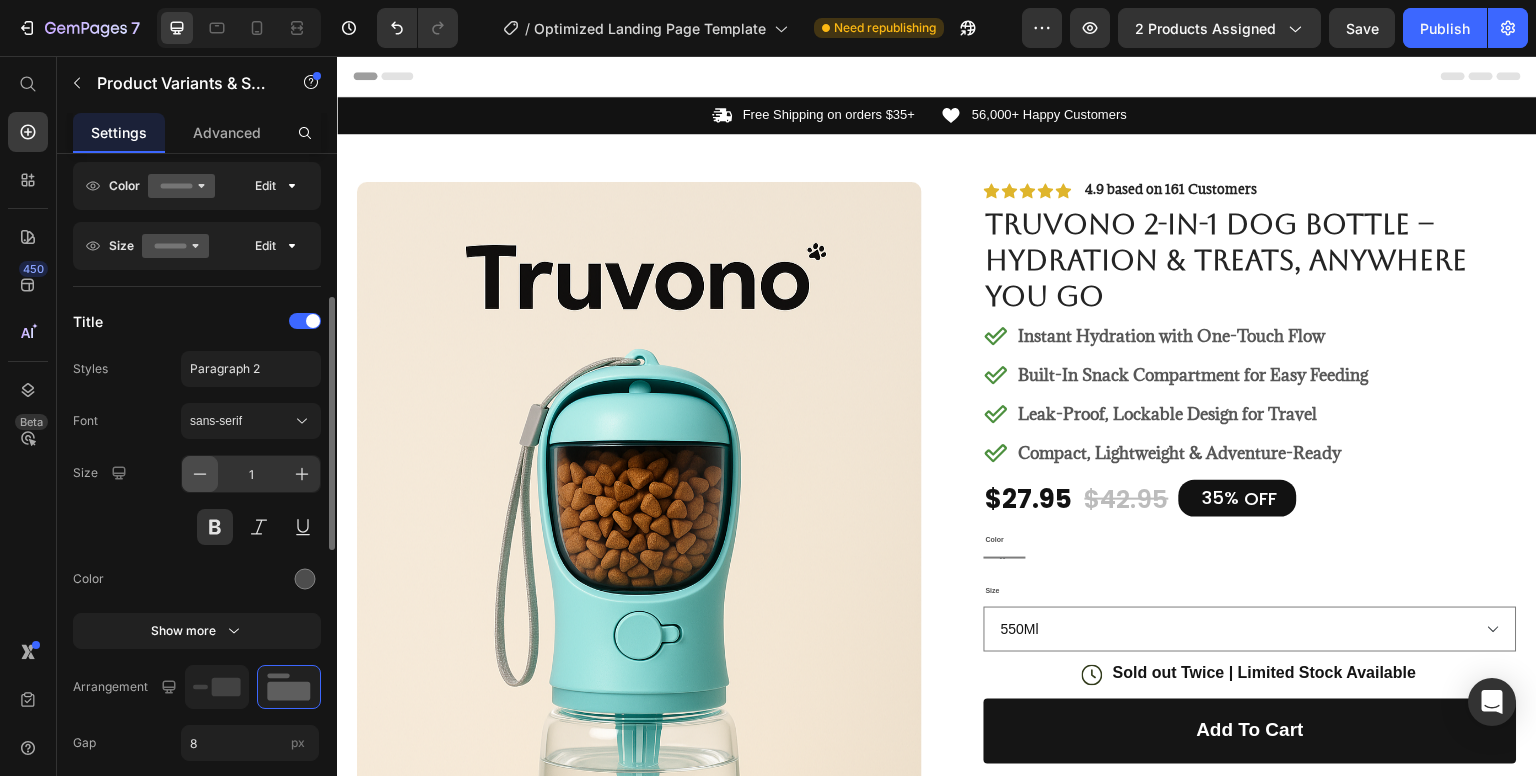 click at bounding box center [200, 474] 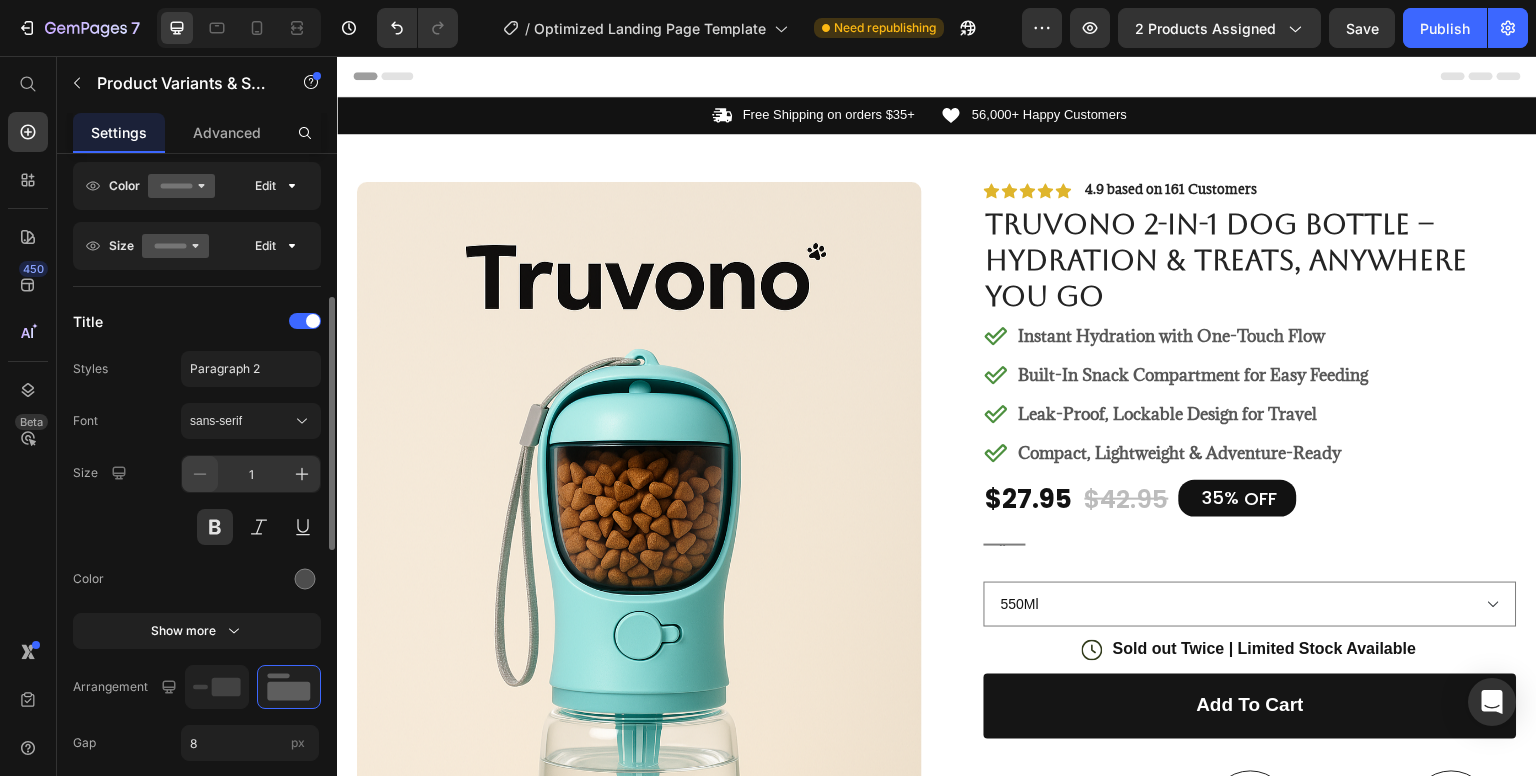 click at bounding box center (200, 474) 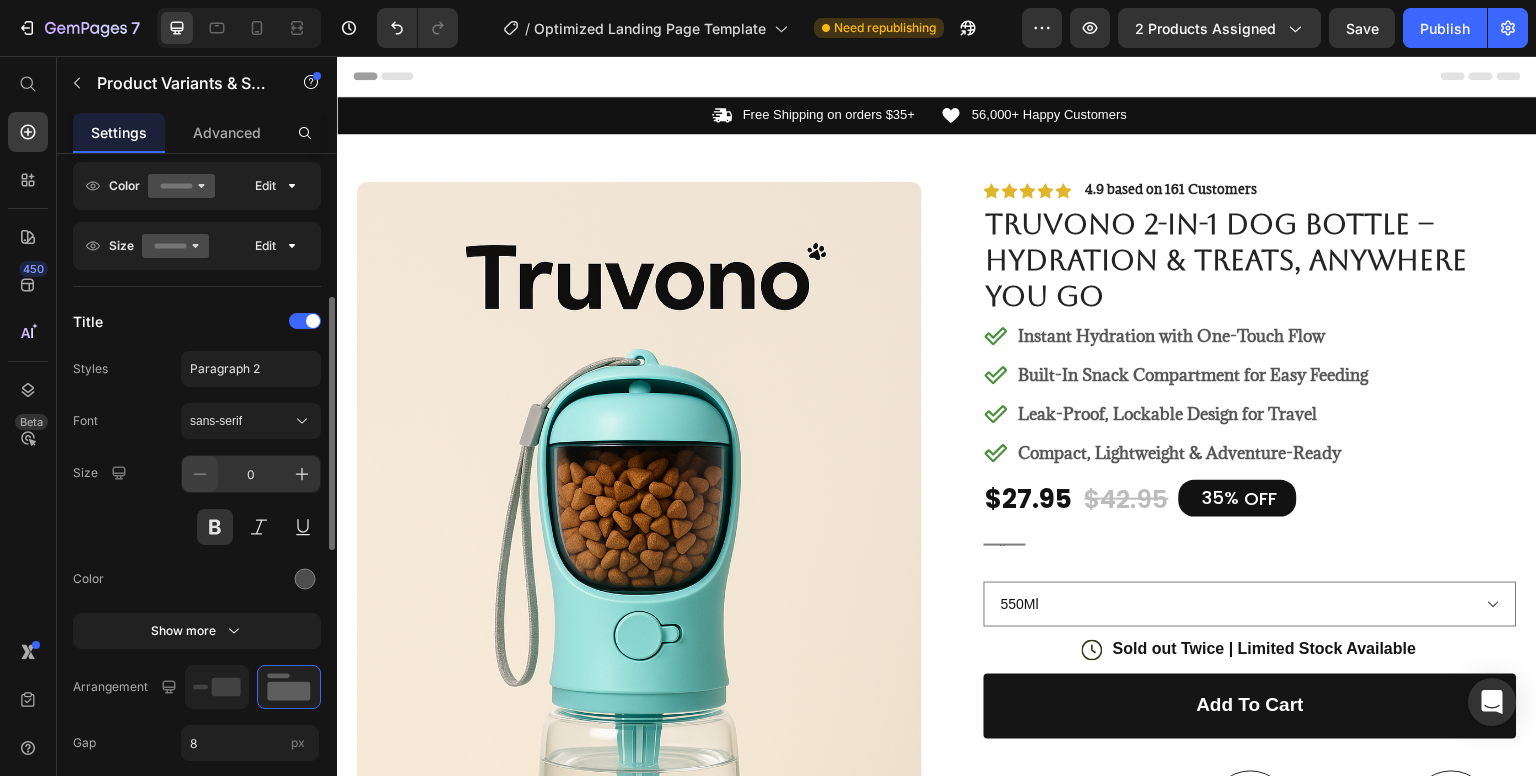 click at bounding box center [200, 474] 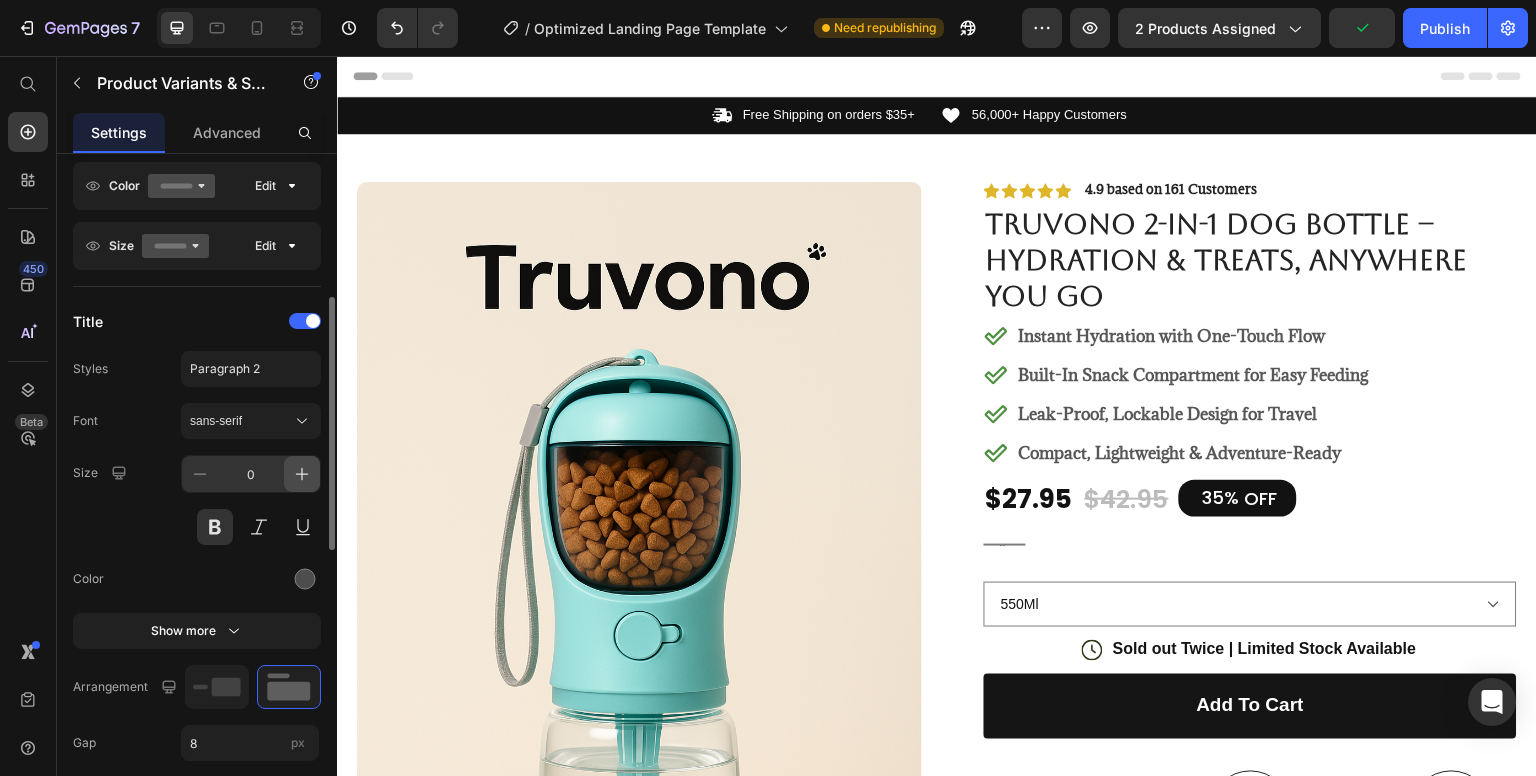 click at bounding box center (302, 474) 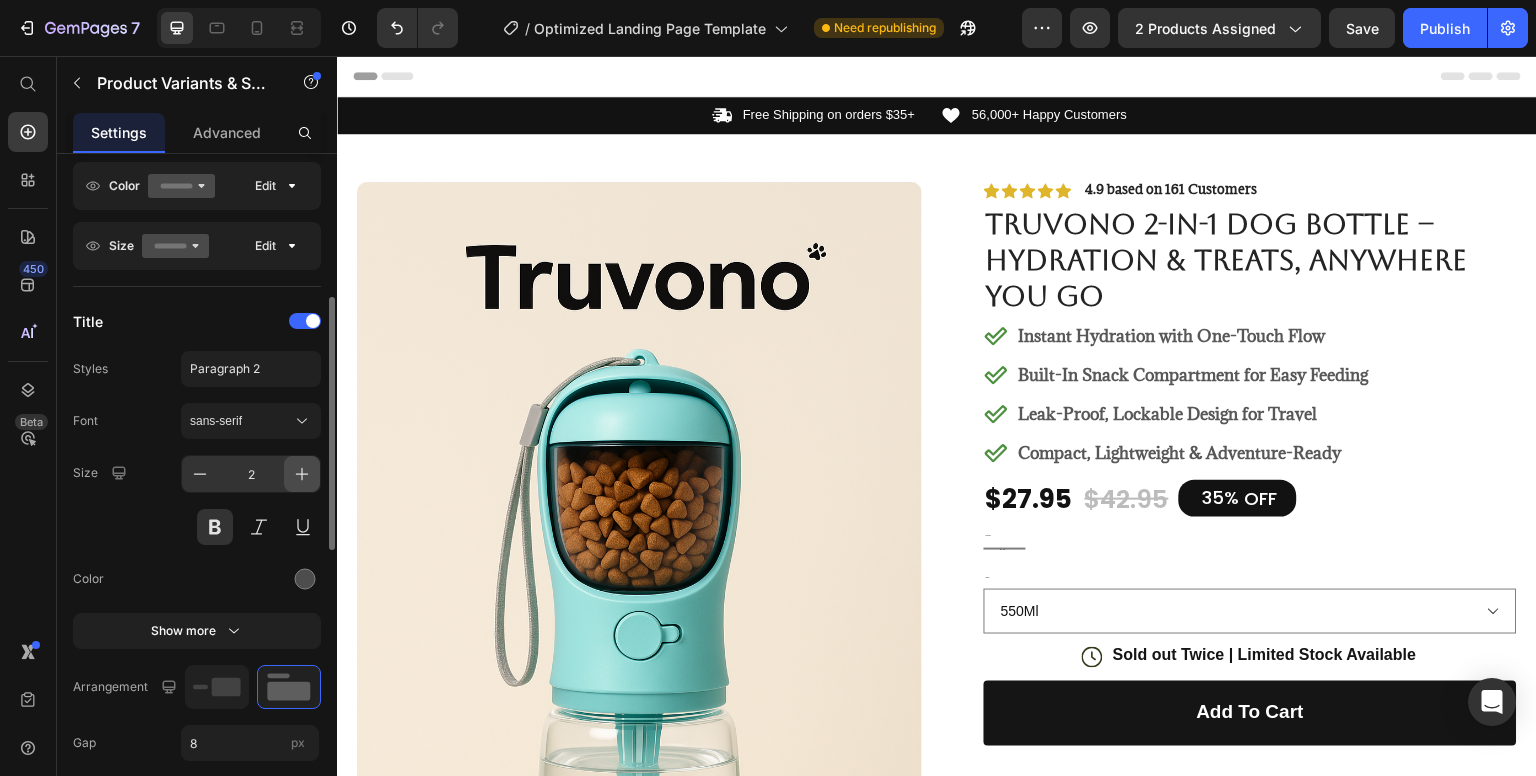 click at bounding box center (302, 474) 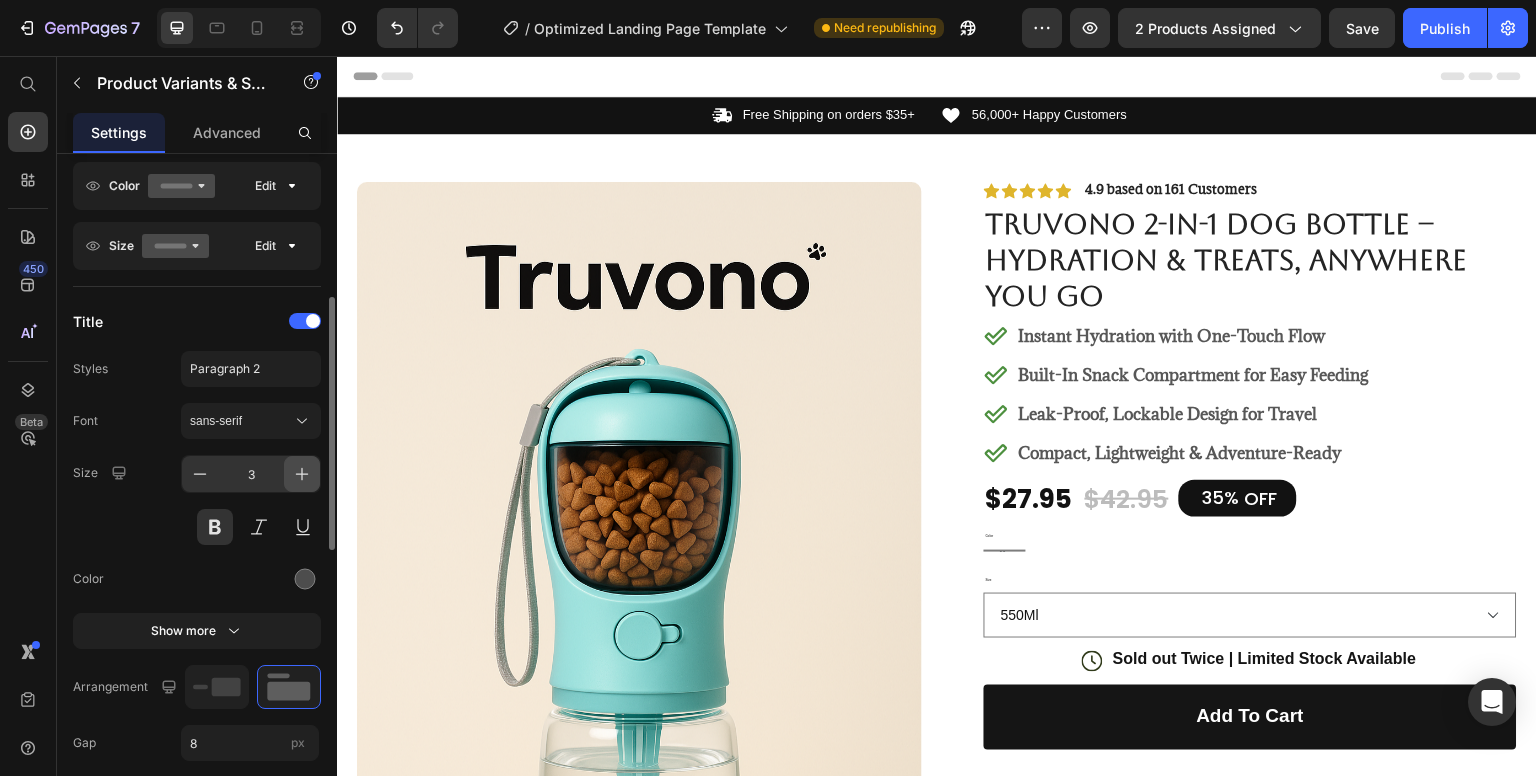click at bounding box center (302, 474) 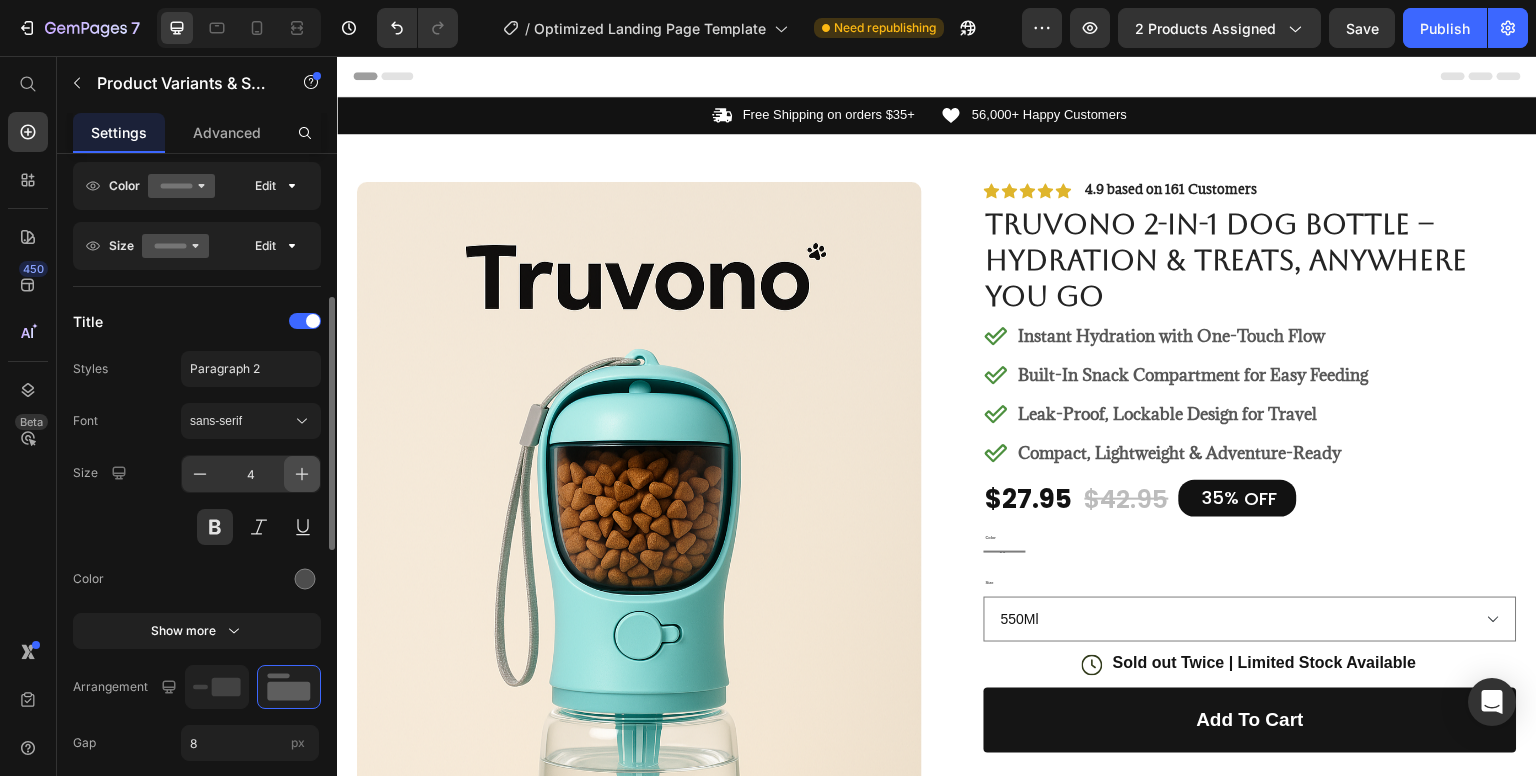 click at bounding box center (302, 474) 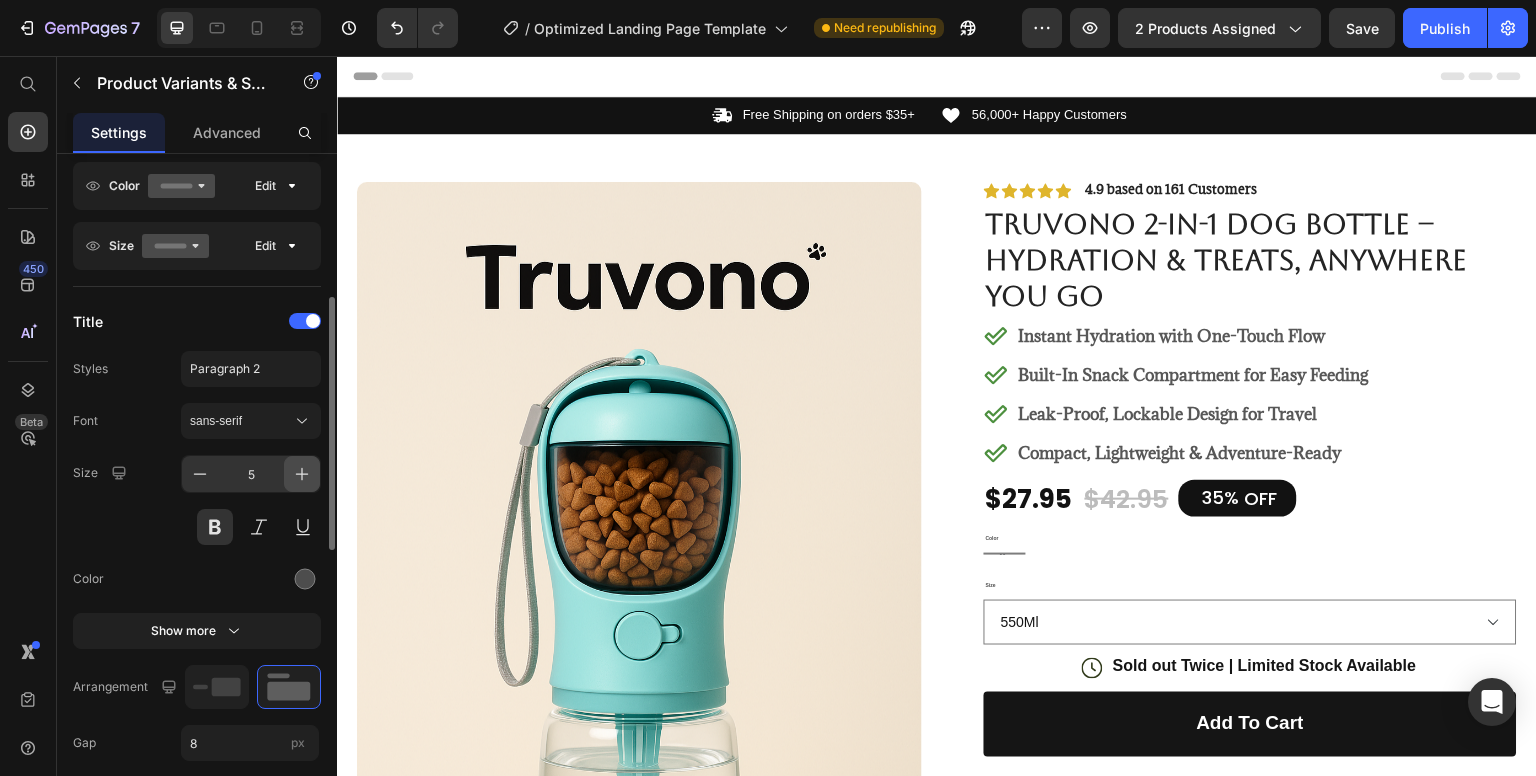 click at bounding box center [302, 474] 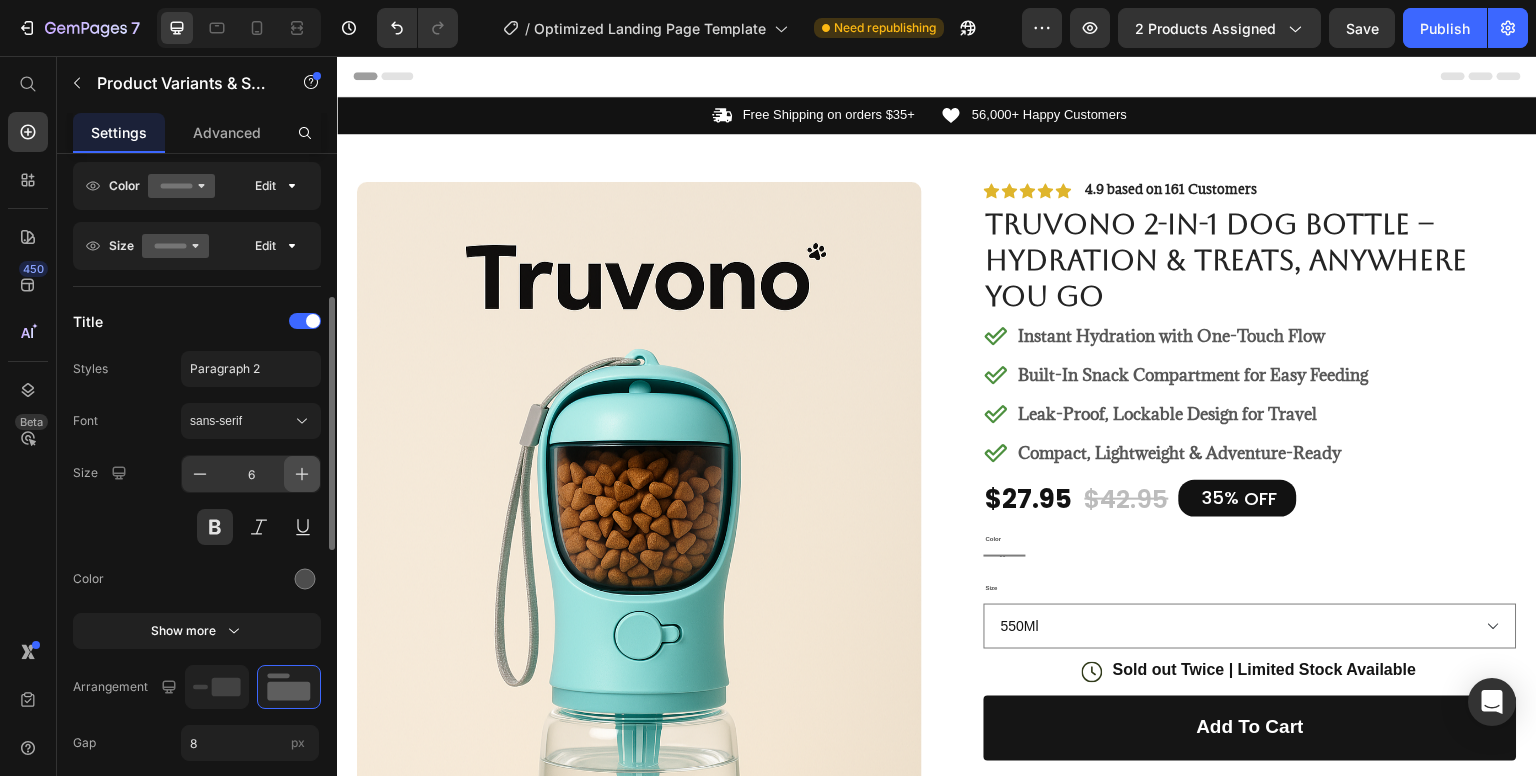 click at bounding box center [302, 474] 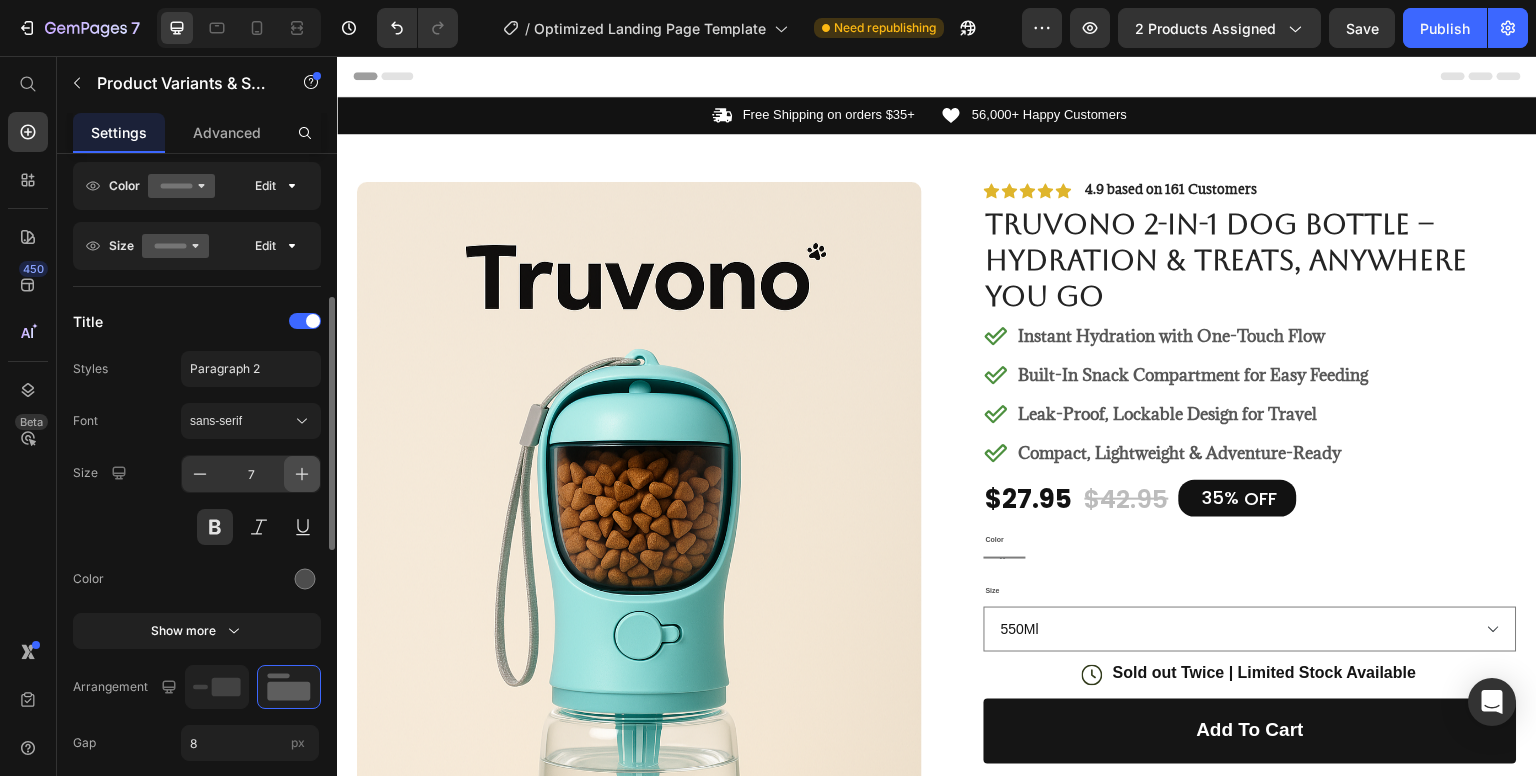click at bounding box center (302, 474) 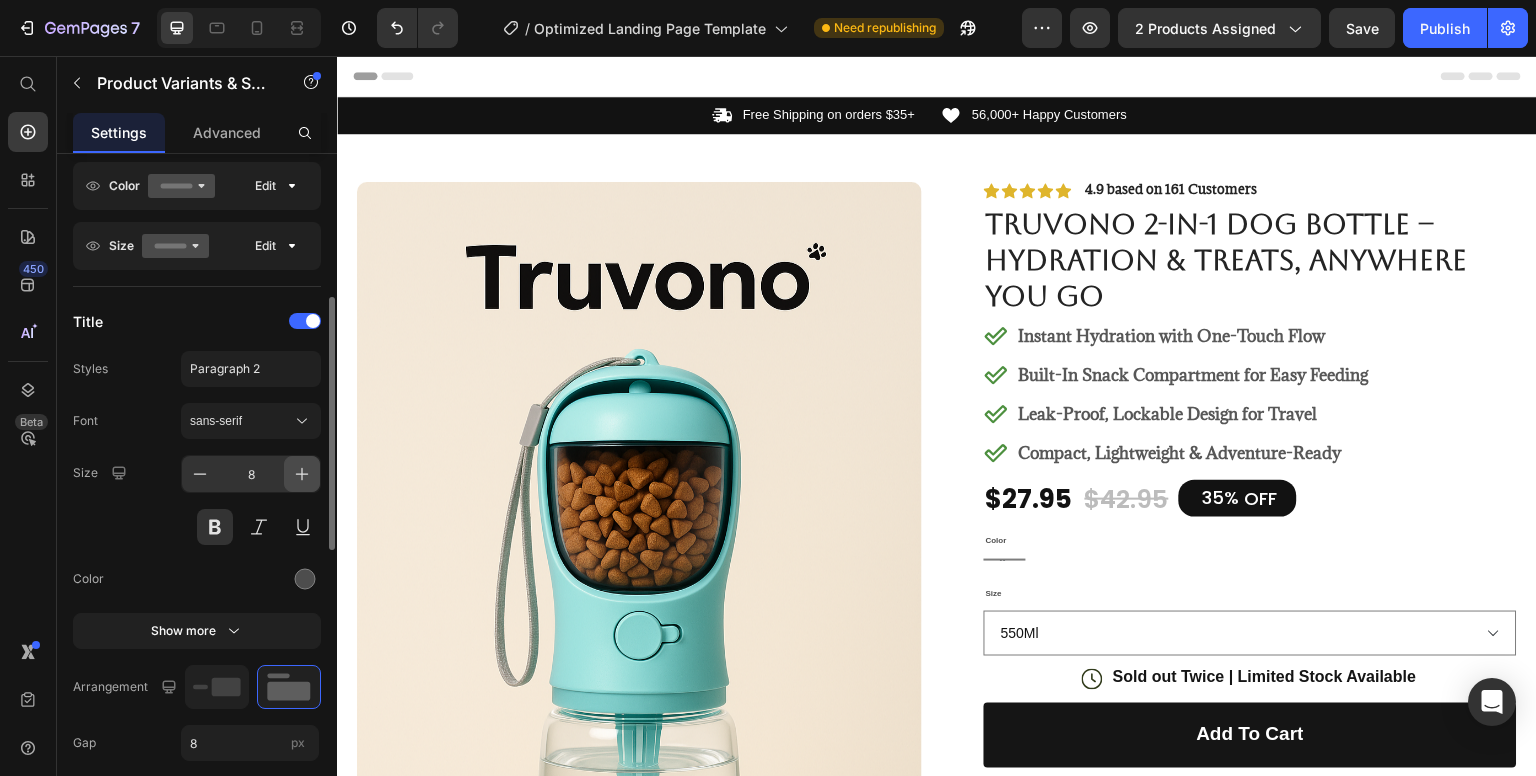 click at bounding box center [302, 474] 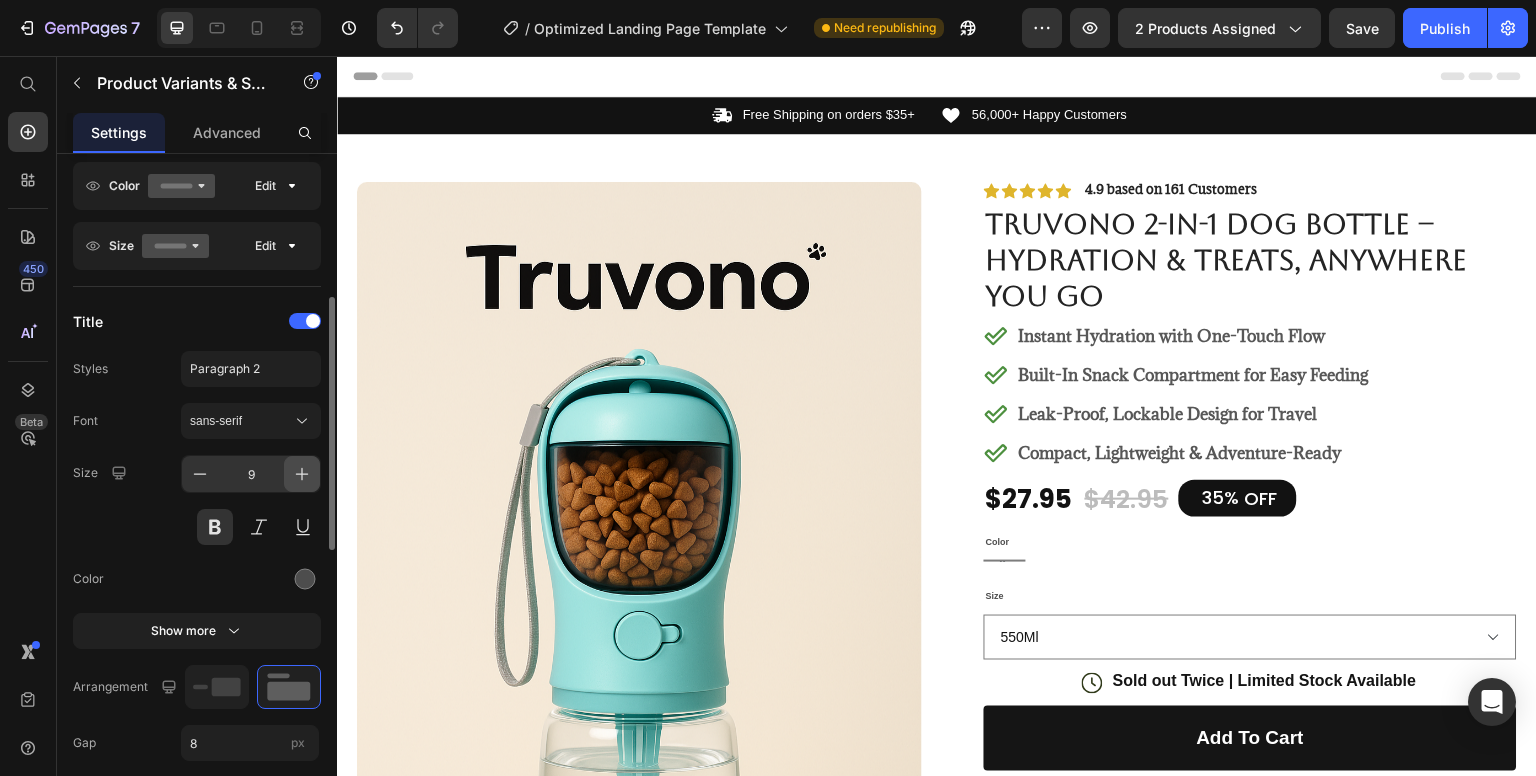 click at bounding box center [302, 474] 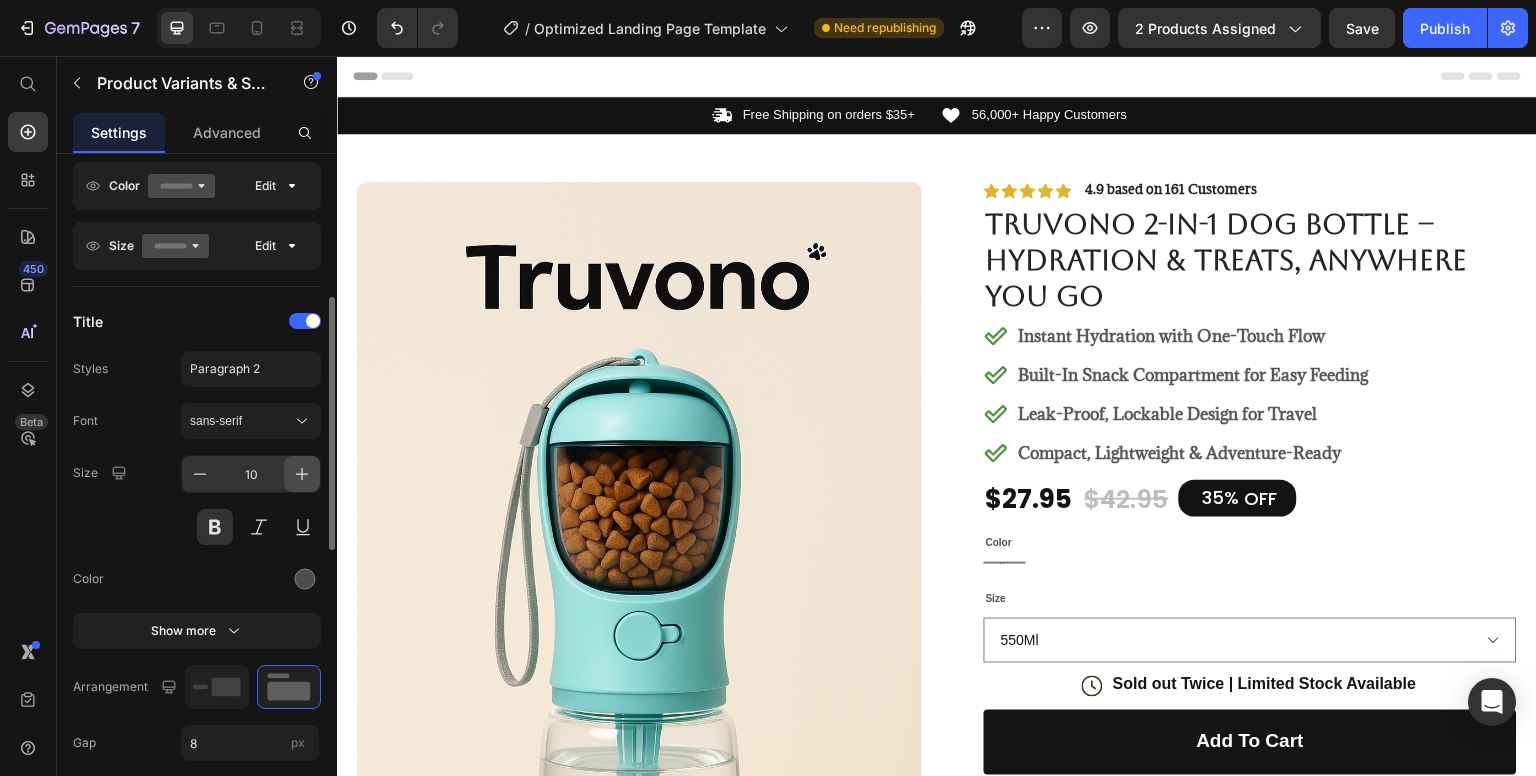 click at bounding box center (302, 474) 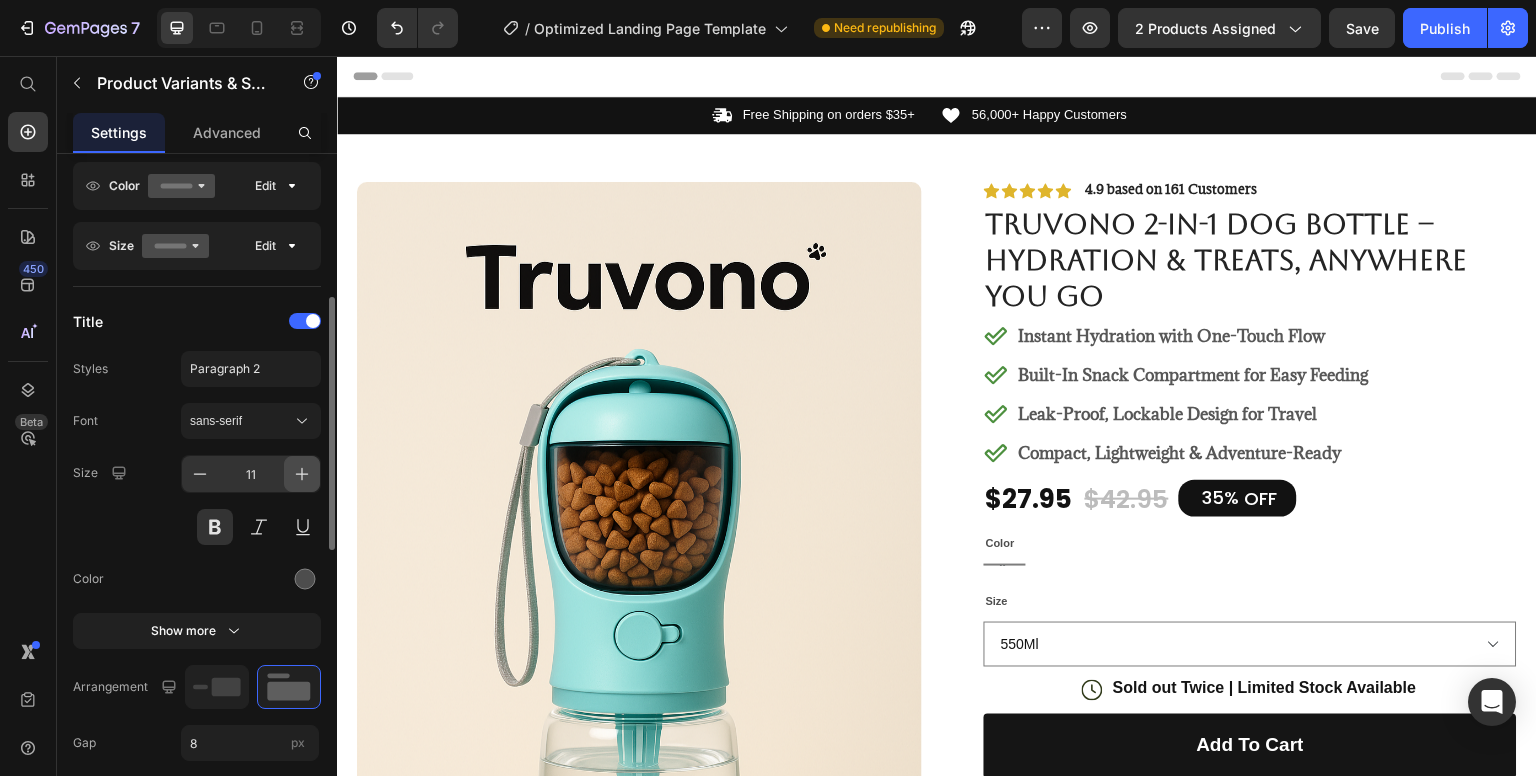 click at bounding box center [302, 474] 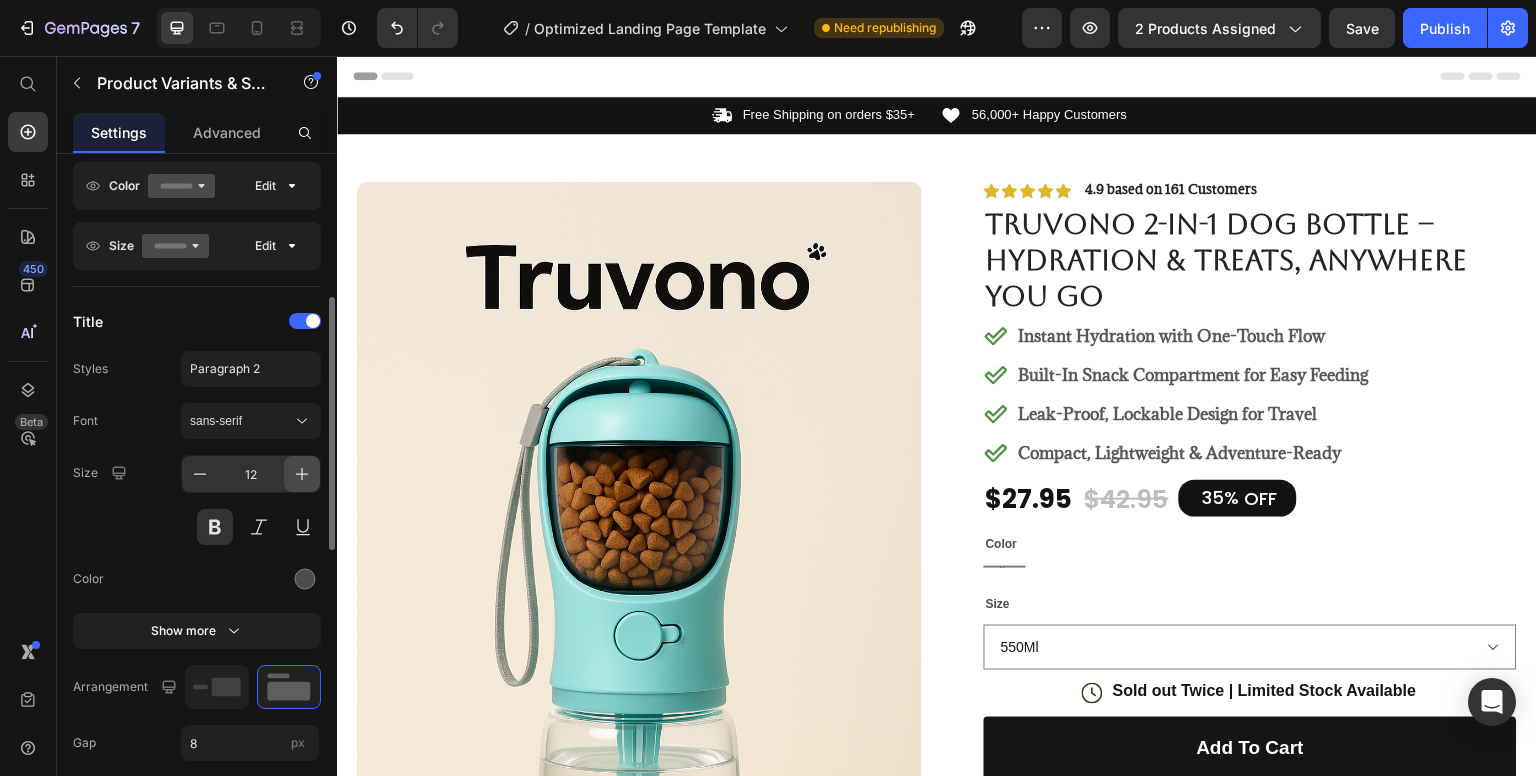 click at bounding box center (302, 474) 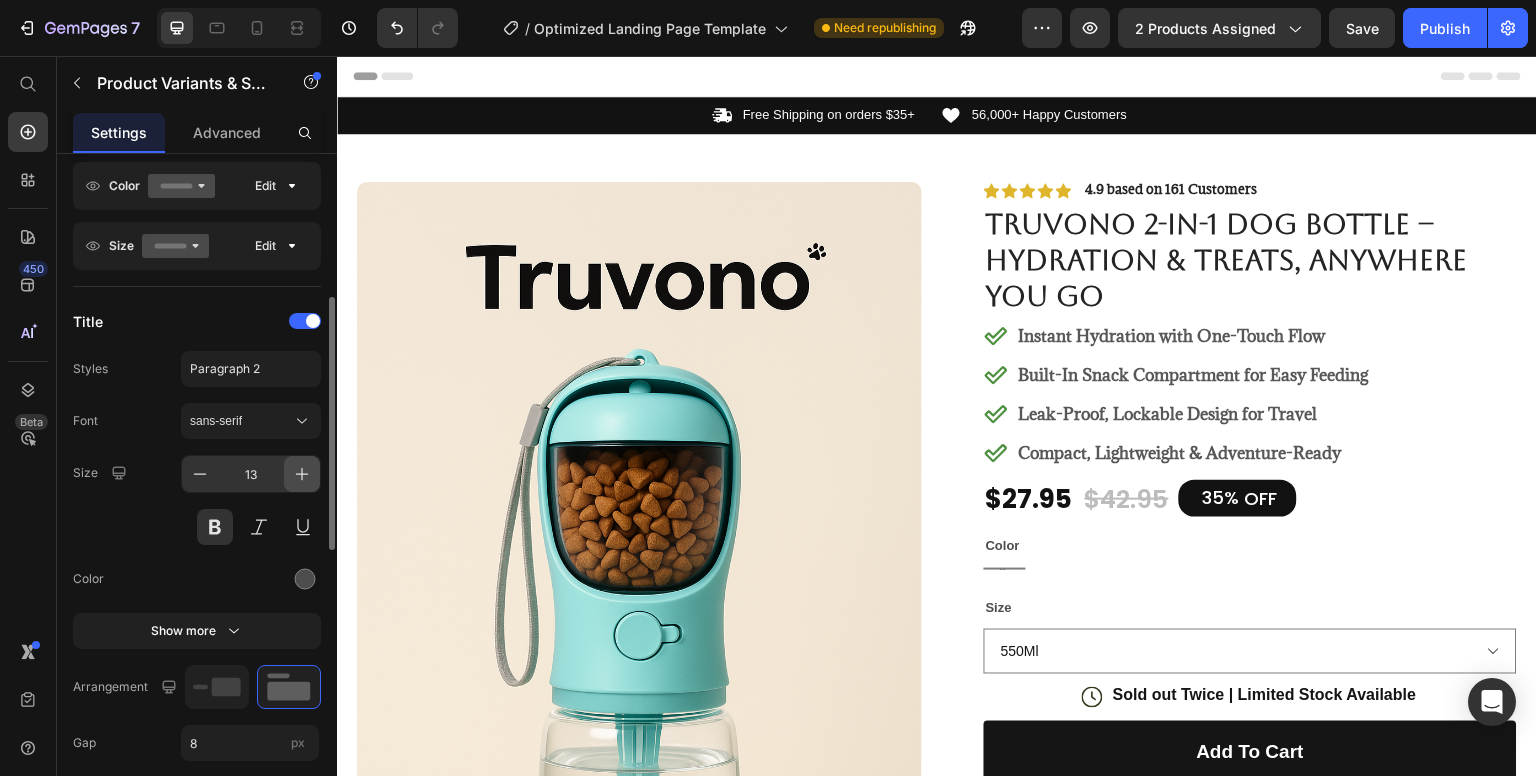 click at bounding box center [302, 474] 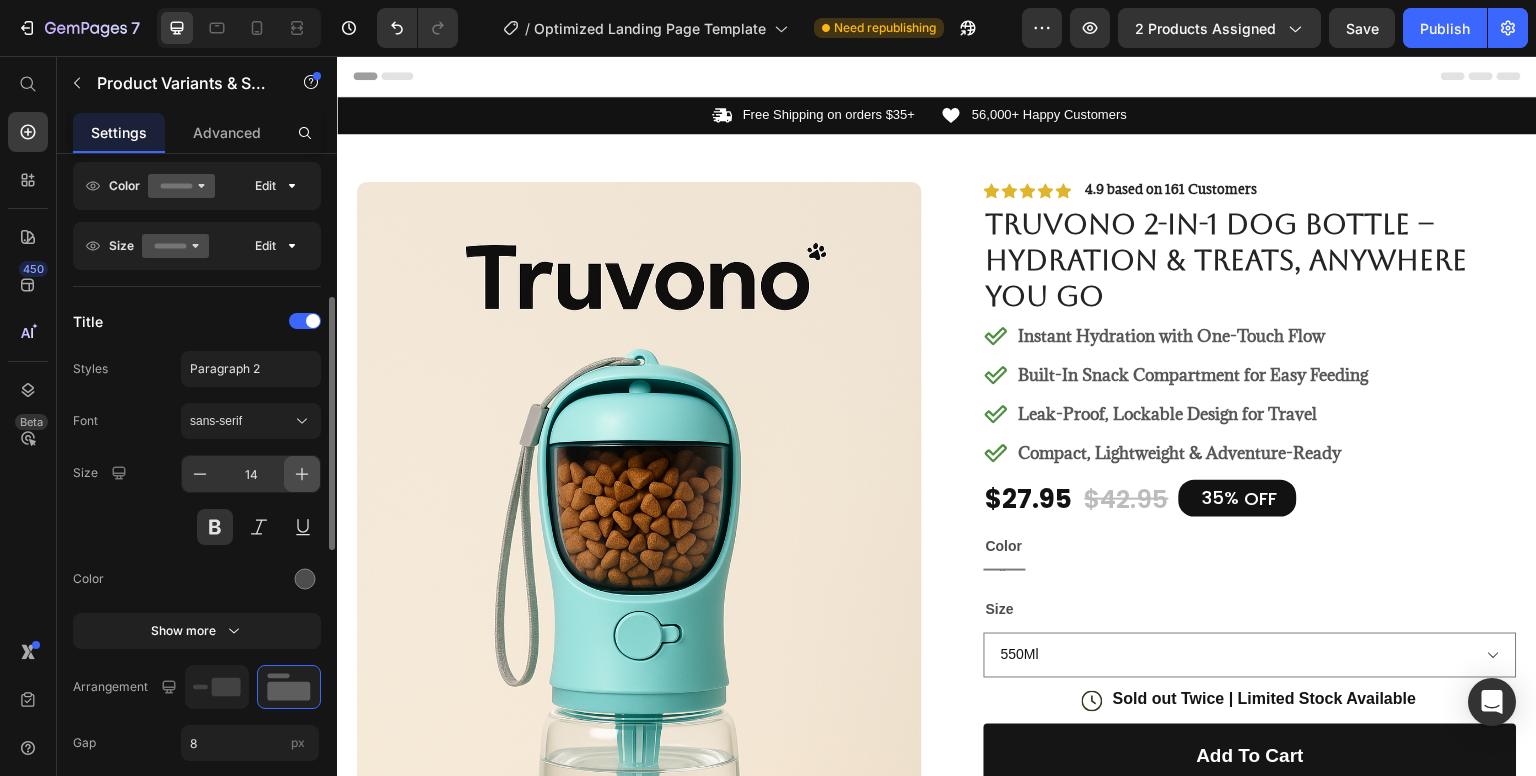 click at bounding box center [302, 474] 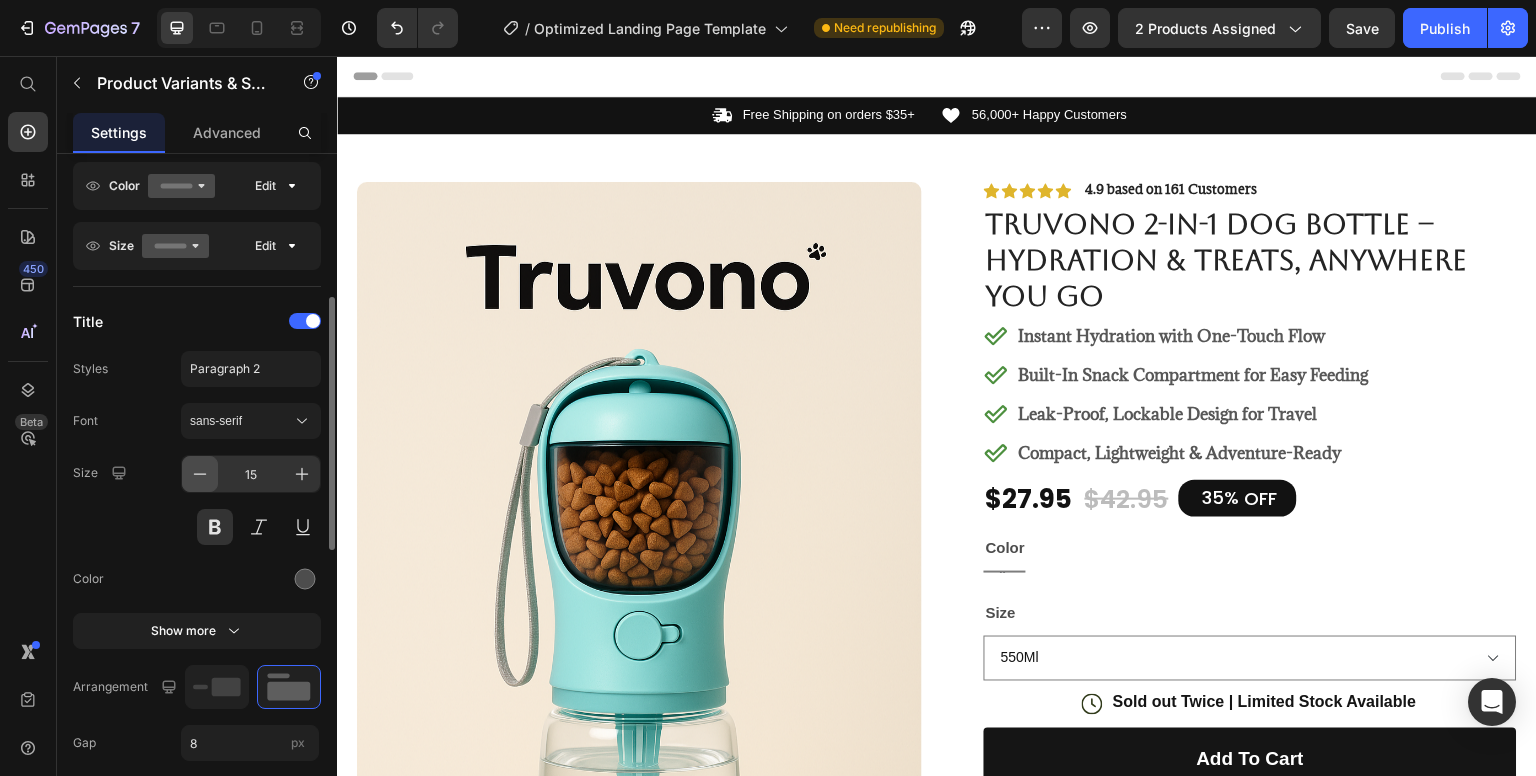 click 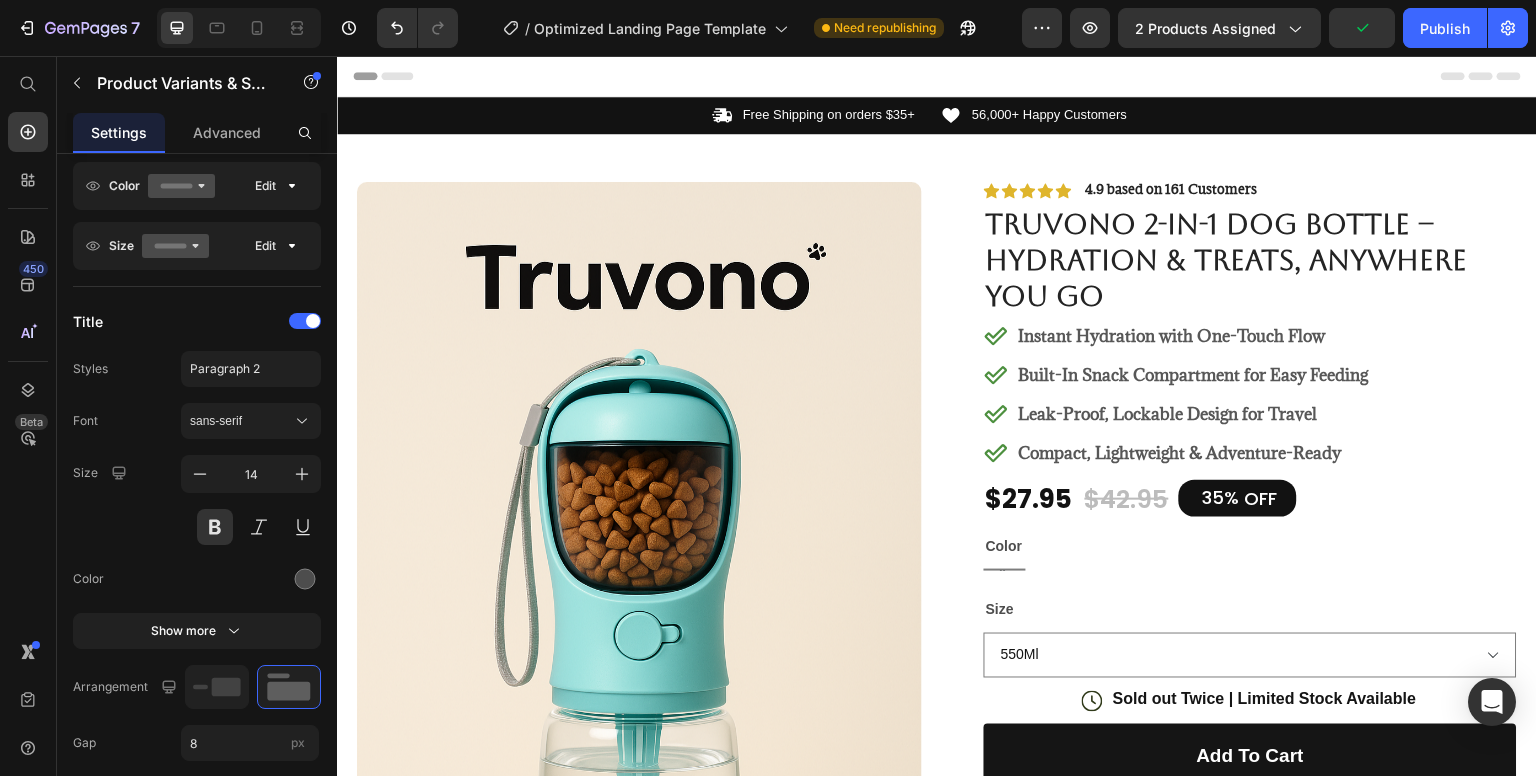 click on "Color Blue" at bounding box center (1250, 551) 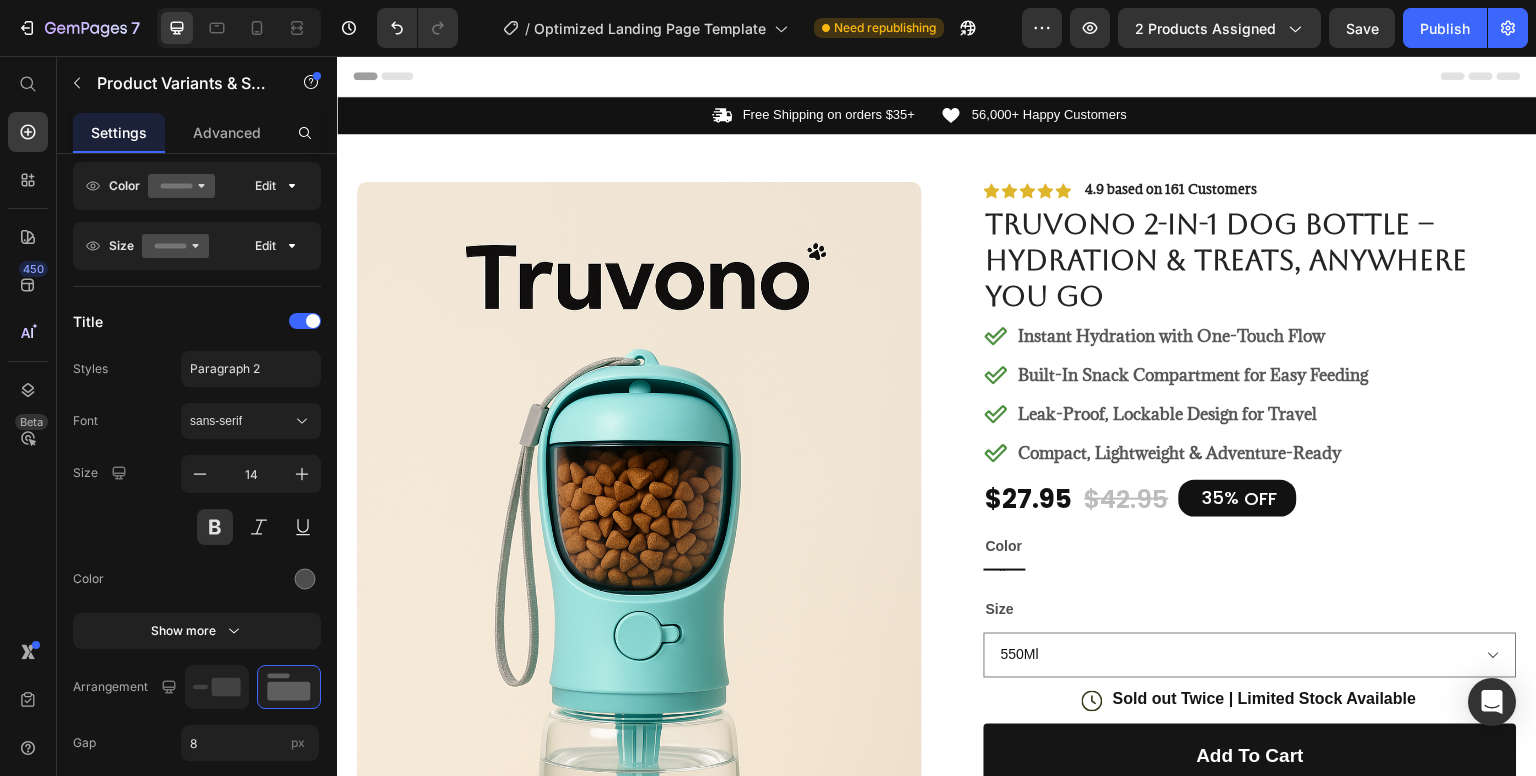 click on "Color Blue" at bounding box center (1250, 551) 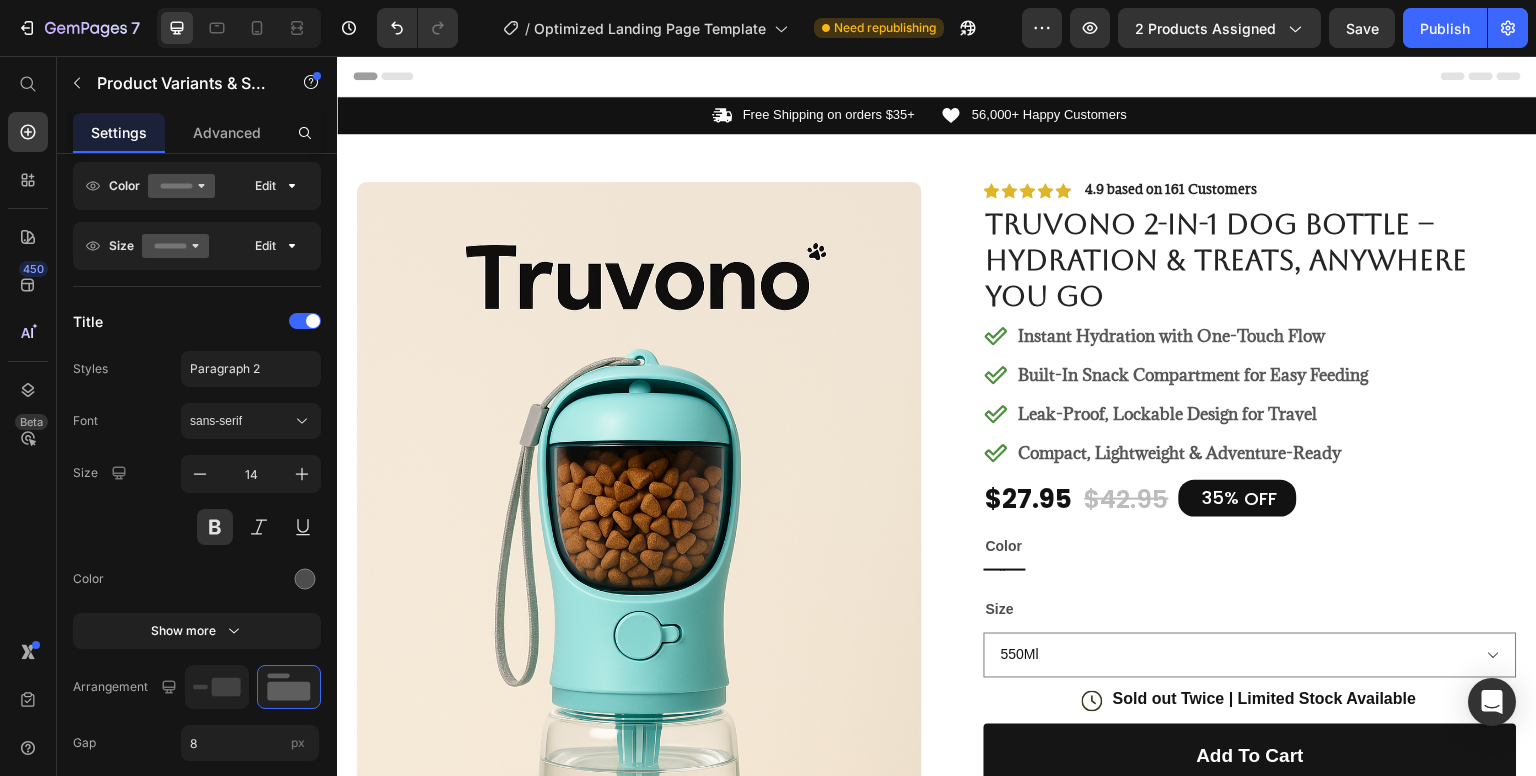click on "Blue" at bounding box center [1005, 570] 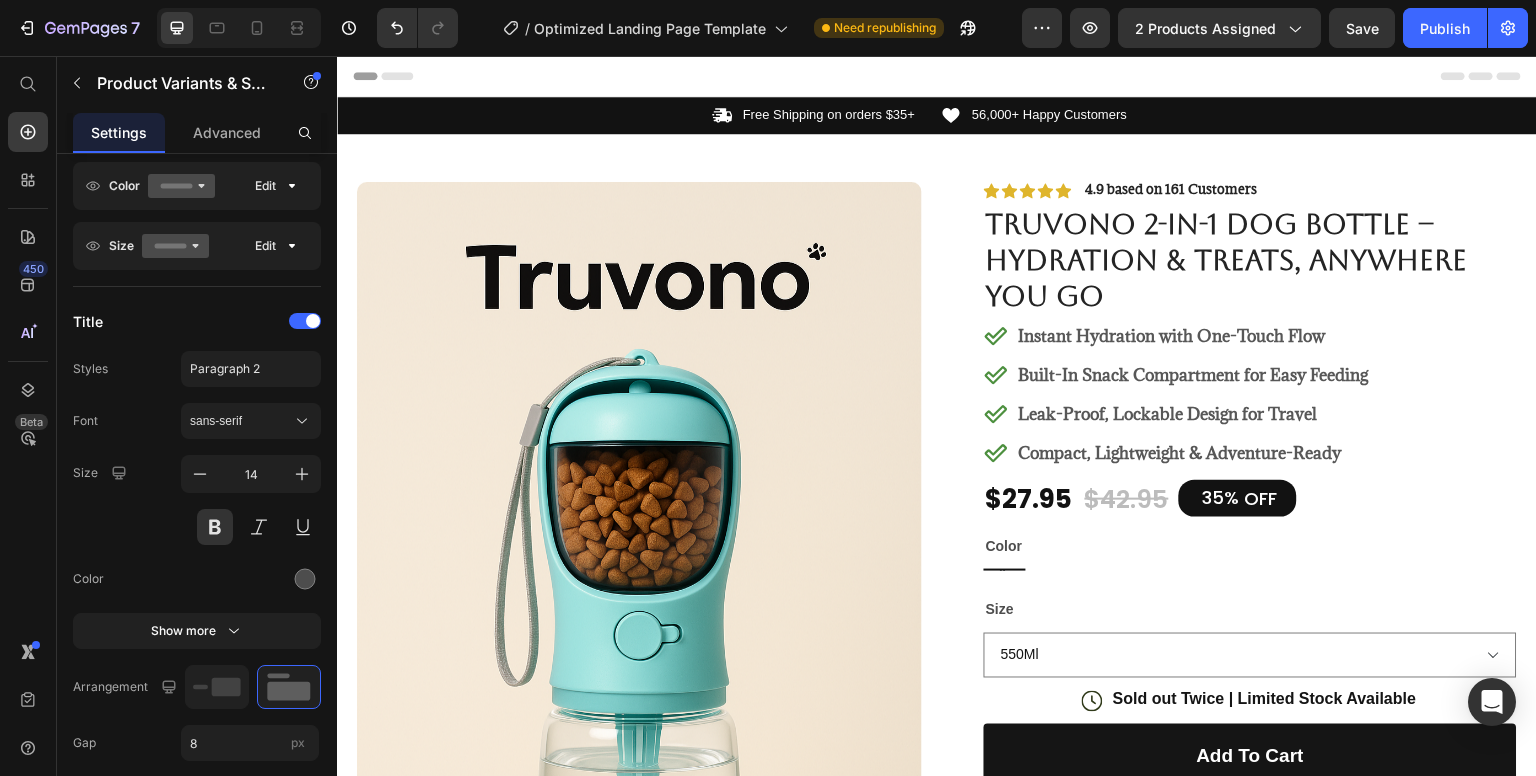 click on "Blue" at bounding box center (1005, 570) 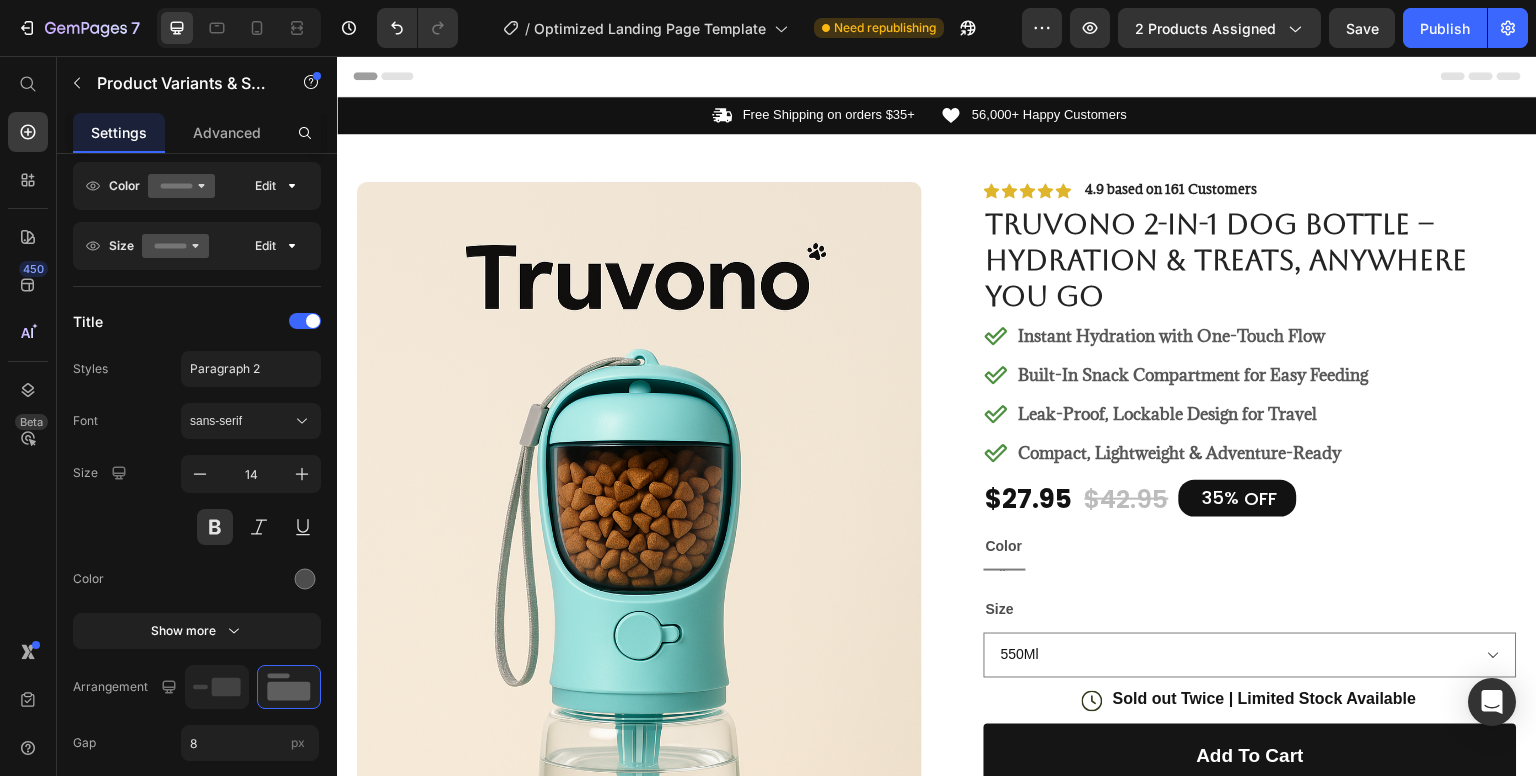 click on "Color" at bounding box center [1004, 546] 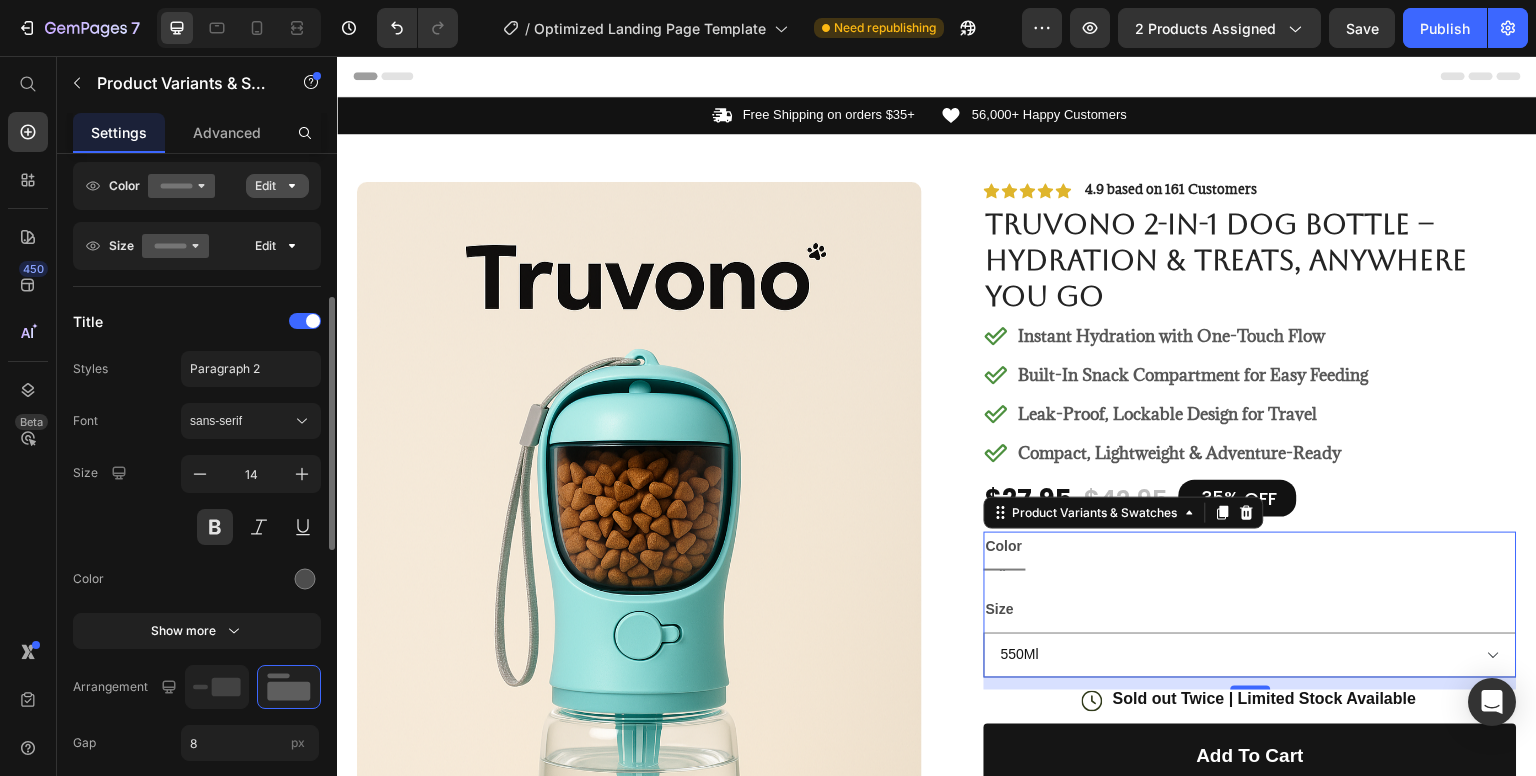 click on "Edit" at bounding box center [277, 186] 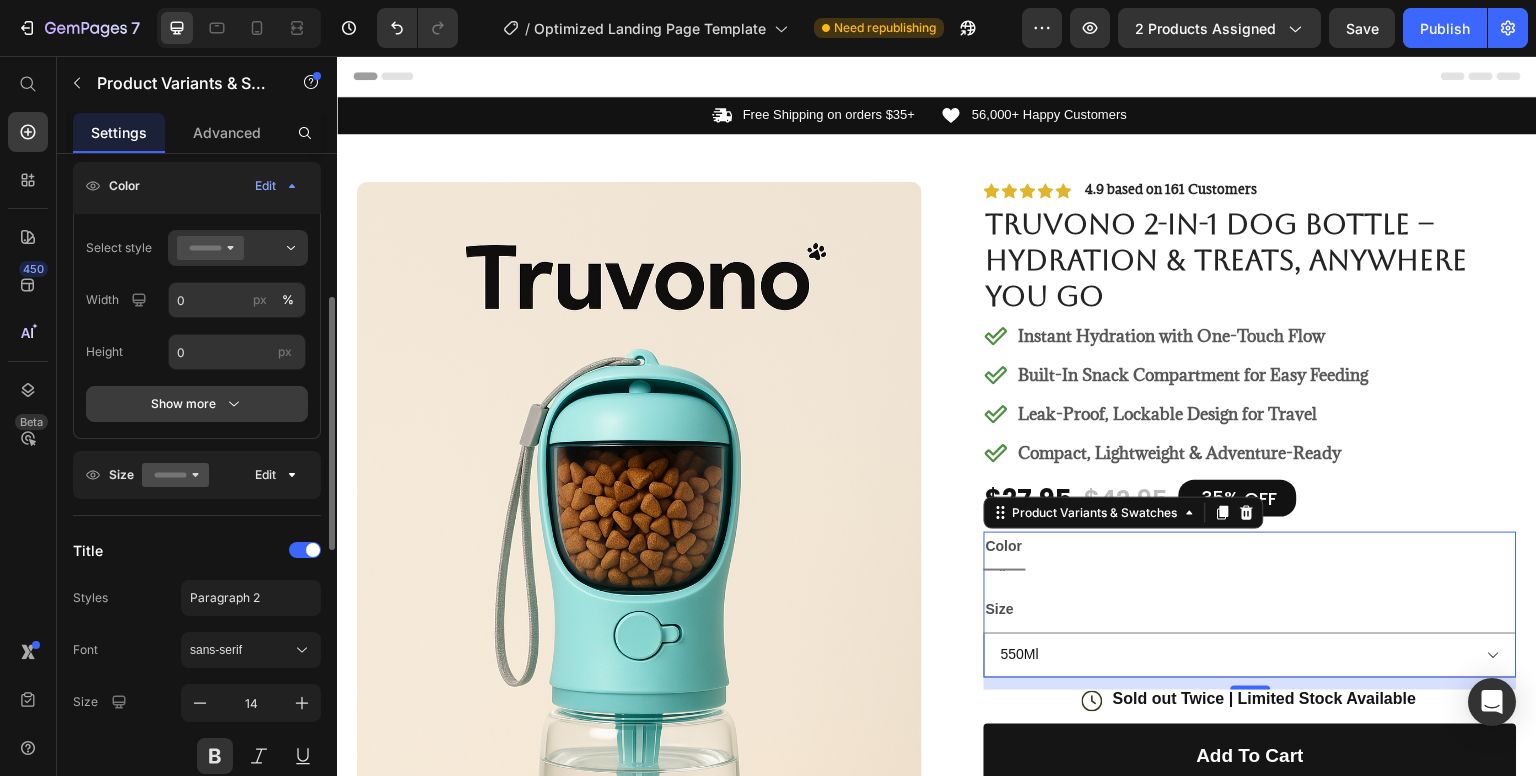 click 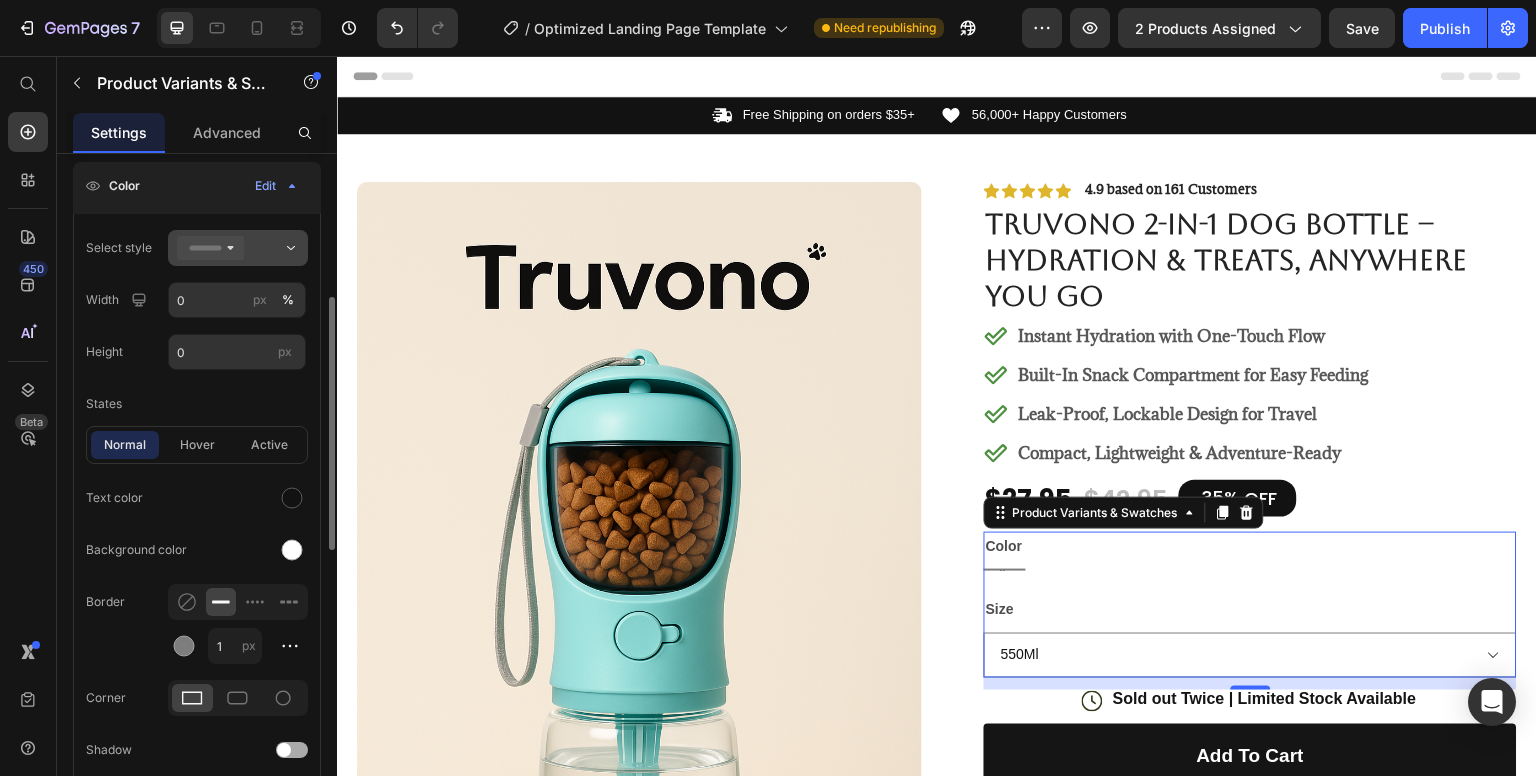 click at bounding box center [238, 248] 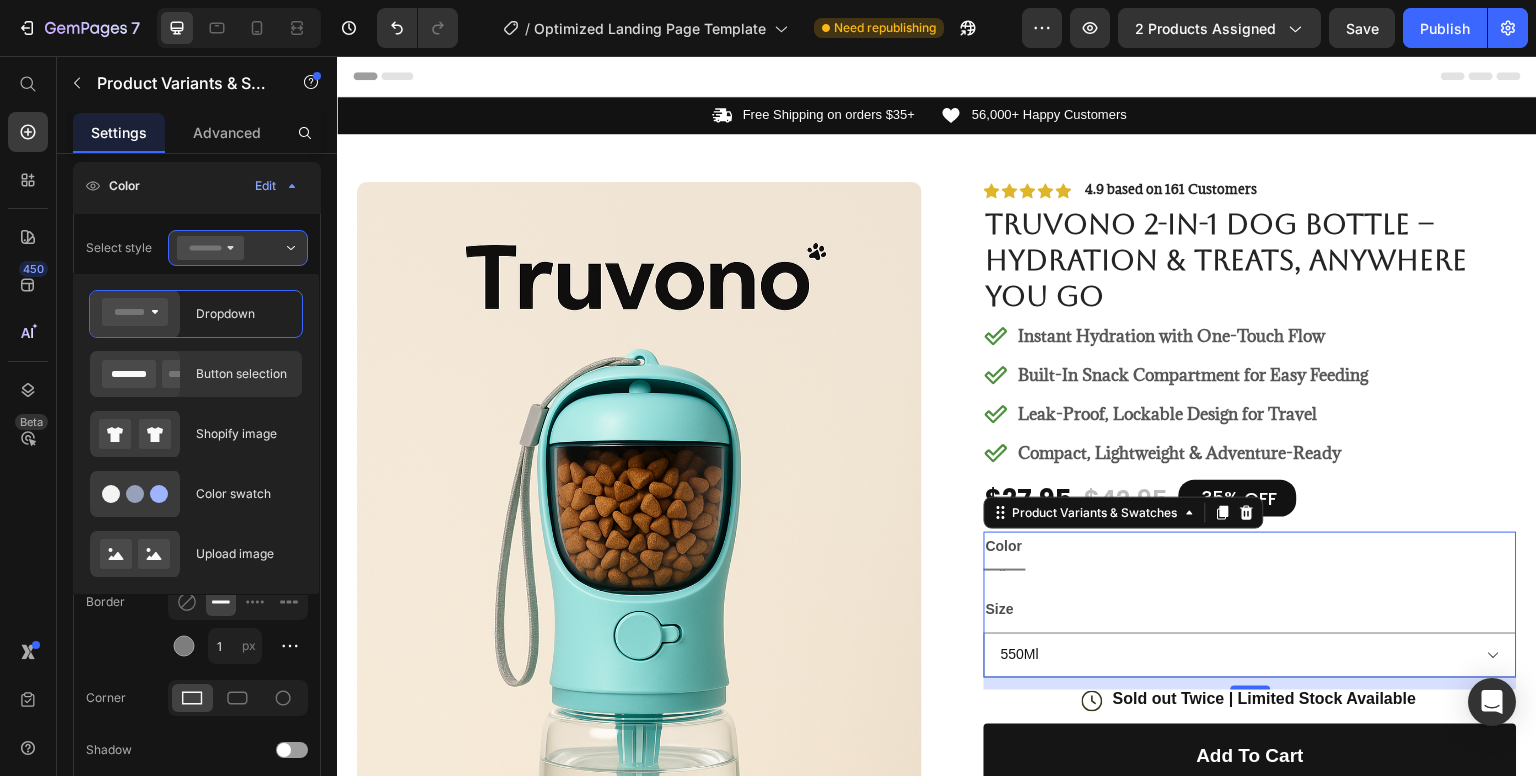 click on "Button selection" 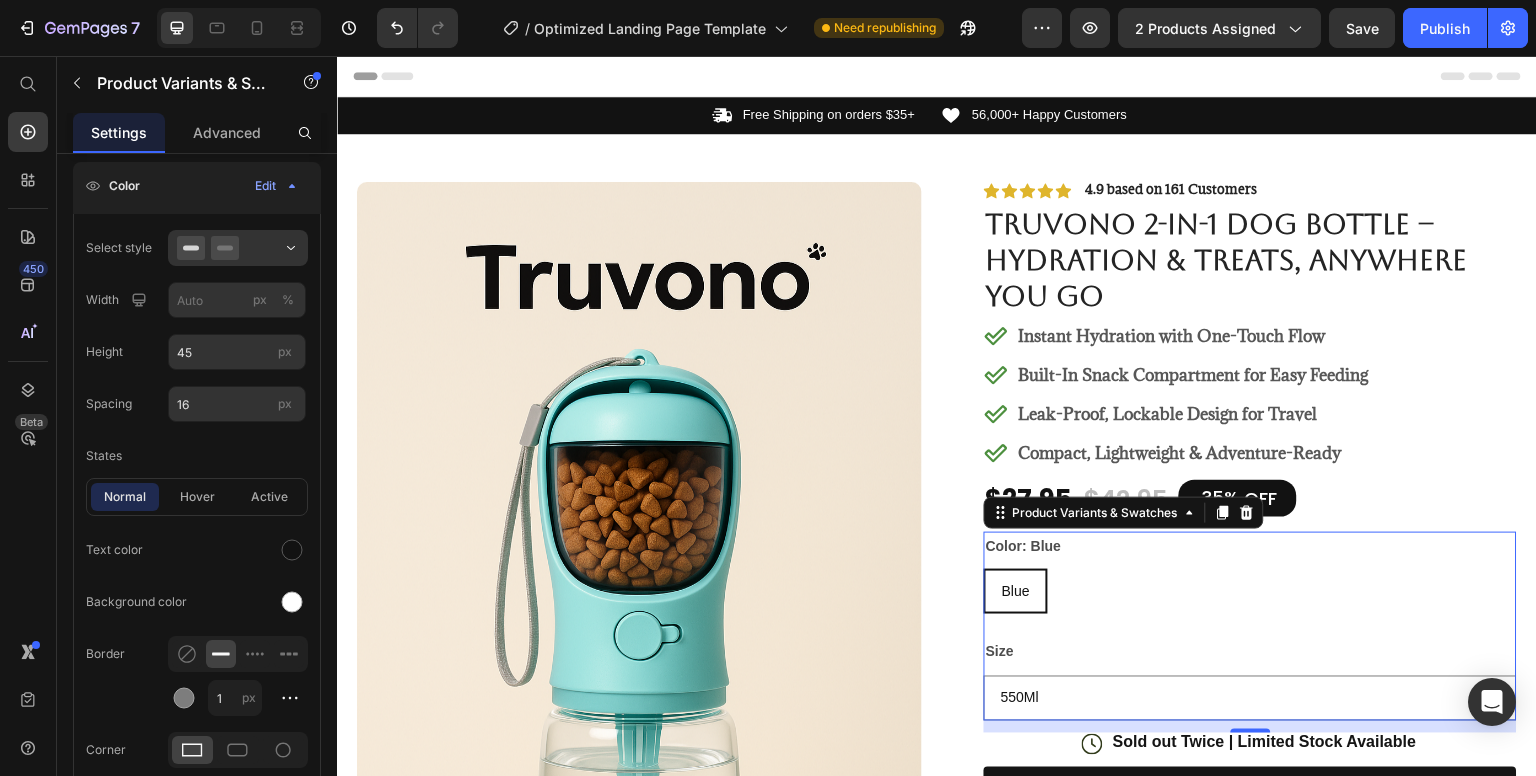 click on "Color: Blue Blue Blue Blue Size 550Ml 350Ml" at bounding box center [1250, 626] 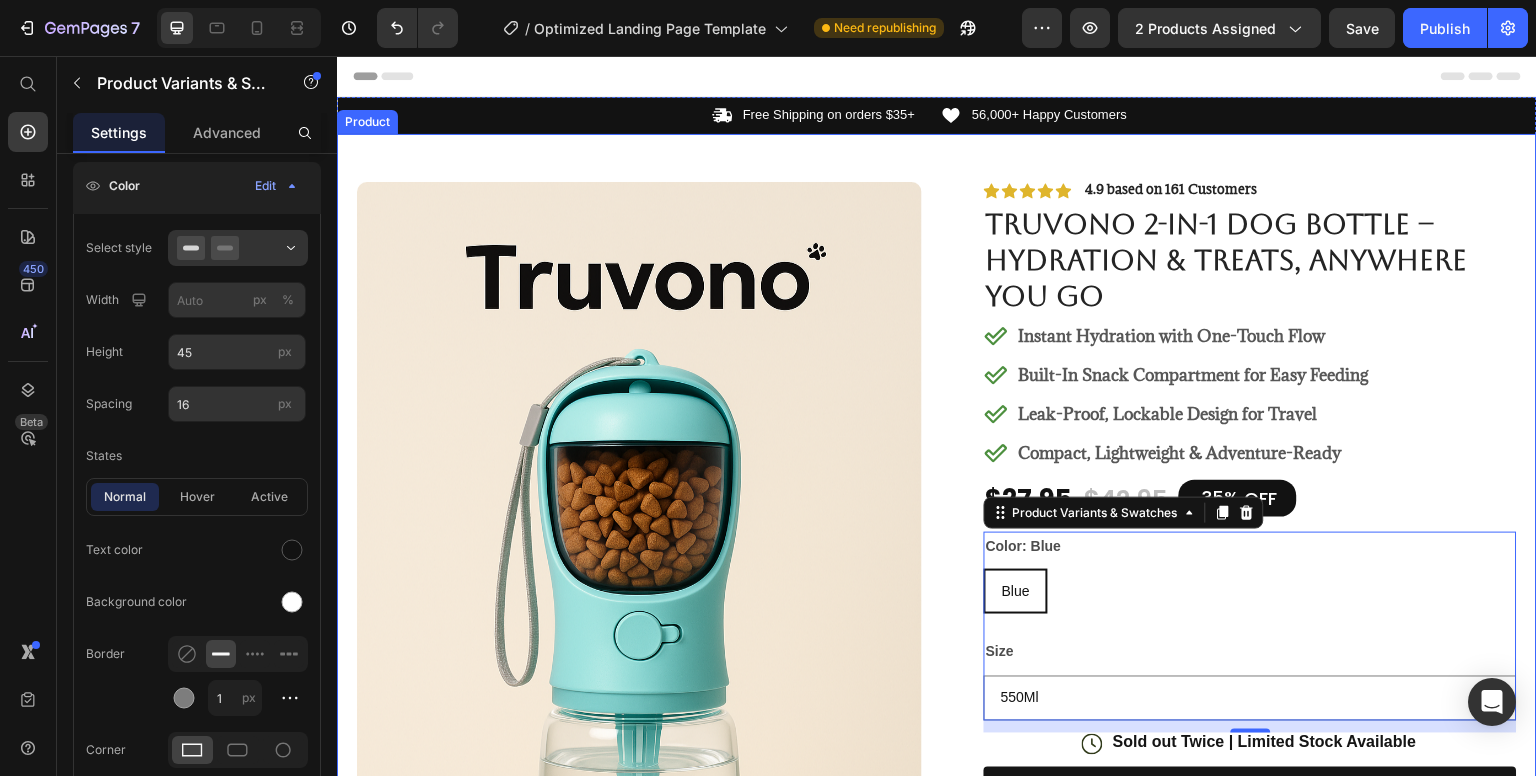 click on "Product Images #1 PET SUPPLy Product of 2024 Text Block Image Icon Icon Icon Icon Icon Icon List I’ve tried all kinds of travel bowls and bottles, but nothing was truly convenient—until I found the Truvono Dog Bottle! Within days, it became a must-have on every walk. No more spills, no more messy bags, and my pup drinks way more water now. I love that I can carry treats too—everything’s in one sleek, easy-to-use bottle. It’s compact, clean, and honestly a game-changer for dog parents on the go. Highly recommend! Text Block
Icon Hannah N. (Houston, USA) Text Block Row Row Row Icon Icon Icon Icon Icon Icon List 4.9 based on 161 Customers Text Block Row Truvono 2-in-1 Dog Bottle – Hydration & Treats, Anywhere You Go Product Title
Instant Hydration with One-Touch Flow
Built-In Snack Compartment for Easy Feeding
Leak-Proof, Lockable Design for Travel
Compact, Lightweight & Adventure-Ready Item List 35%" at bounding box center [937, 852] 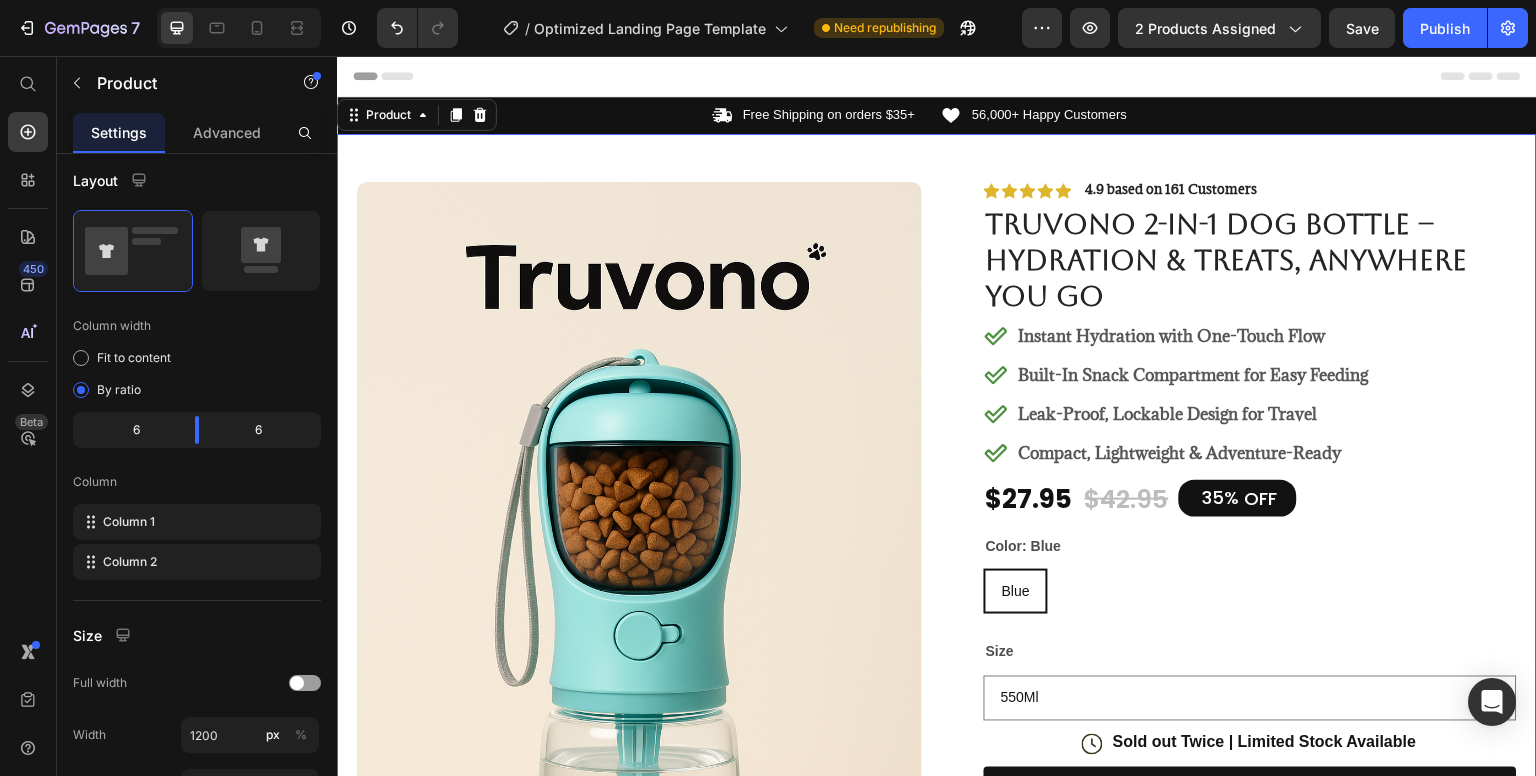 scroll, scrollTop: 0, scrollLeft: 0, axis: both 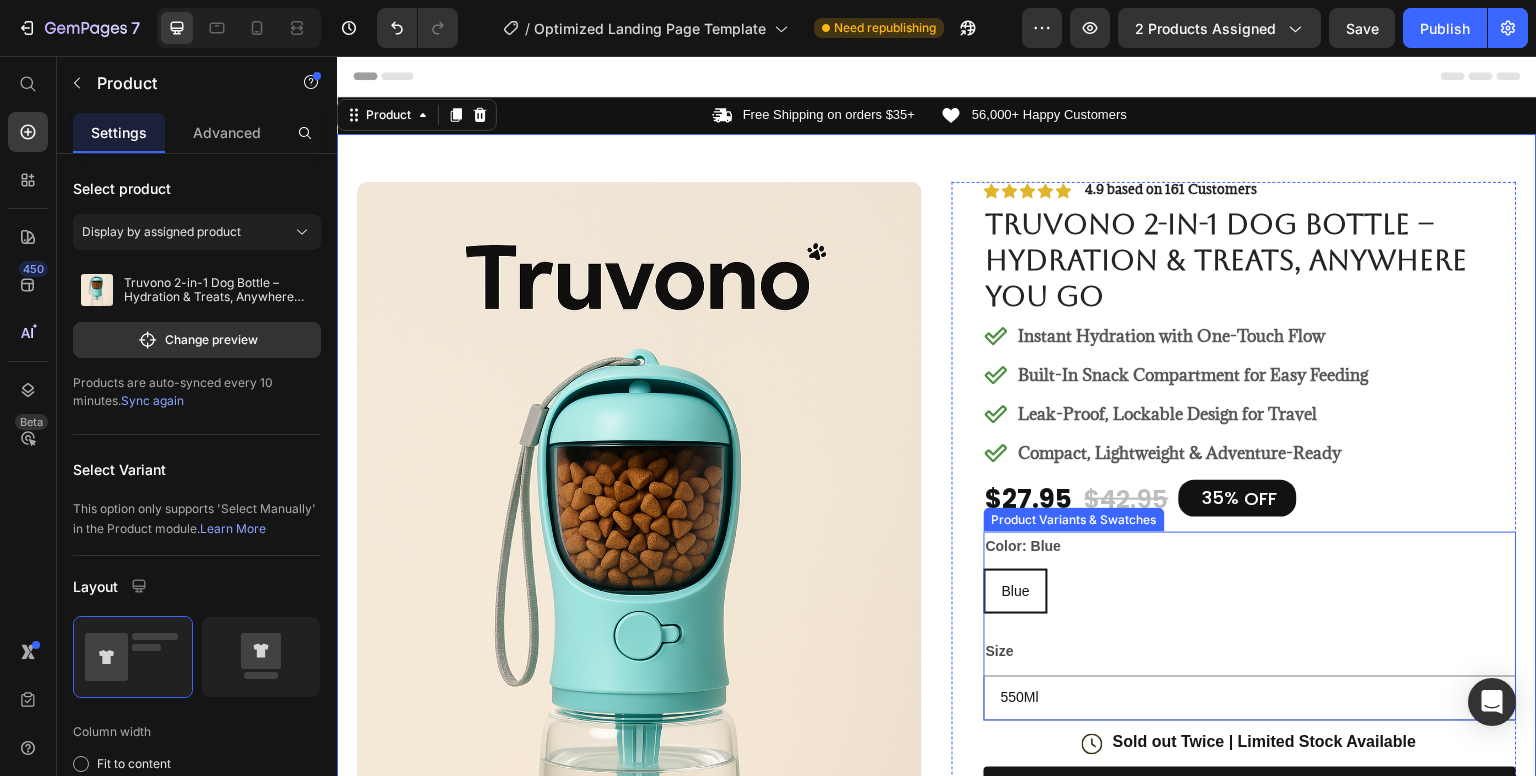 click on "Size 550Ml 350Ml" at bounding box center (1250, 679) 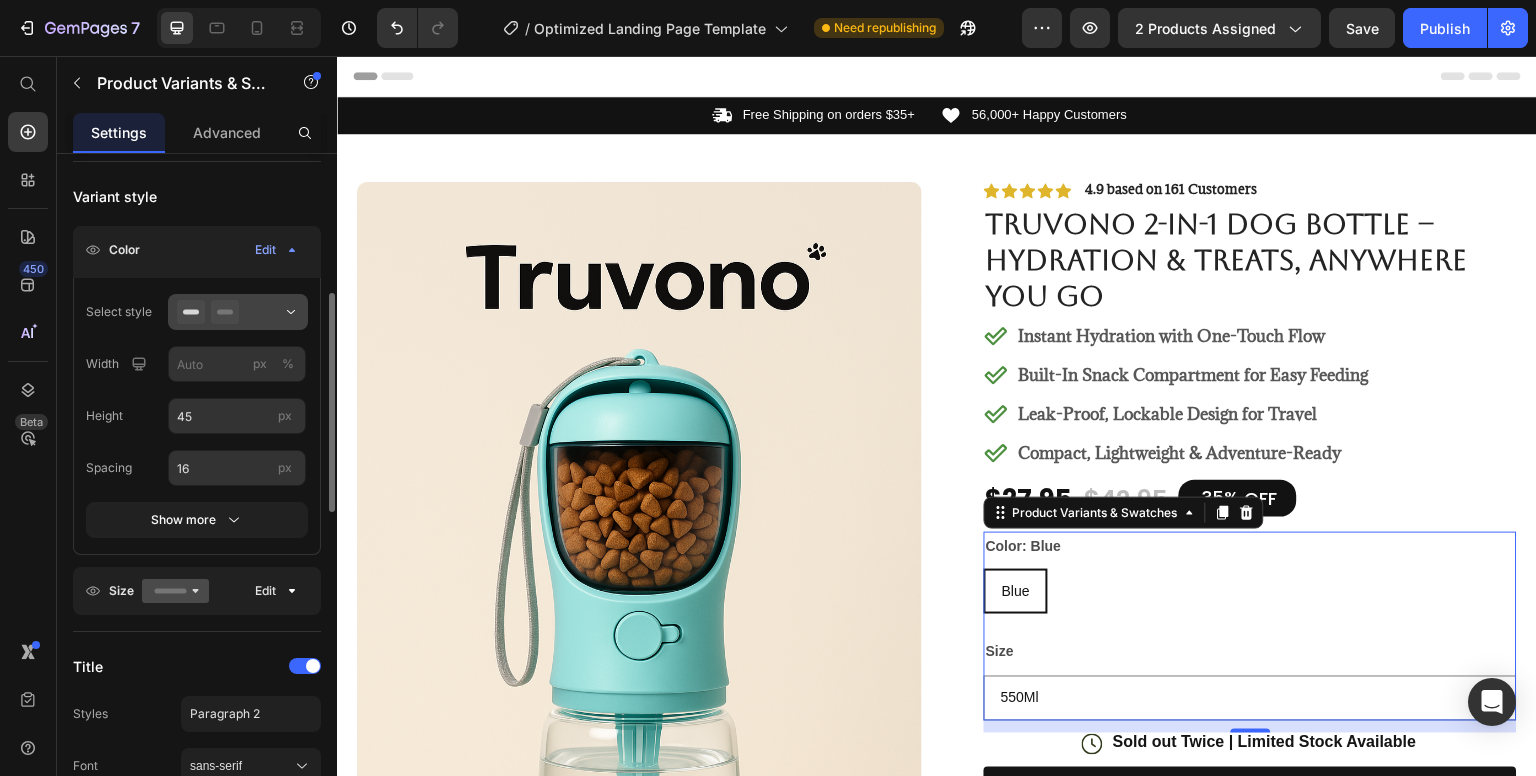 scroll, scrollTop: 371, scrollLeft: 0, axis: vertical 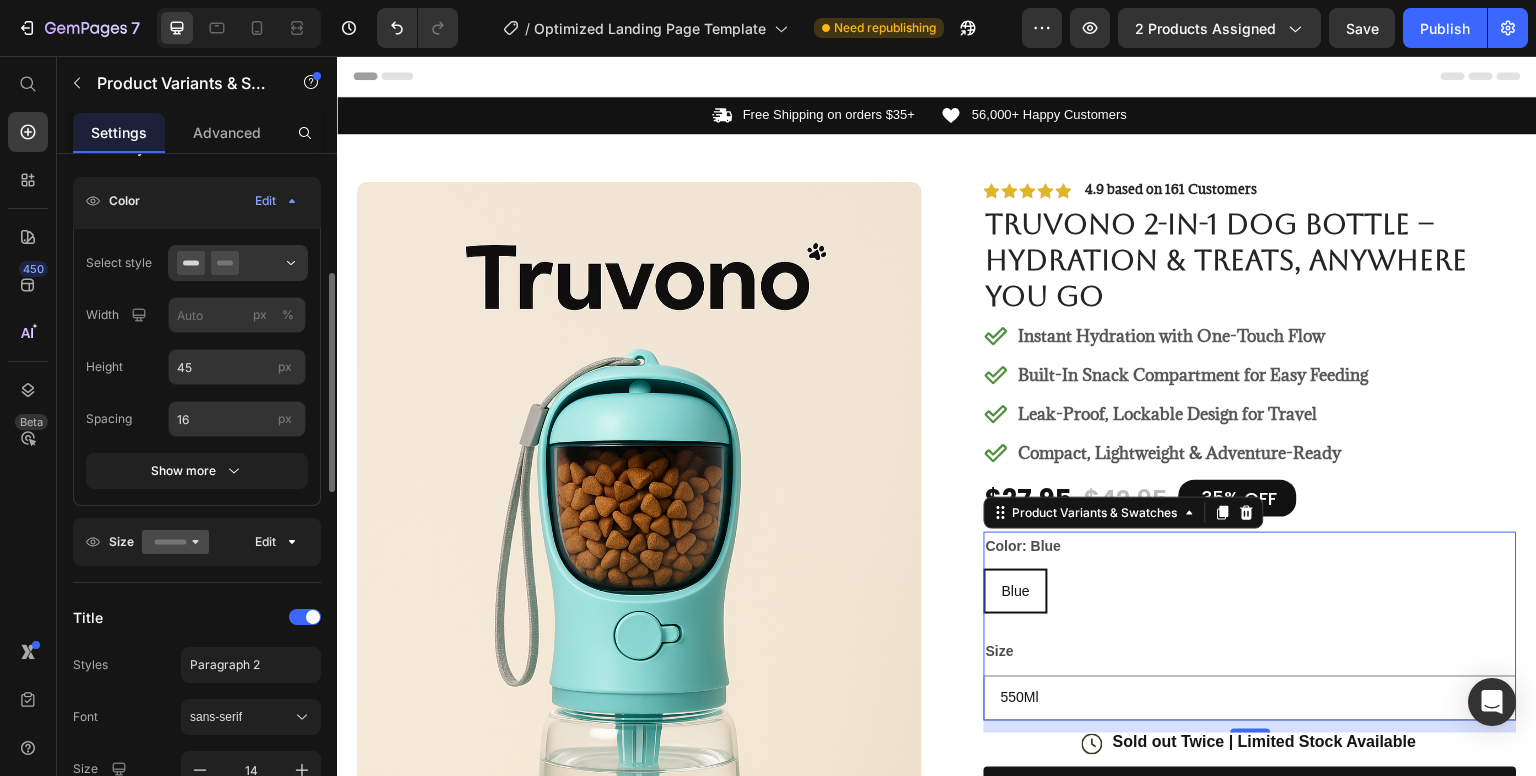 click on "Size Edit" 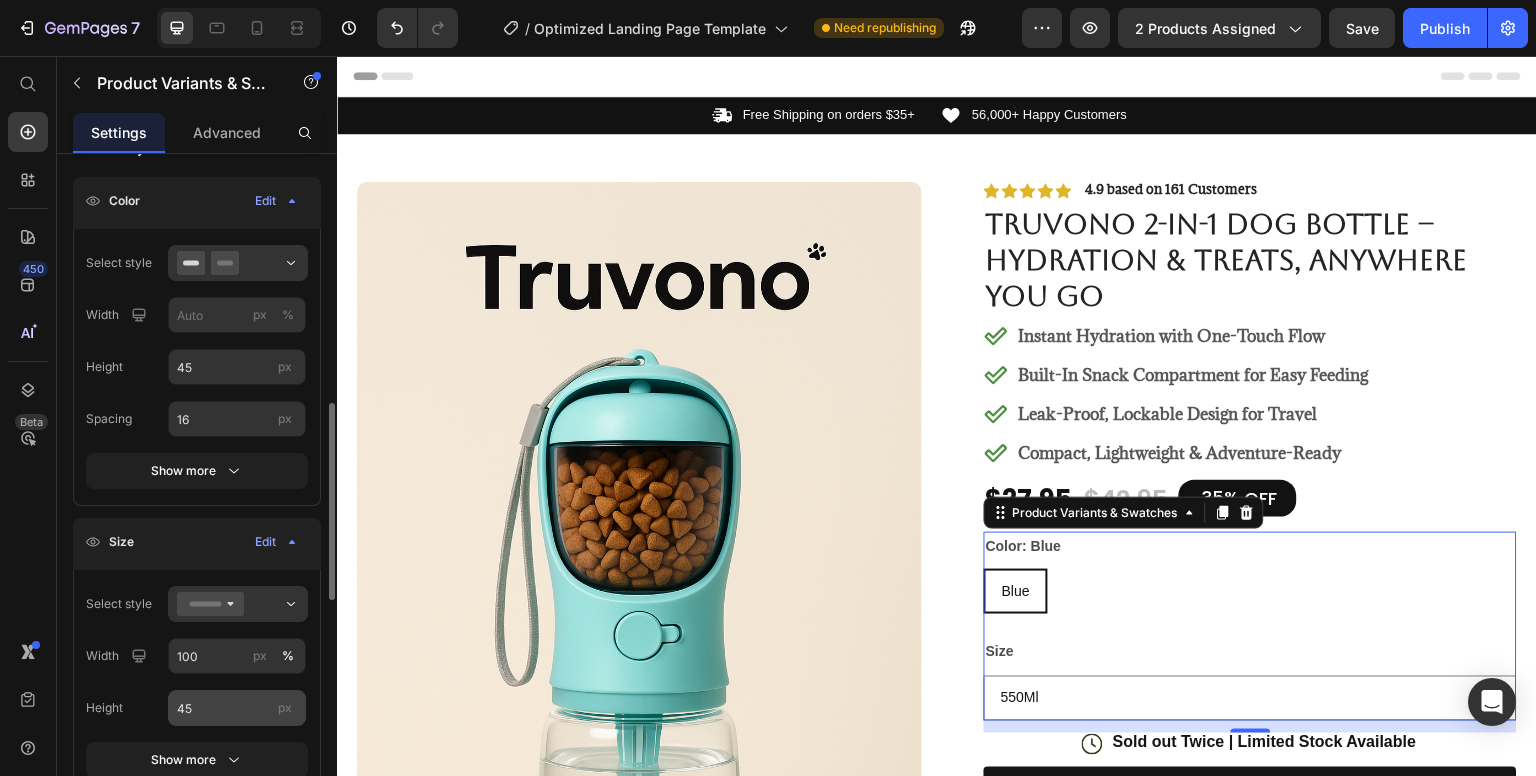 scroll, scrollTop: 481, scrollLeft: 0, axis: vertical 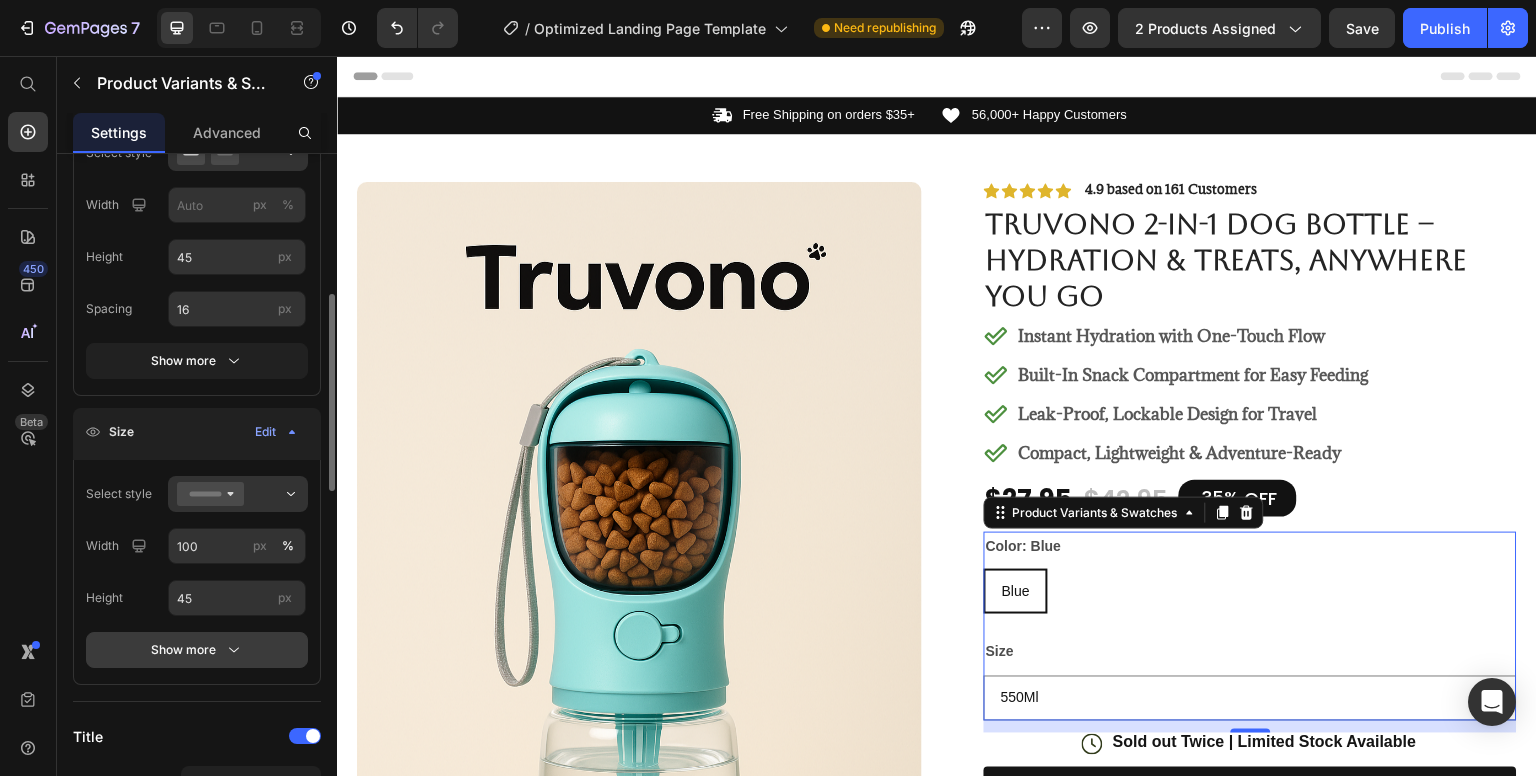 click 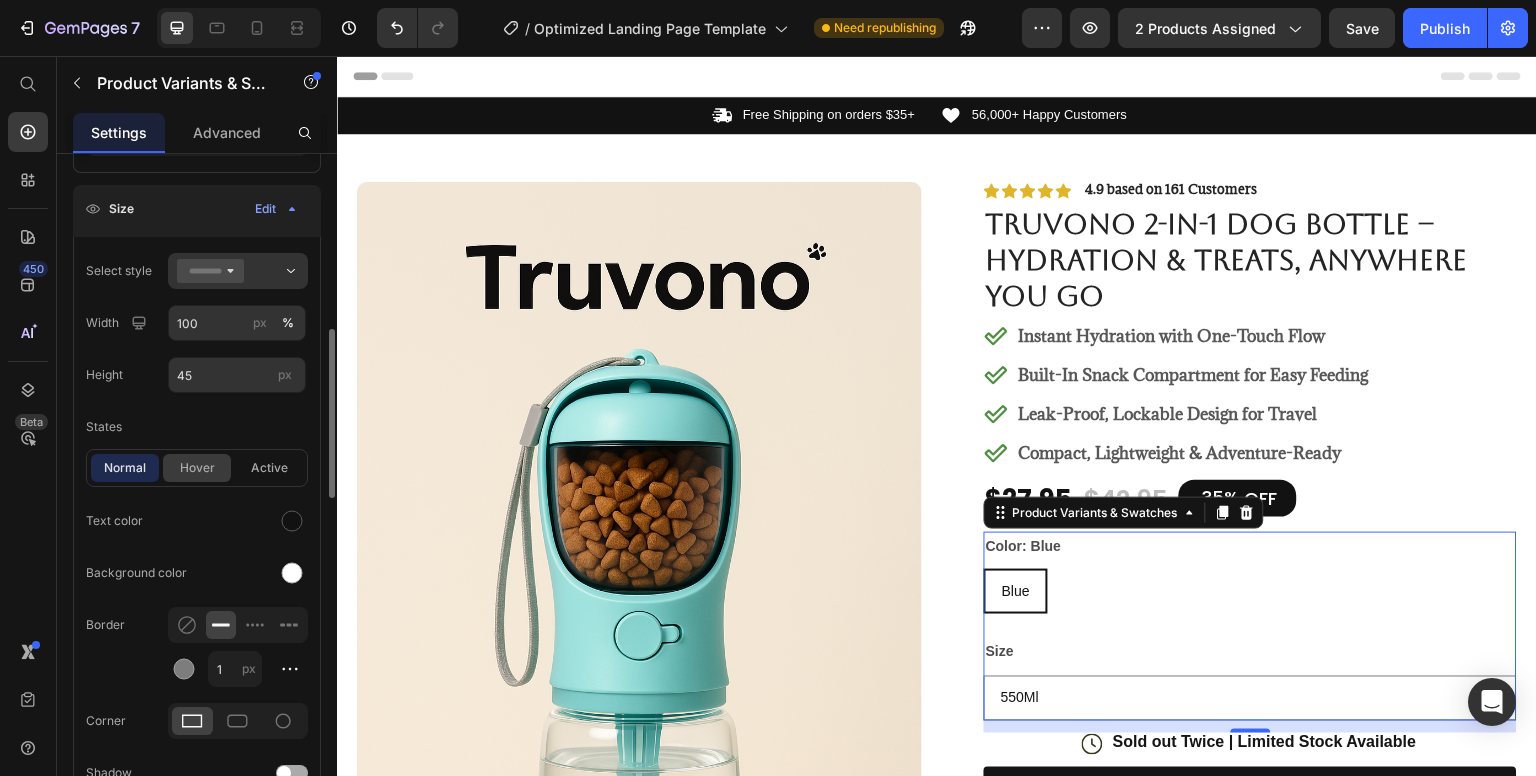 scroll, scrollTop: 676, scrollLeft: 0, axis: vertical 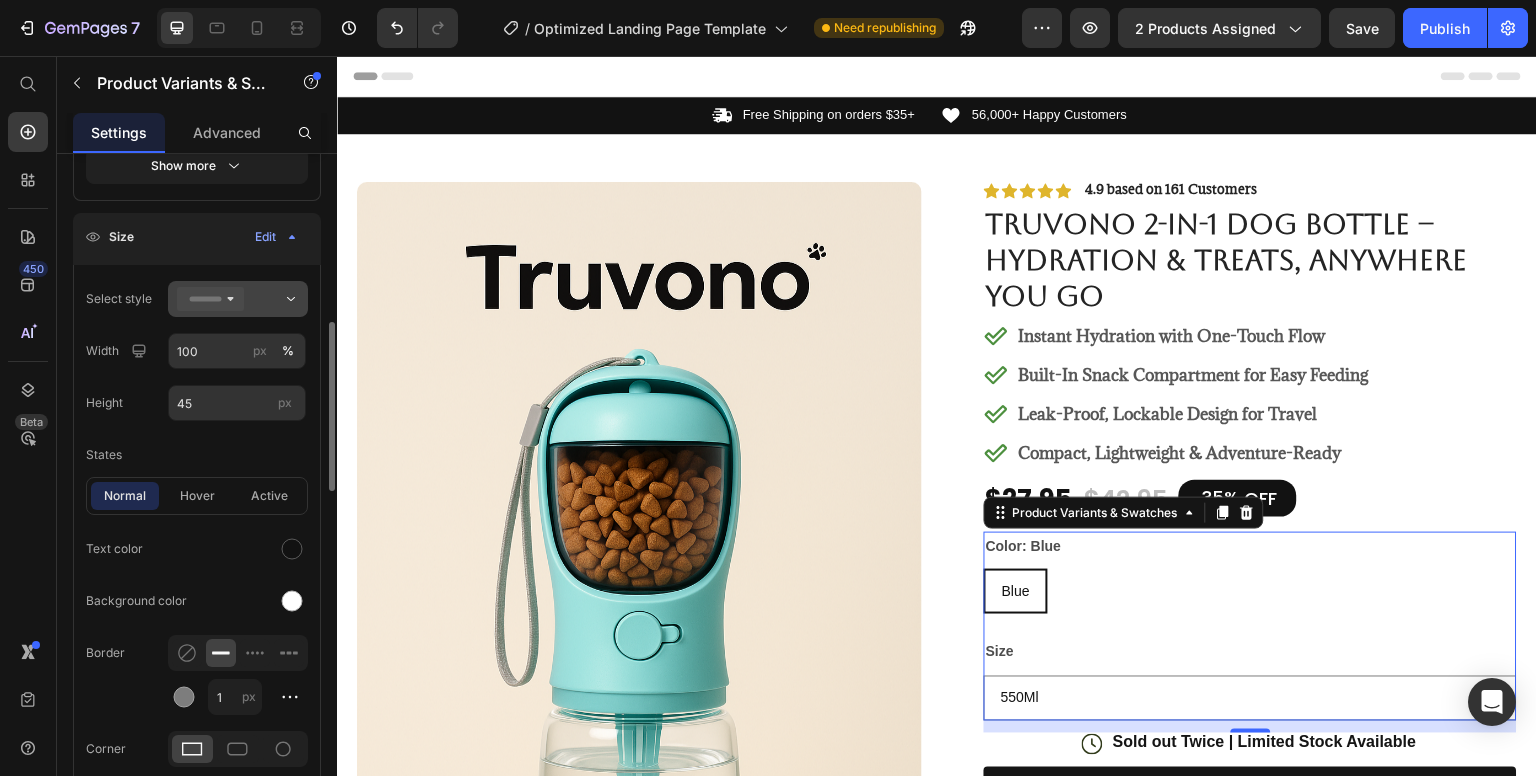 click at bounding box center [238, 299] 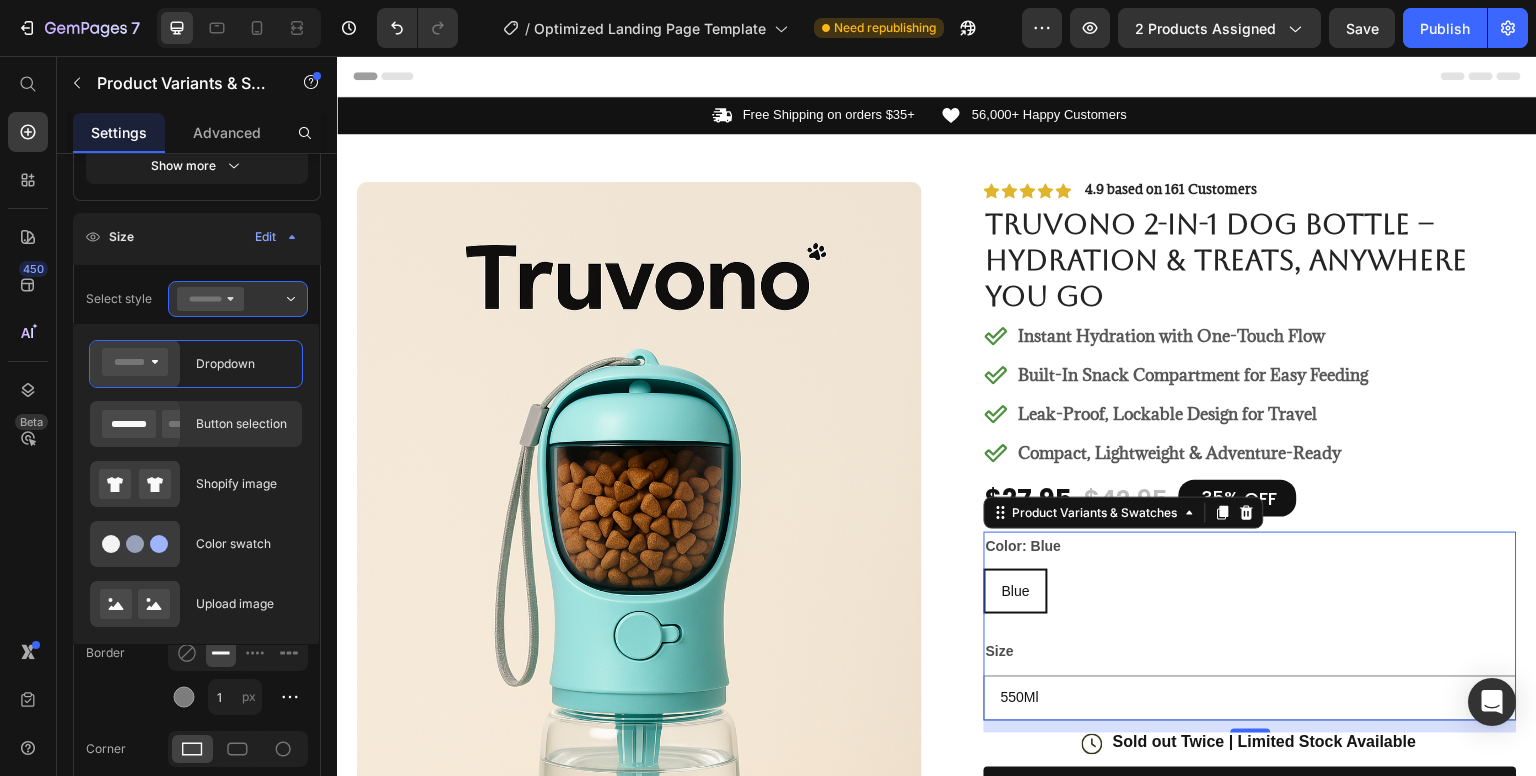 click on "Button selection" at bounding box center [243, 424] 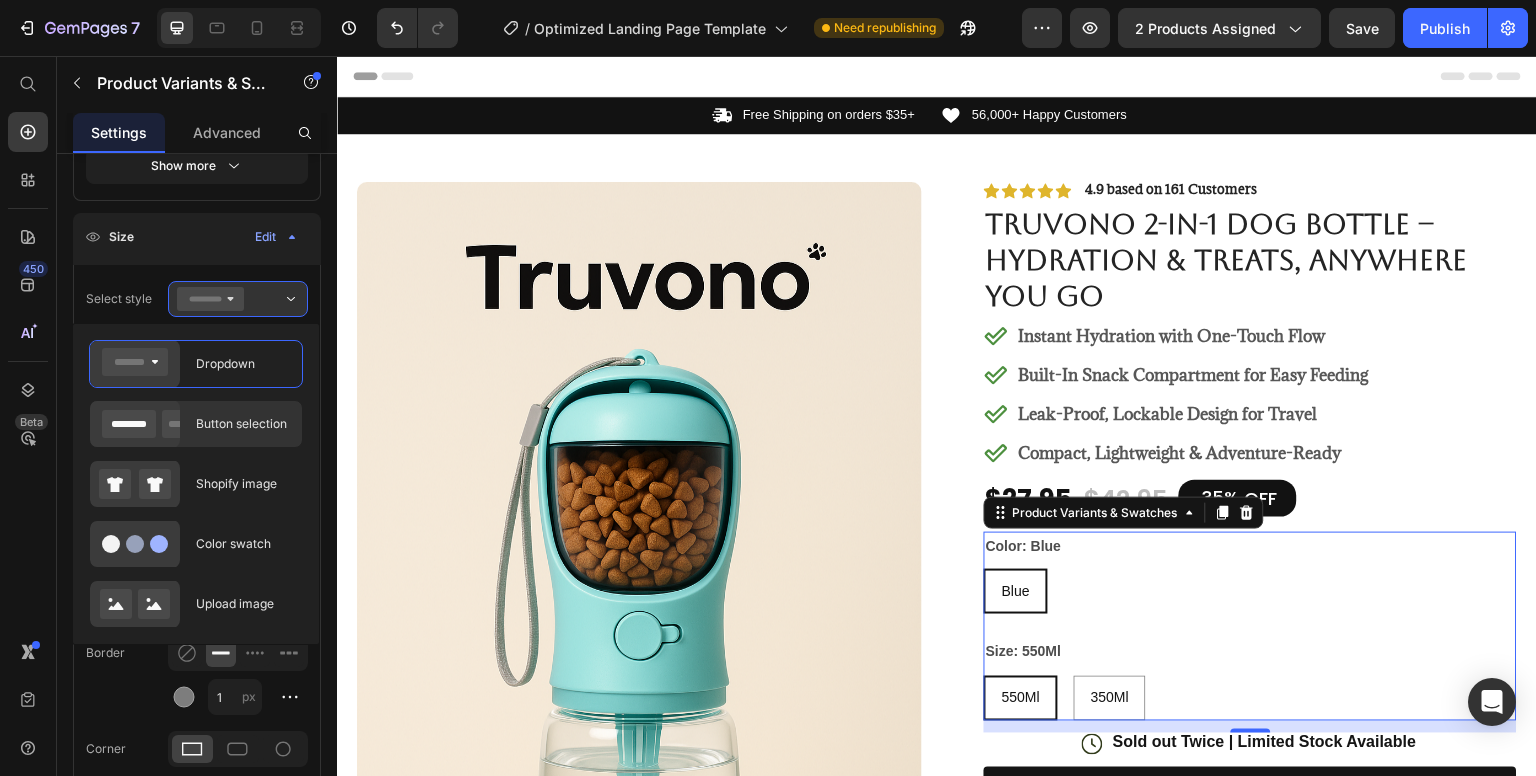 type 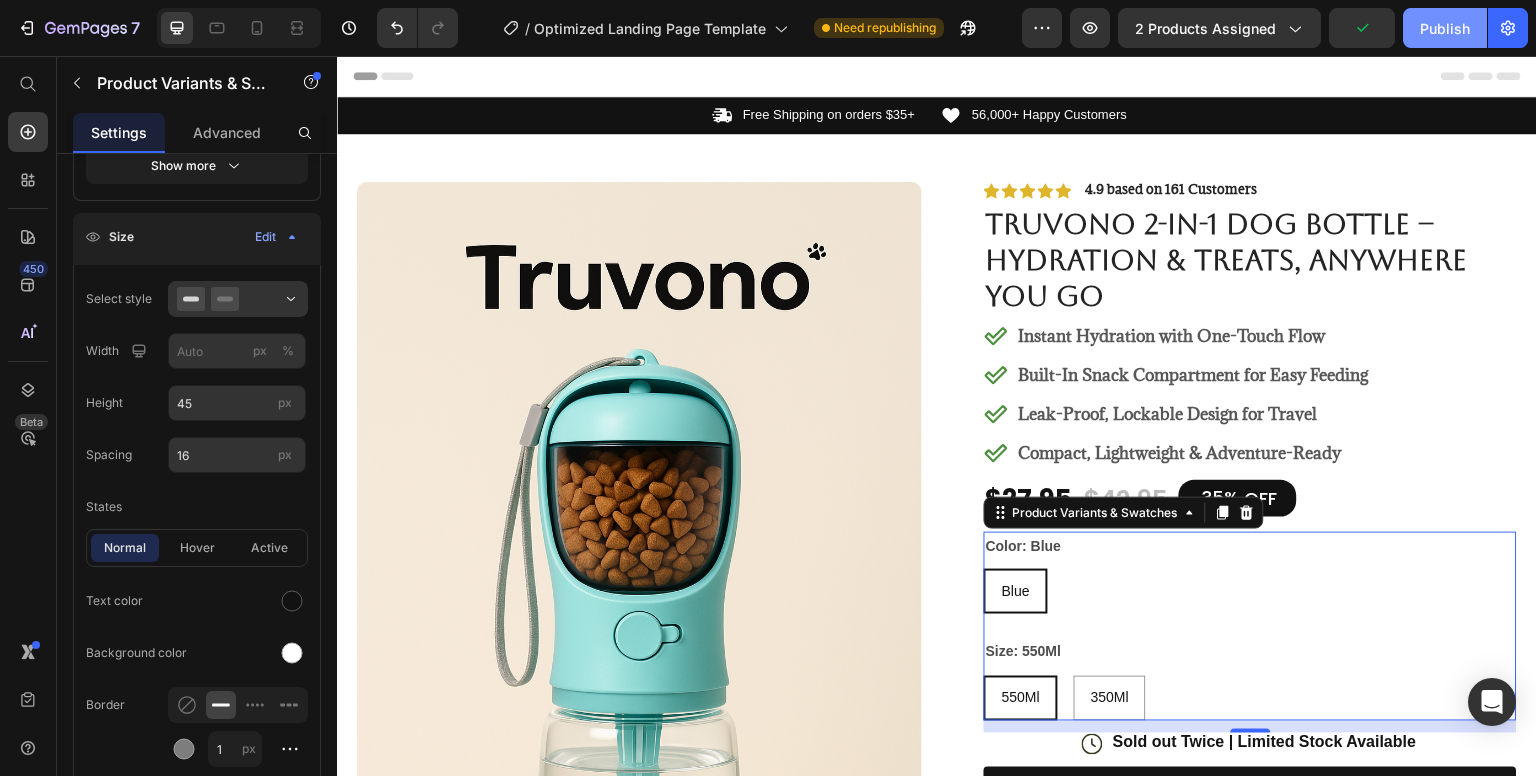 click on "Publish" at bounding box center (1445, 28) 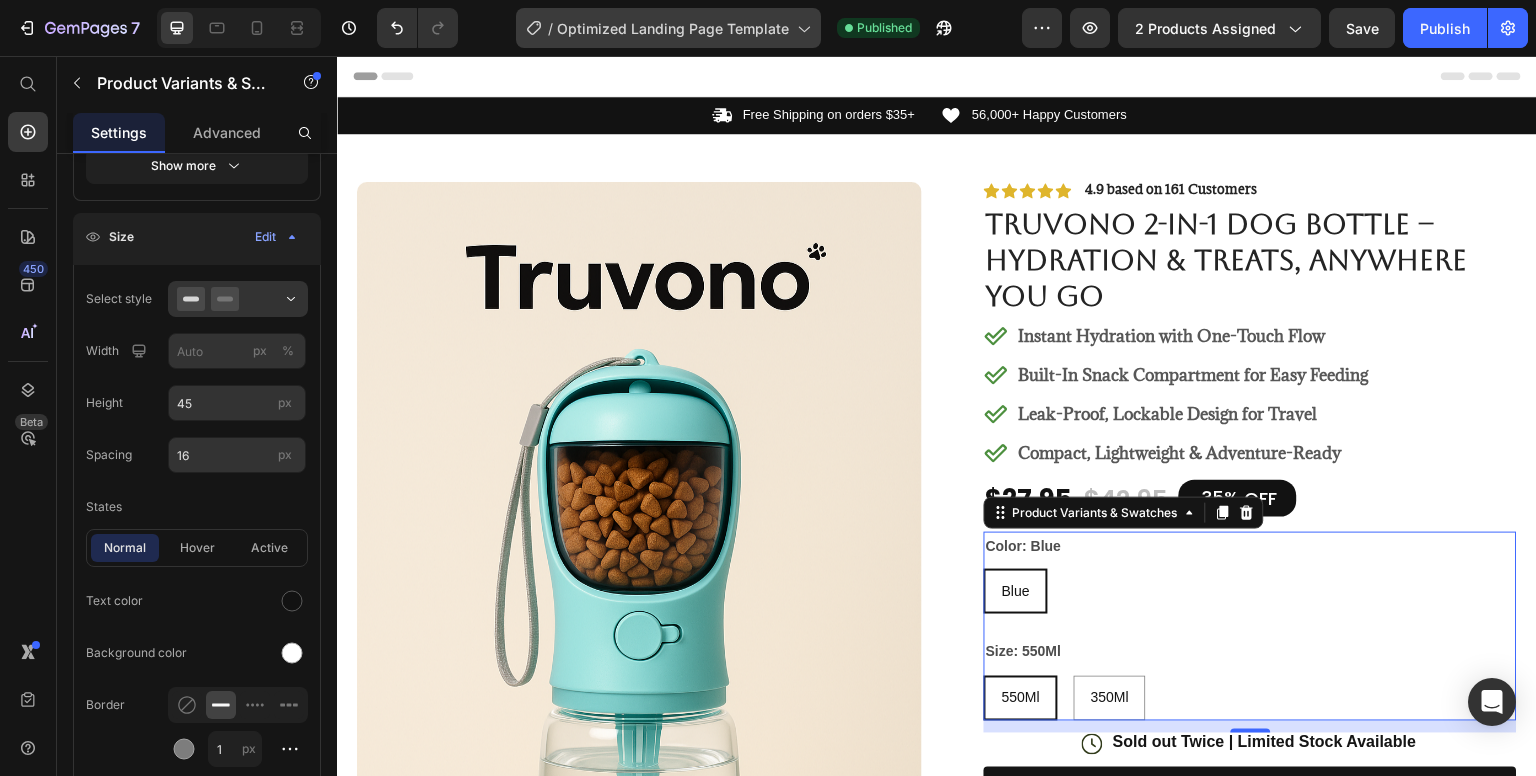 type 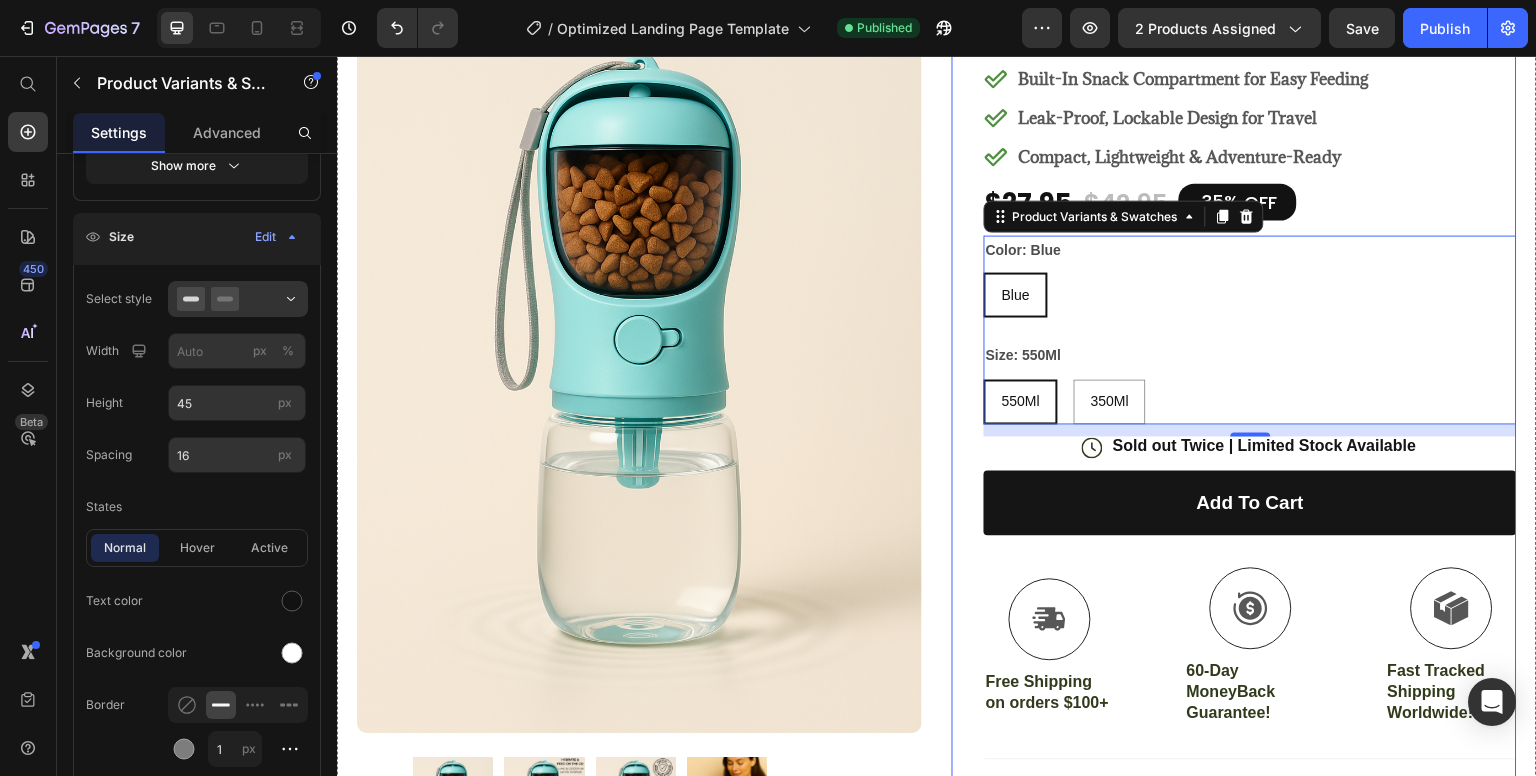 scroll, scrollTop: 323, scrollLeft: 0, axis: vertical 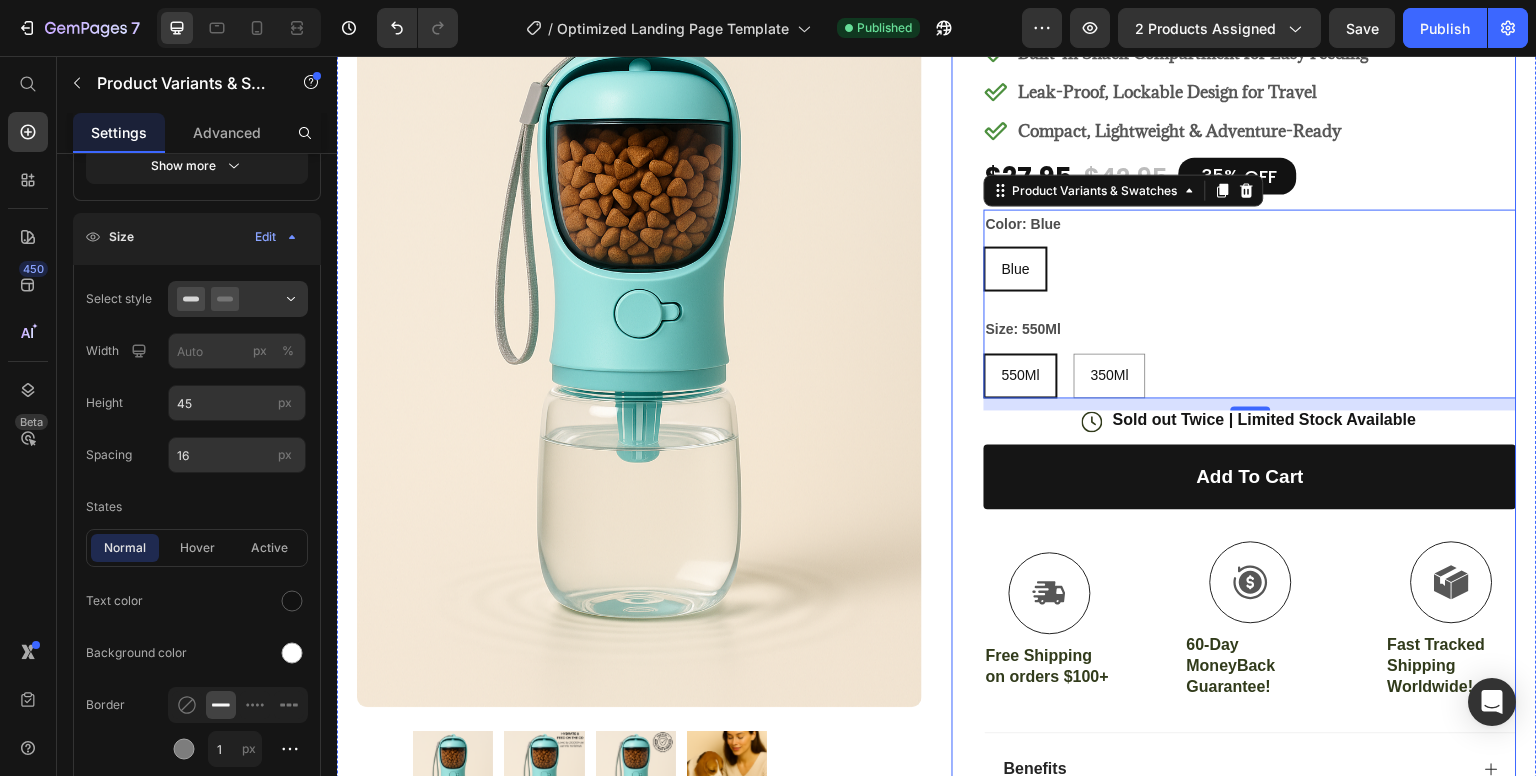 click on "Icon Icon Icon Icon Icon Icon List 4.9 based on 161 Customers Text Block Row Truvono 2-in-1 Dog Bottle – Hydration & Treats, Anywhere You Go Product Title
Instant Hydration with One-Touch Flow
Built-In Snack Compartment for Easy Feeding
Leak-Proof, Lockable Design for Travel
Compact, Lightweight & Adventure-Ready Item List $27.95 Product Price $42.95 Product Price 35% OFF Discount Tag Row Color: Blue Blue Blue Blue Size: 550Ml 550Ml 550Ml 550Ml 350Ml 350Ml 350Ml Product Variants & Swatches   12
Icon Sold out Twice | Limited Stock Available Text Block Row add to cart Add to Cart
Icon Free Shipping on orders $100+ Text Block
Icon 60-Day MoneyBack Guarantee! Text Block
Icon Fast Tracked Shipping Worldwide! Text Block Row Image Icon Icon Icon Icon Icon Icon List Text Block
Icon Hannah N. (Houston, USA) Text Block Row Row" at bounding box center [1250, 385] 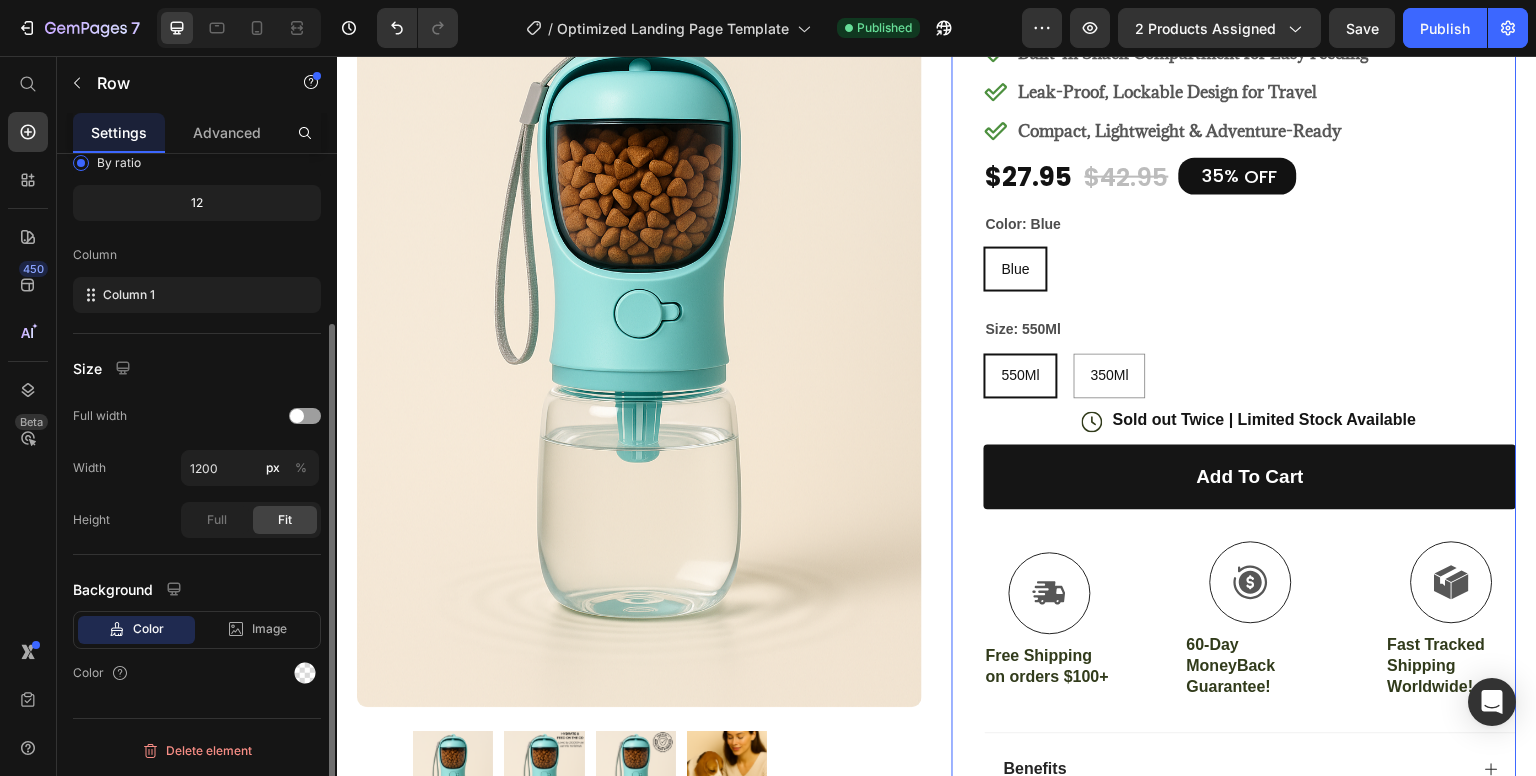 scroll, scrollTop: 0, scrollLeft: 0, axis: both 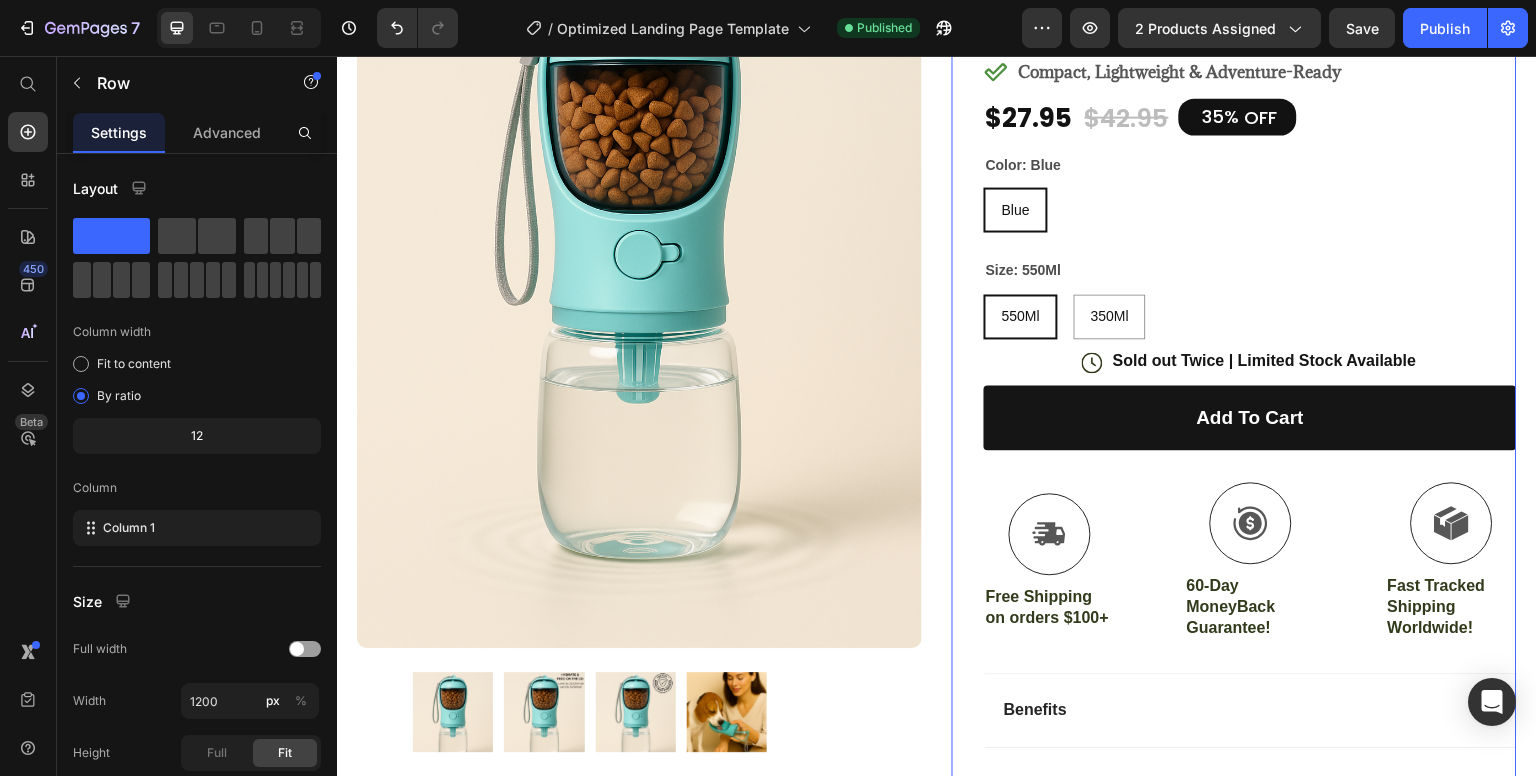 click on "Icon Icon Icon Icon Icon Icon List 4.9 based on 161 Customers Text Block Row Truvono 2-in-1 Dog Bottle – Hydration & Treats, Anywhere You Go Product Title
Instant Hydration with One-Touch Flow
Built-In Snack Compartment for Easy Feeding
Leak-Proof, Lockable Design for Travel
Compact, Lightweight & Adventure-Ready Item List $27.95 Product Price $42.95 Product Price 35% OFF Discount Tag Row Color: Blue Blue Blue Blue Size: 550Ml 550Ml 550Ml 550Ml 350Ml 350Ml 350Ml Product Variants & Swatches
Icon Sold out Twice | Limited Stock Available Text Block Row add to cart Add to Cart
Icon Free Shipping on orders $100+ Text Block
Icon 60-Day MoneyBack Guarantee! Text Block
Icon Fast Tracked Shipping Worldwide! Text Block Row Image Icon Icon Icon Icon Icon Icon List Text Block
Icon Hannah N. (Houston, USA) Text Block Row Row" at bounding box center [1250, 326] 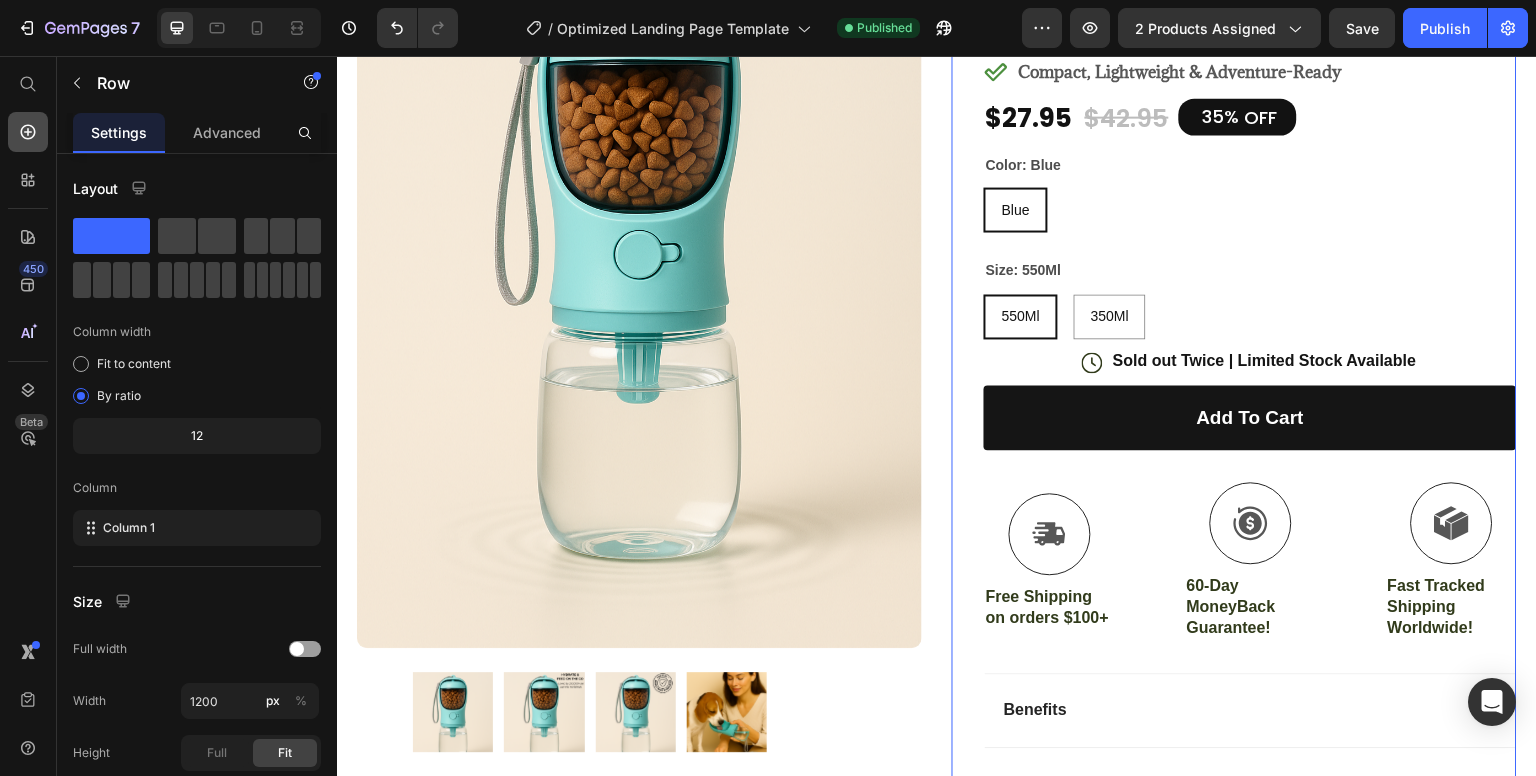 click 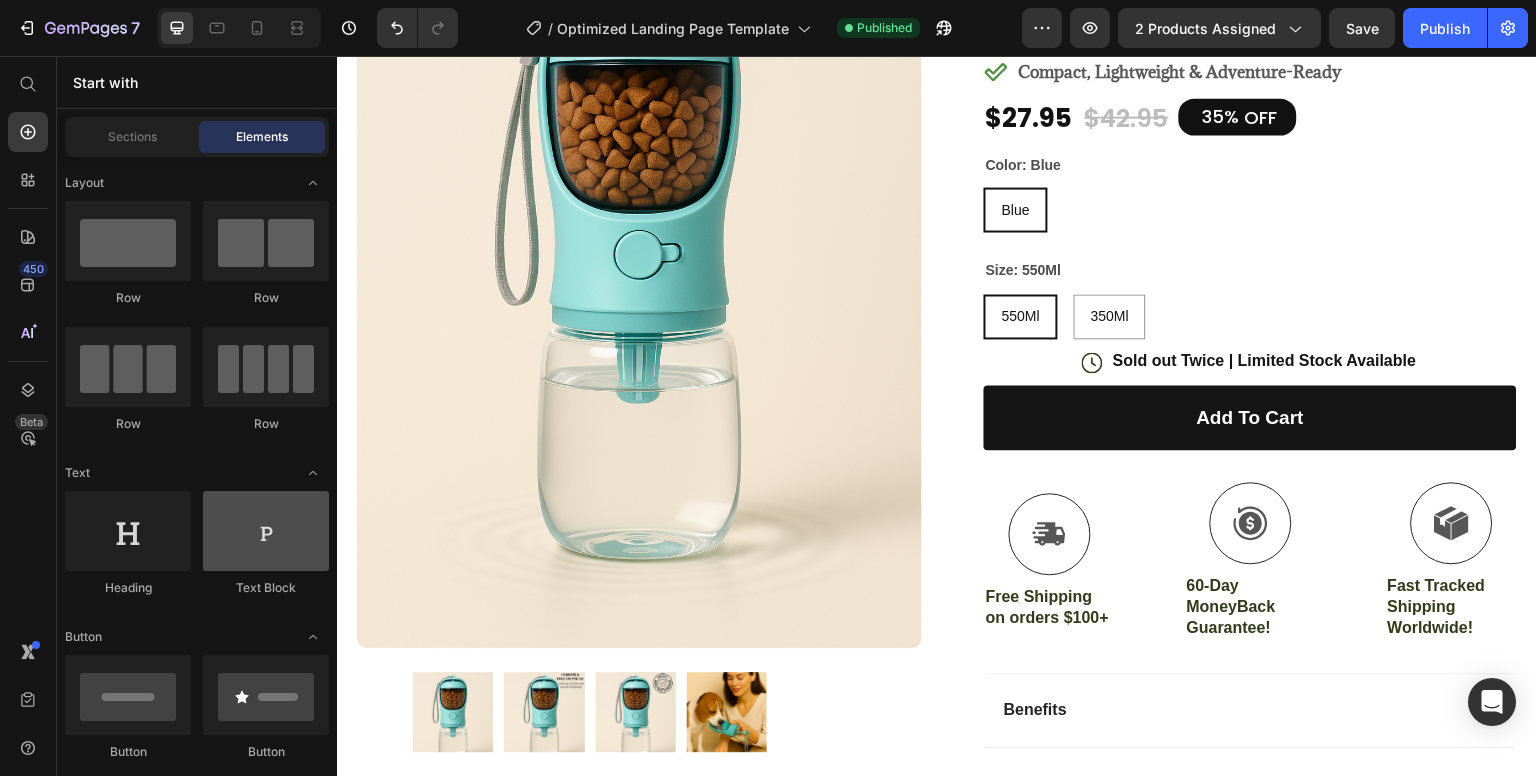 click at bounding box center [266, 531] 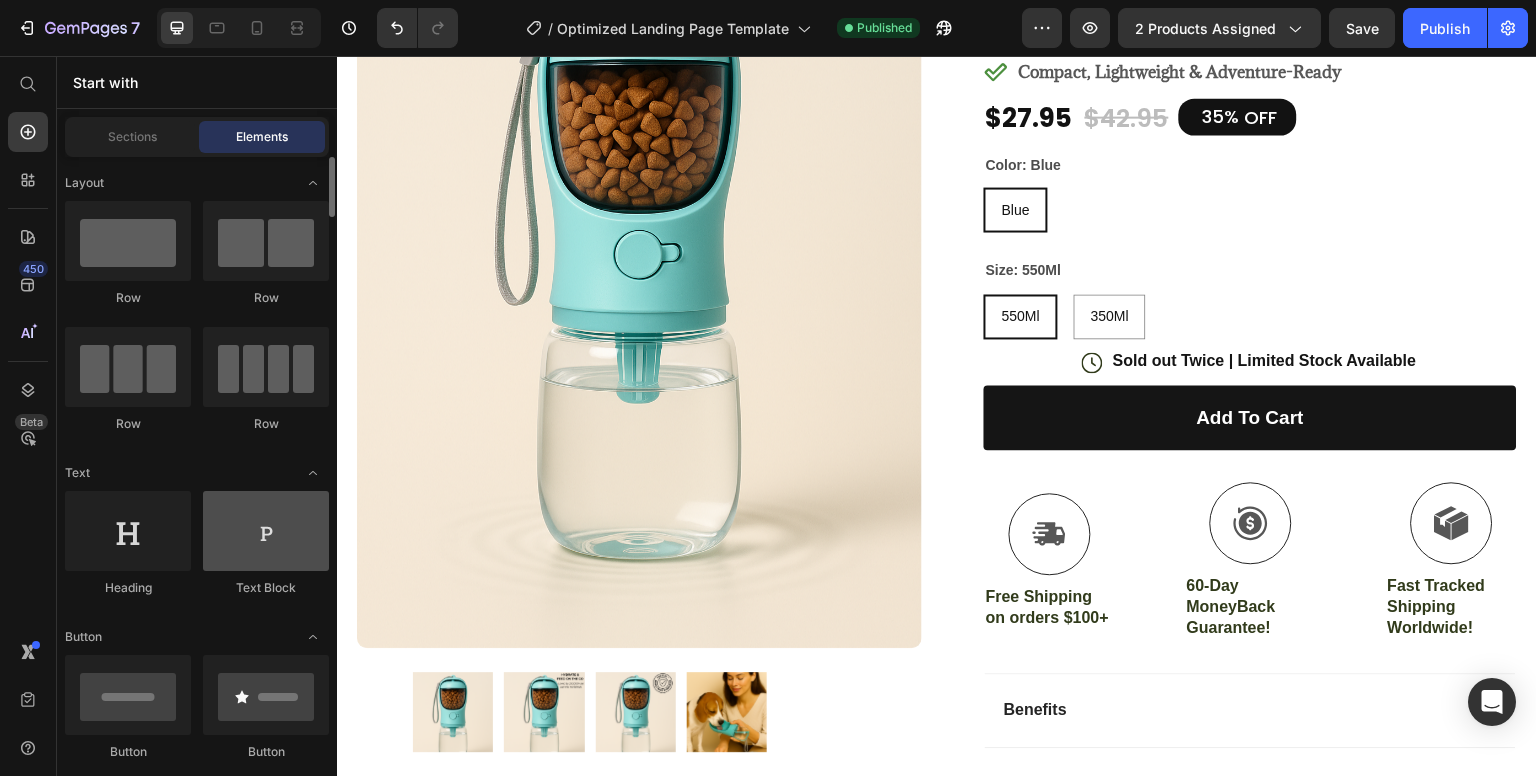 click at bounding box center [266, 531] 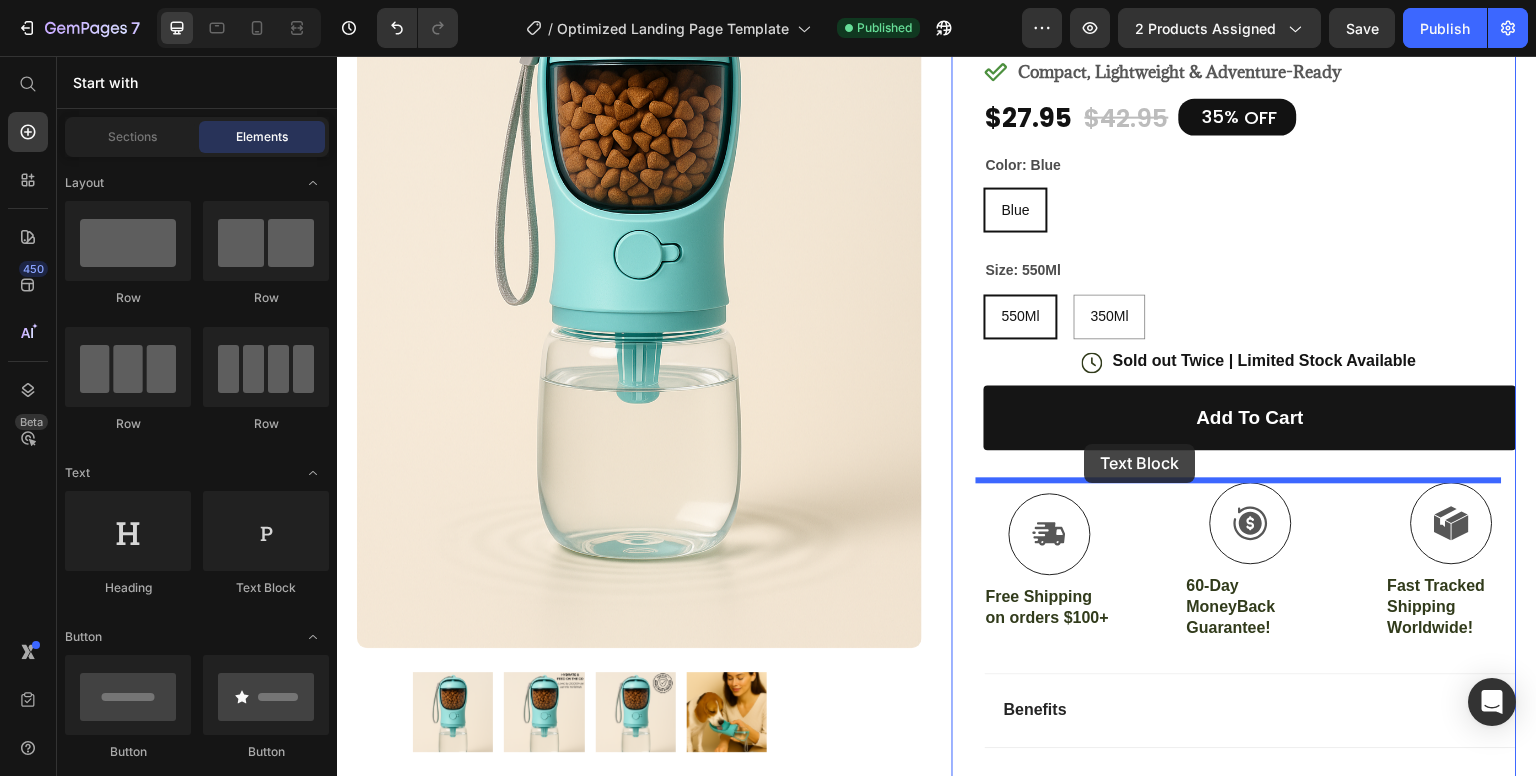 drag, startPoint x: 601, startPoint y: 572, endPoint x: 1085, endPoint y: 444, distance: 500.6396 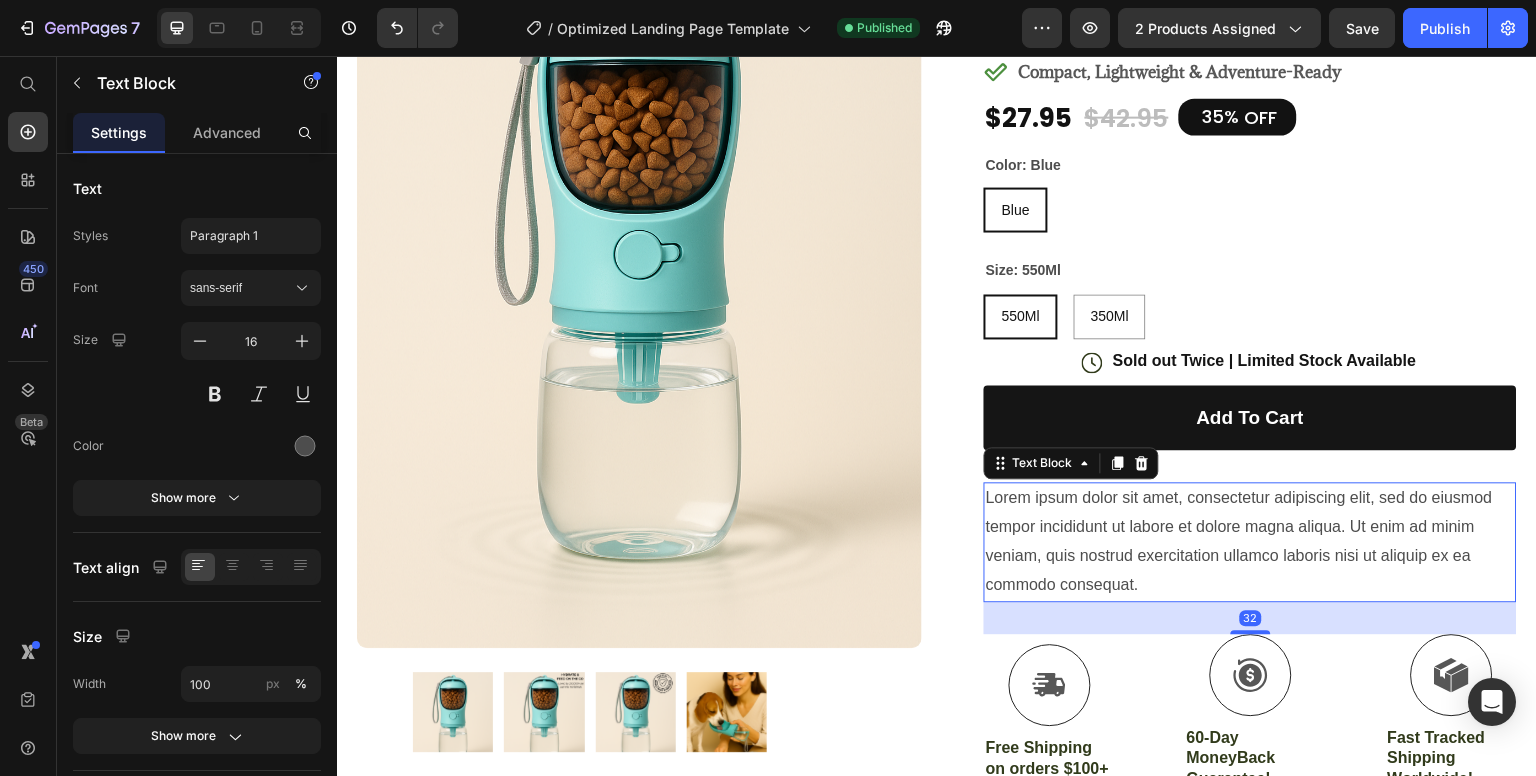 click on "Lorem ipsum dolor sit amet, consectetur adipiscing elit, sed do eiusmod tempor incididunt ut labore et dolore magna aliqua. Ut enim ad minim veniam, quis nostrud exercitation ullamco laboris nisi ut aliquip ex ea commodo consequat." at bounding box center [1250, 541] 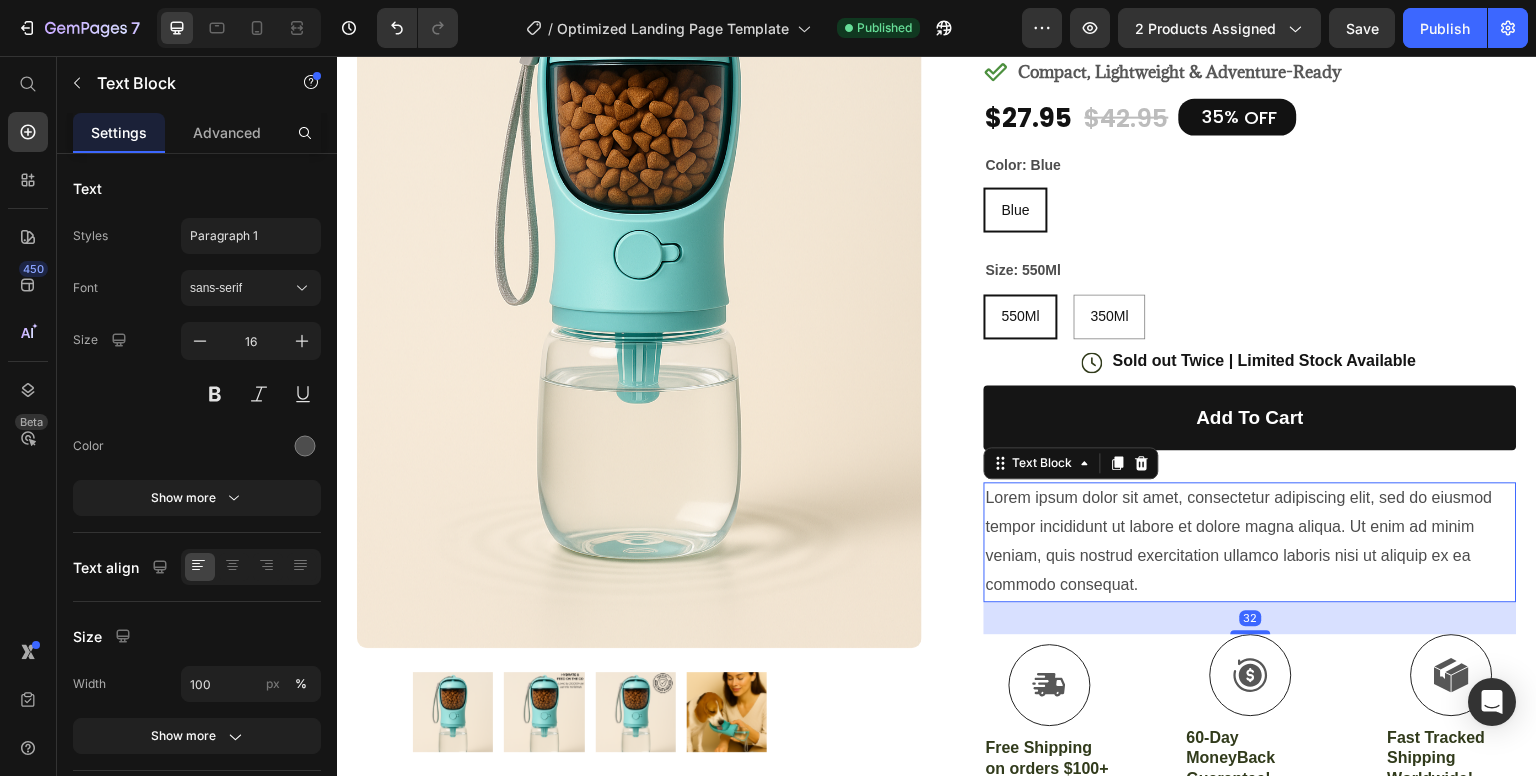 click on "Lorem ipsum dolor sit amet, consectetur adipiscing elit, sed do eiusmod tempor incididunt ut labore et dolore magna aliqua. Ut enim ad minim veniam, quis nostrud exercitation ullamco laboris nisi ut aliquip ex ea commodo consequat." at bounding box center [1250, 541] 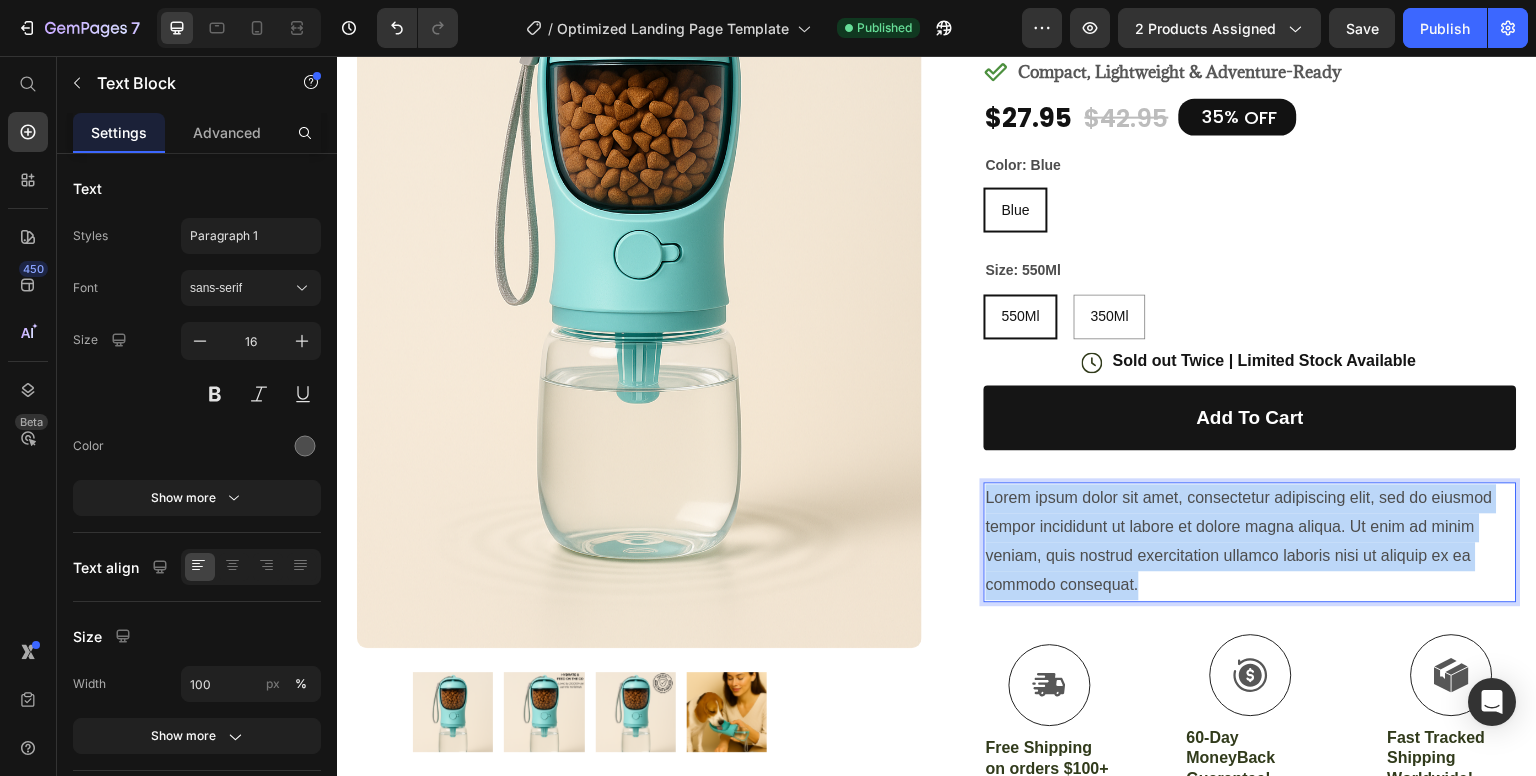 click on "Lorem ipsum dolor sit amet, consectetur adipiscing elit, sed do eiusmod tempor incididunt ut labore et dolore magna aliqua. Ut enim ad minim veniam, quis nostrud exercitation ullamco laboris nisi ut aliquip ex ea commodo consequat." at bounding box center (1250, 541) 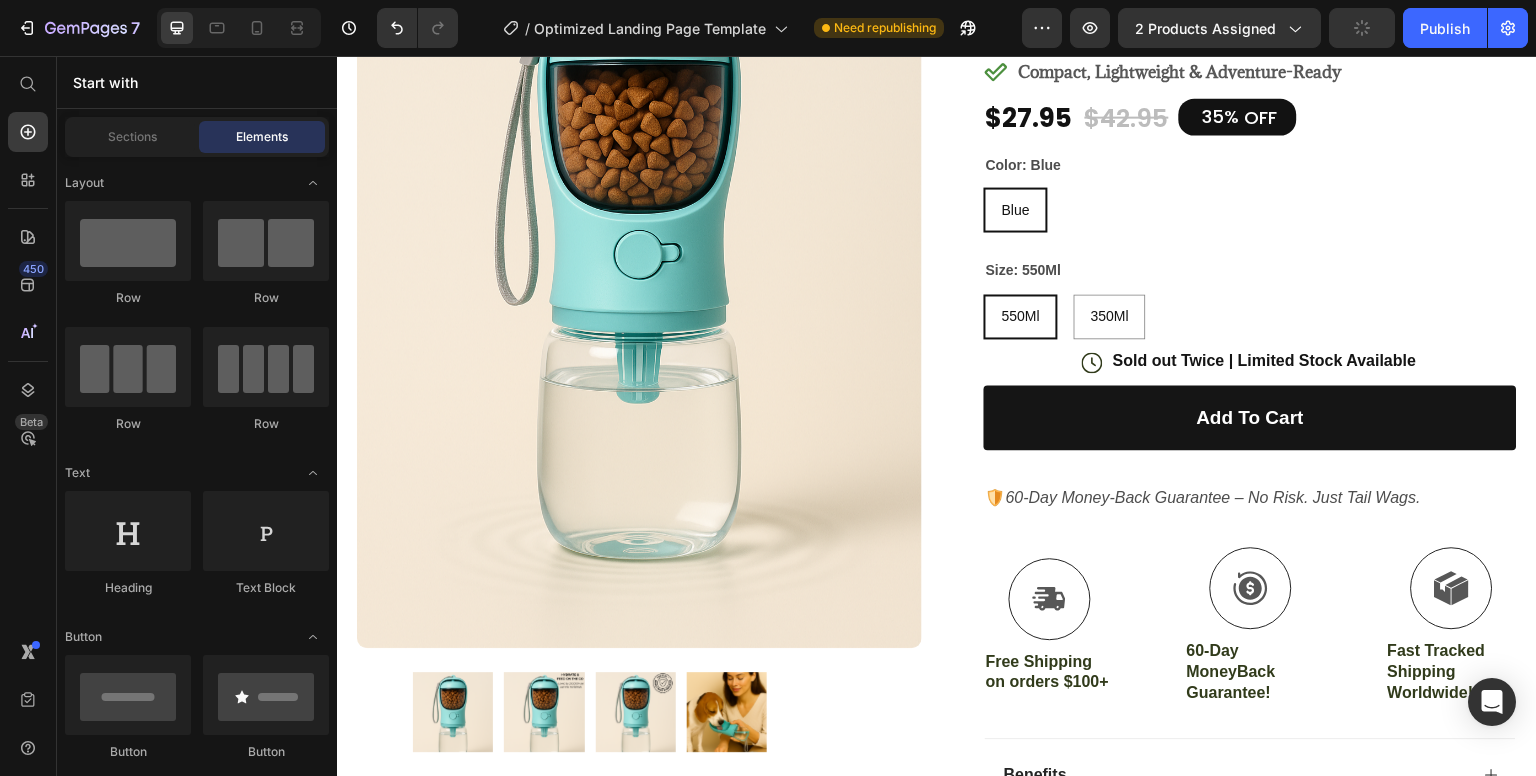 scroll, scrollTop: 1012, scrollLeft: 0, axis: vertical 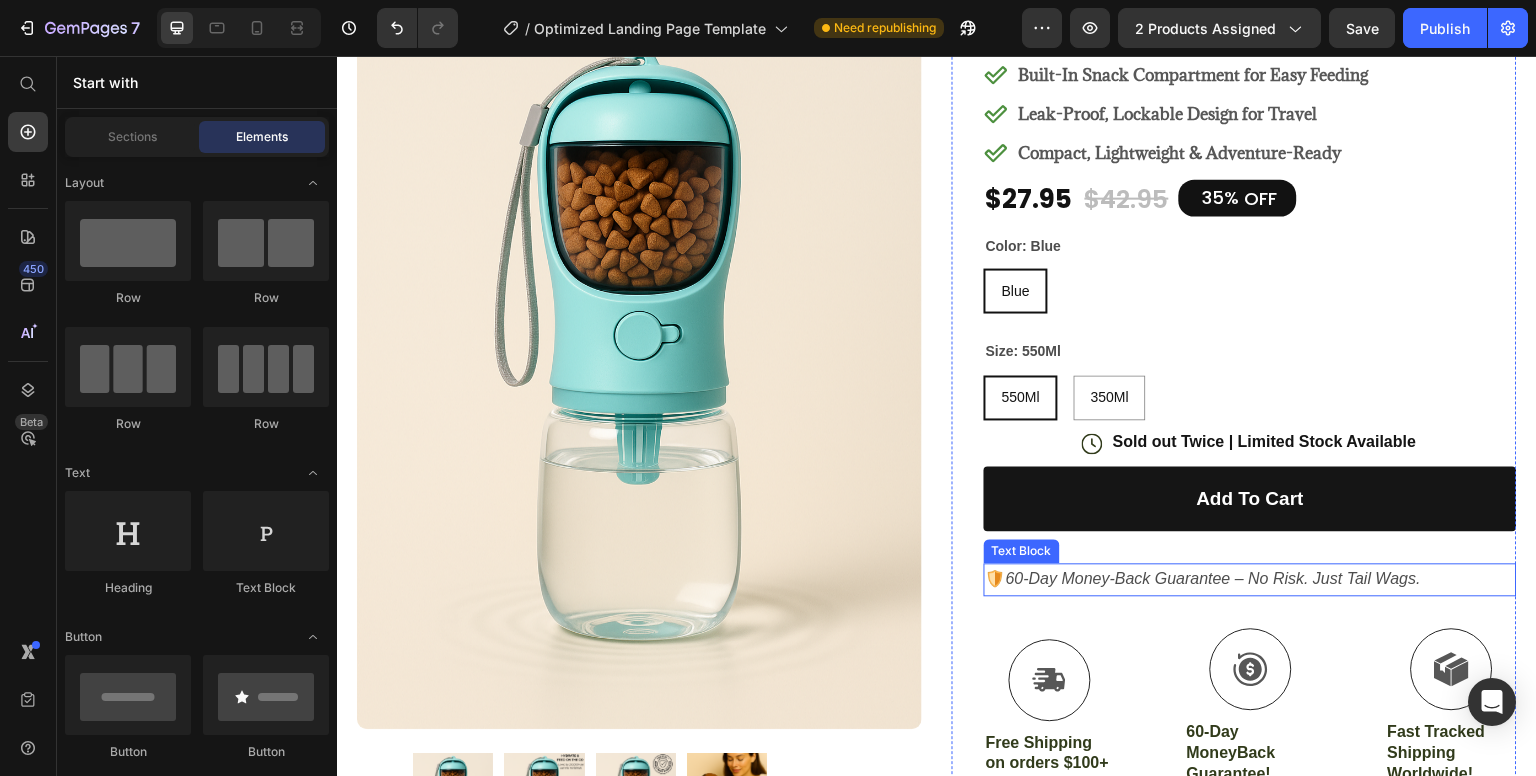 click on "60-Day Money-Back Guarantee – No Risk. Just Tail Wags." at bounding box center (1213, 578) 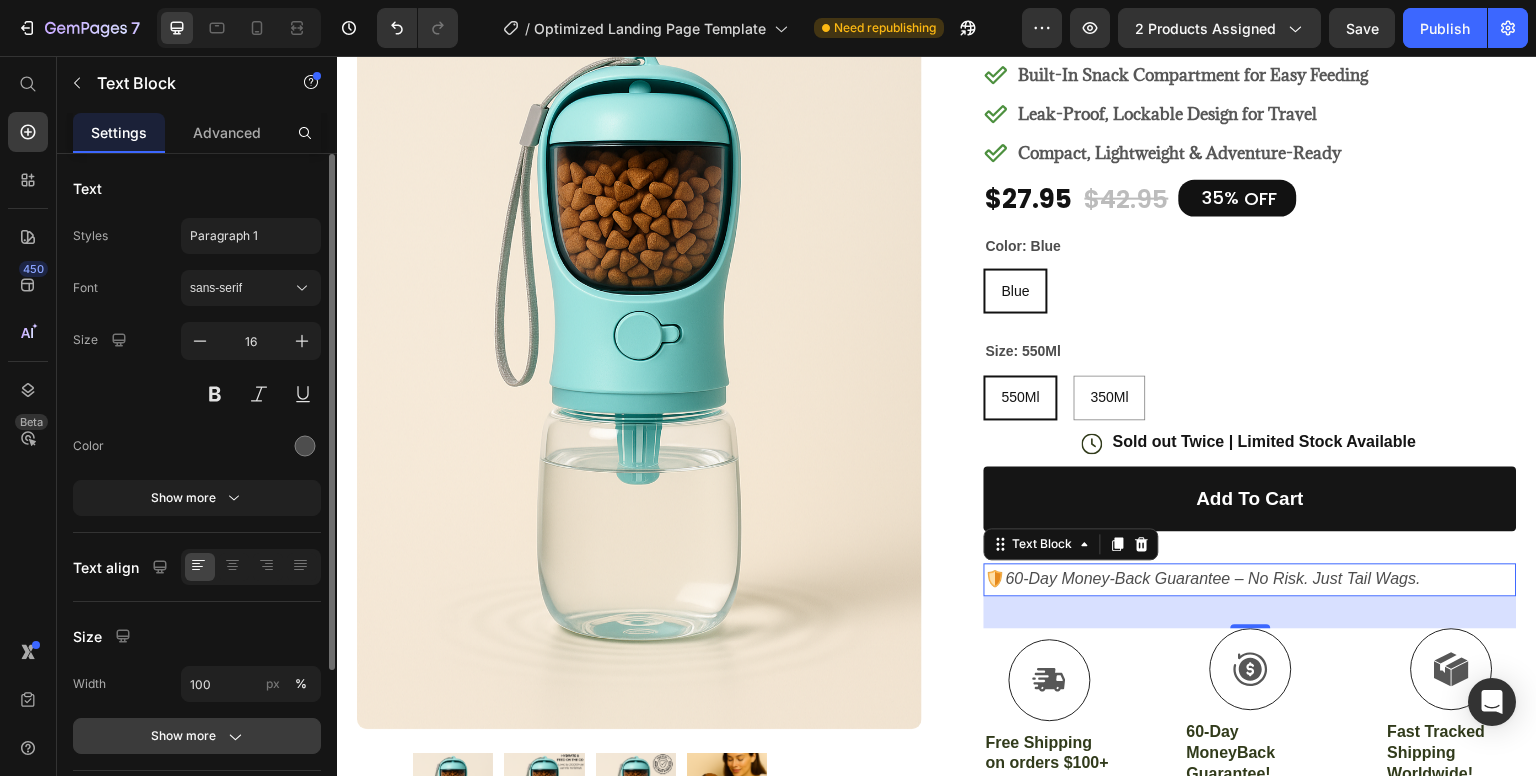 click on "Show more" 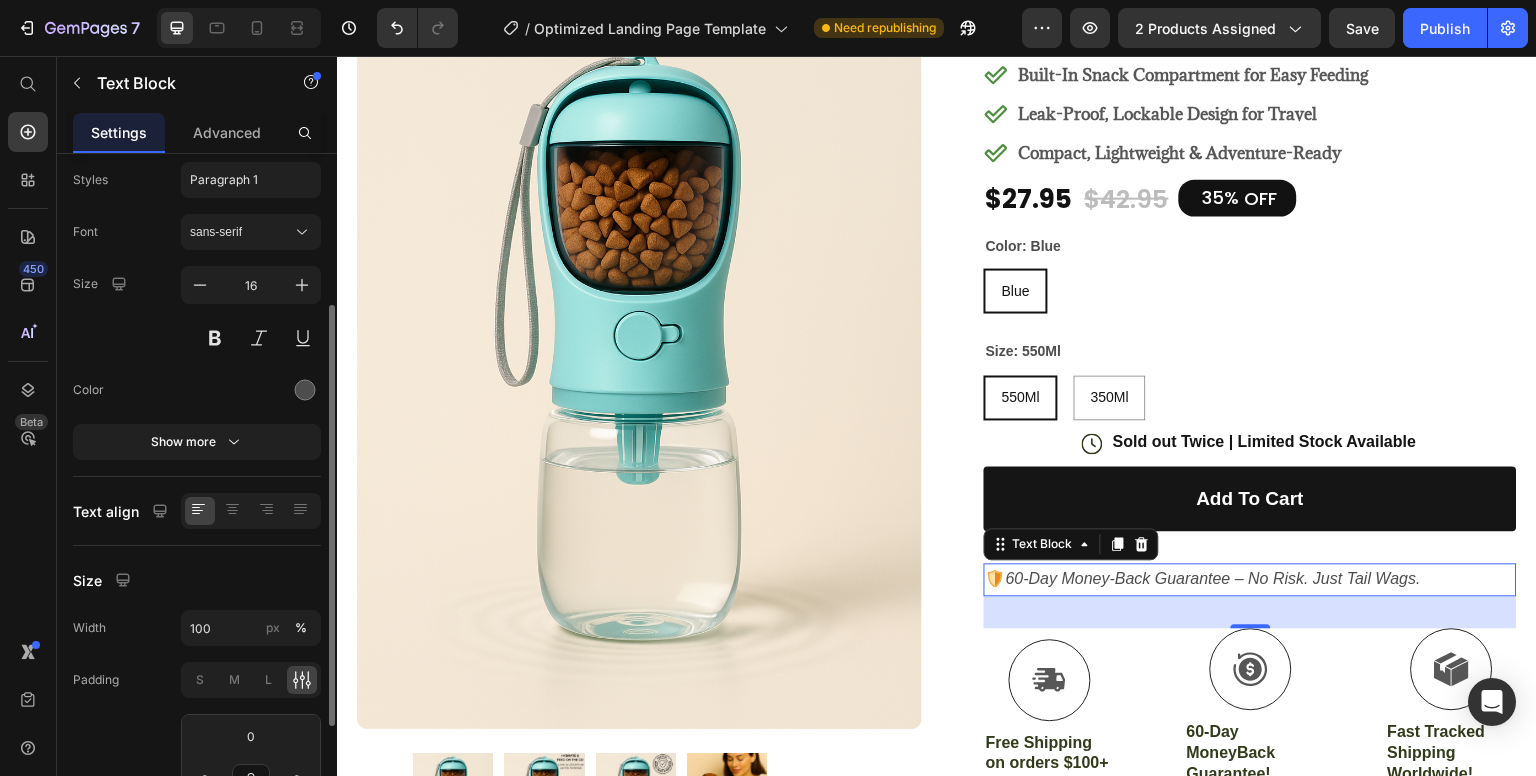scroll, scrollTop: 140, scrollLeft: 0, axis: vertical 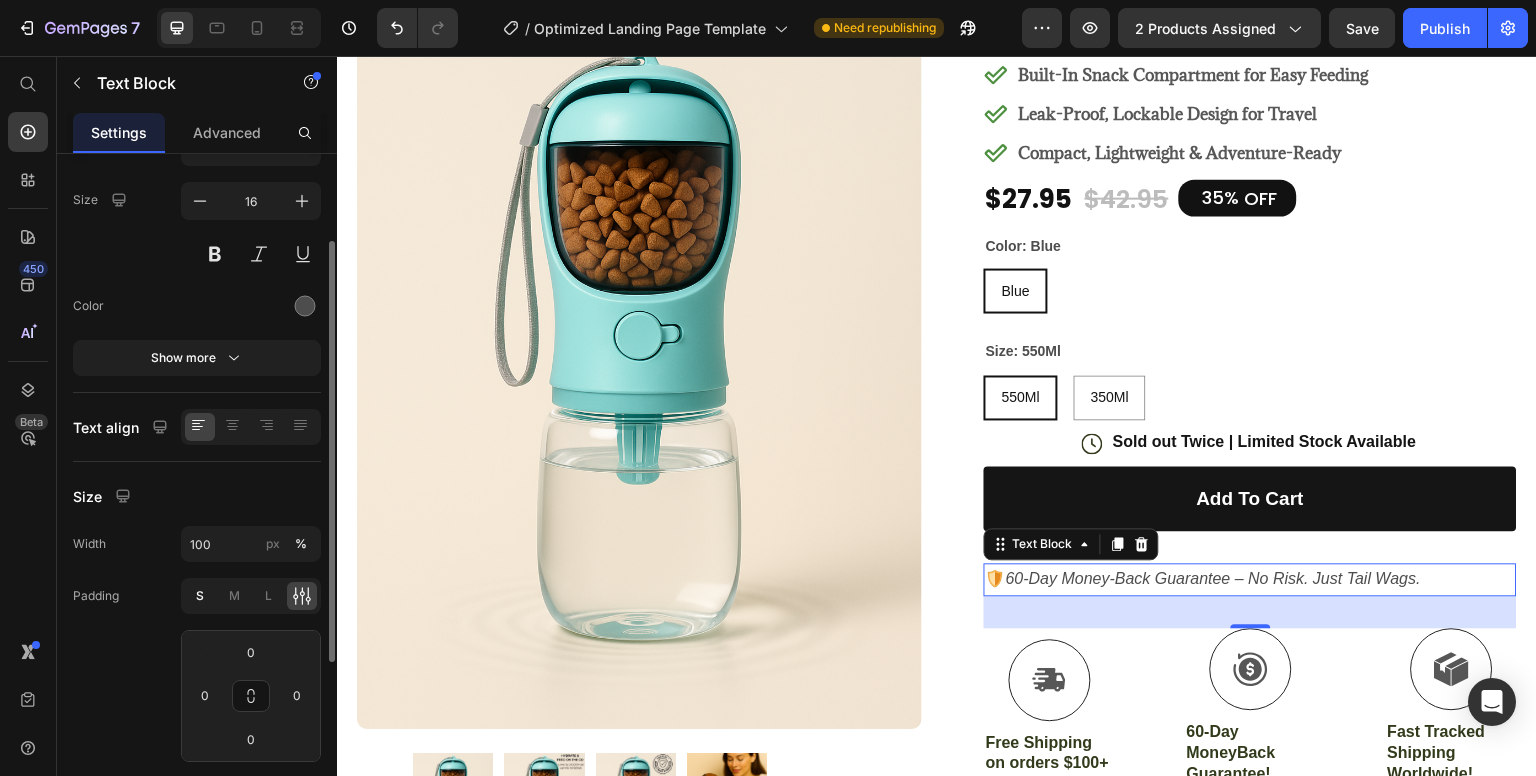 click on "S" 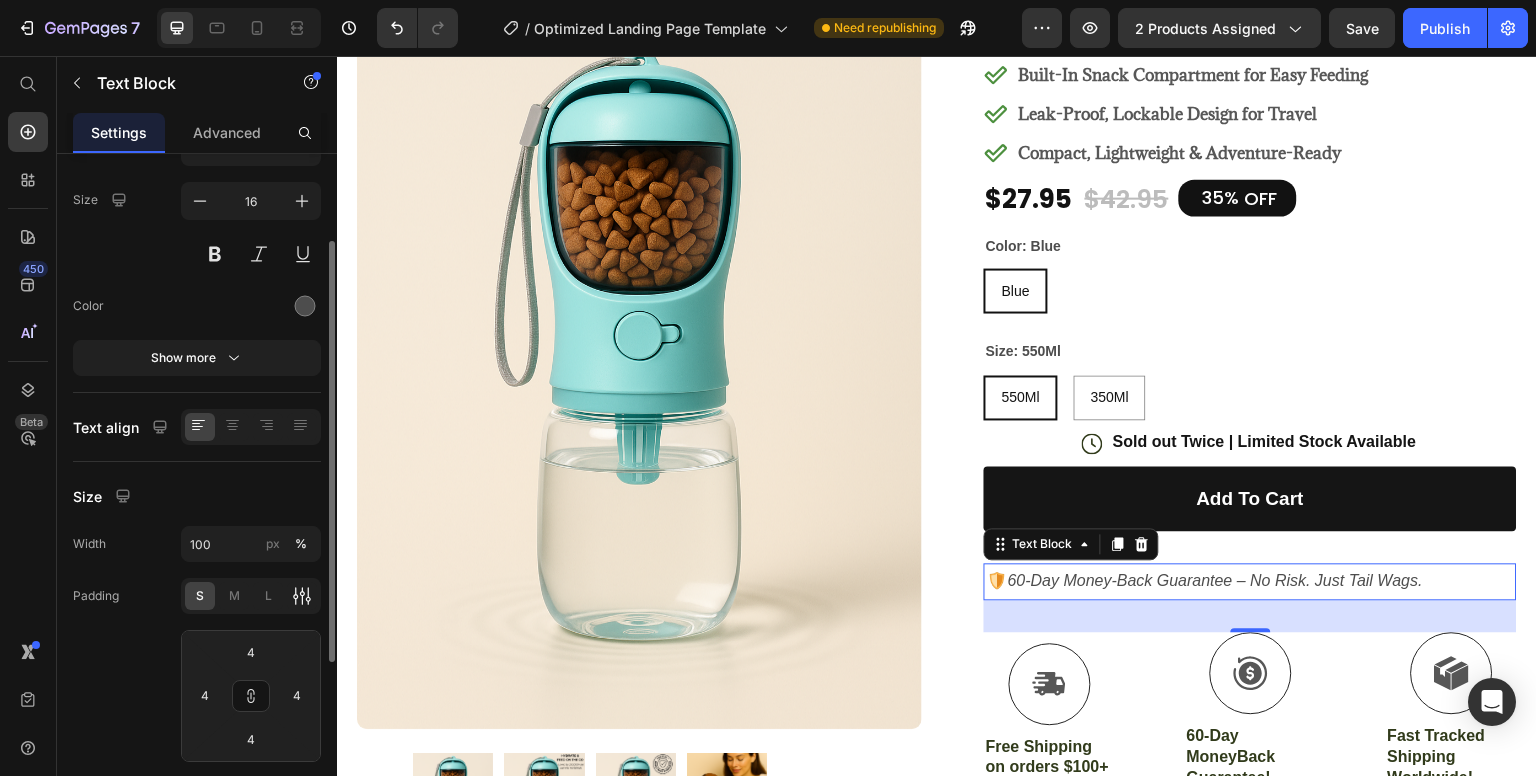 click 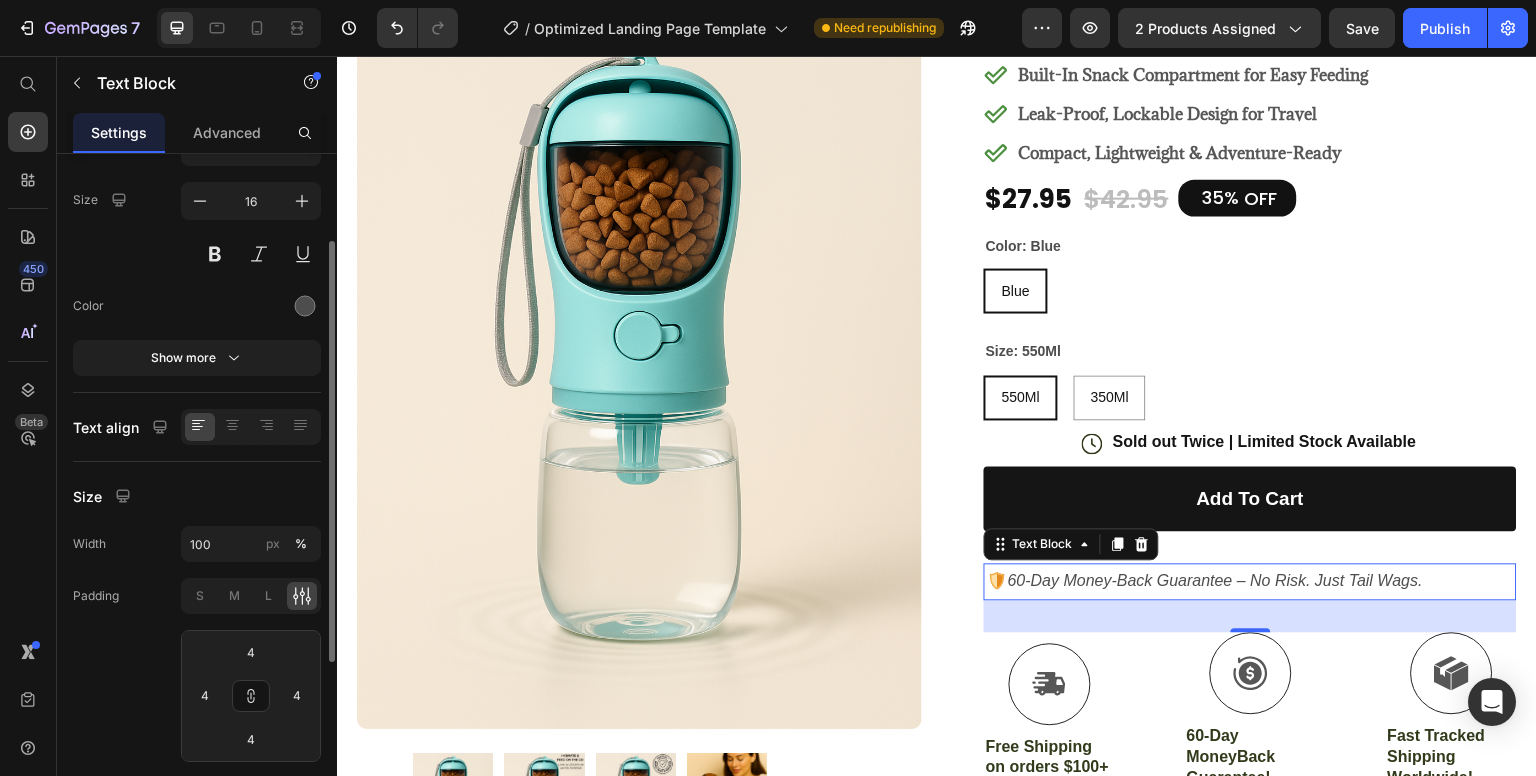 click 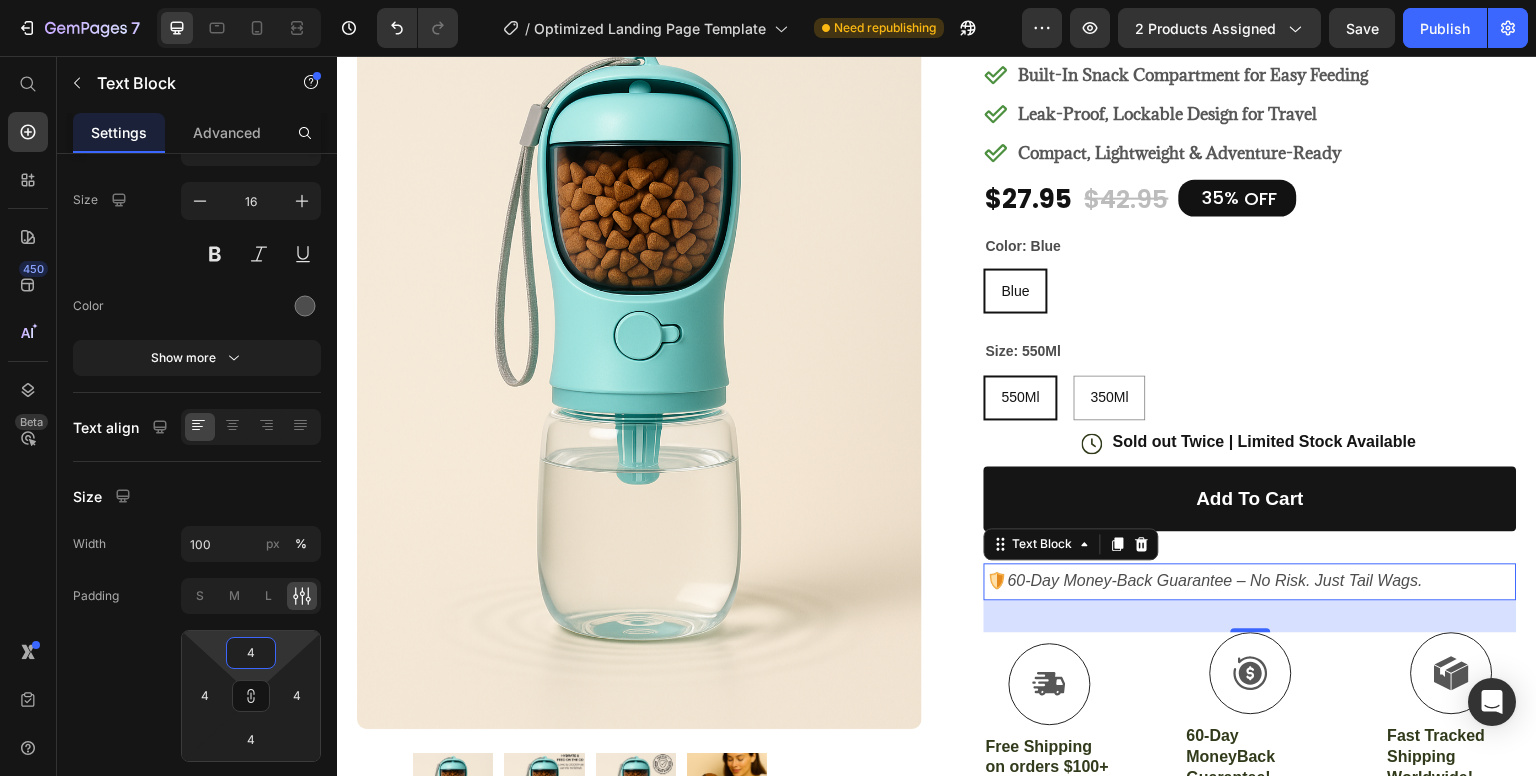 type on "0" 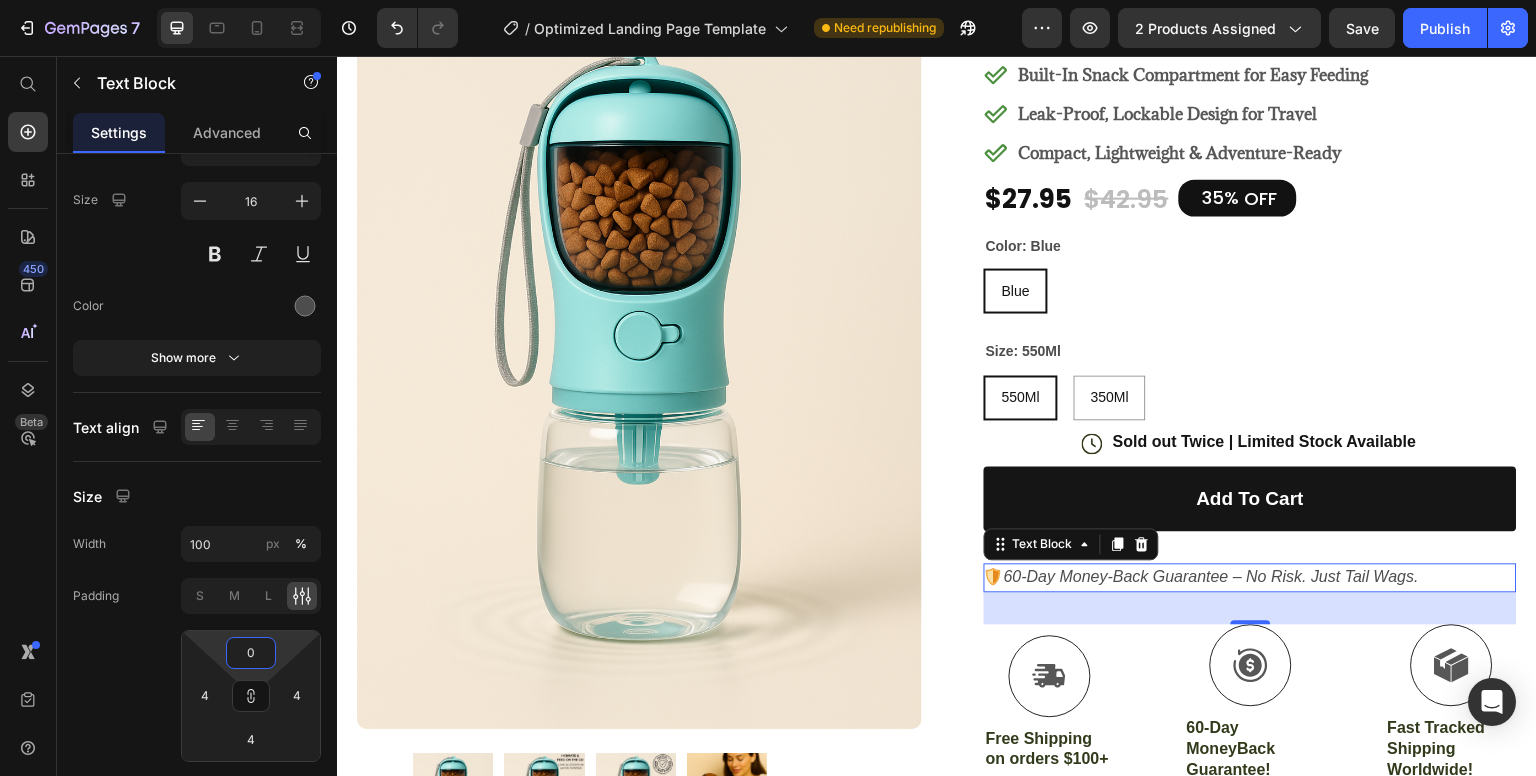 drag, startPoint x: 276, startPoint y: 645, endPoint x: 276, endPoint y: 675, distance: 30 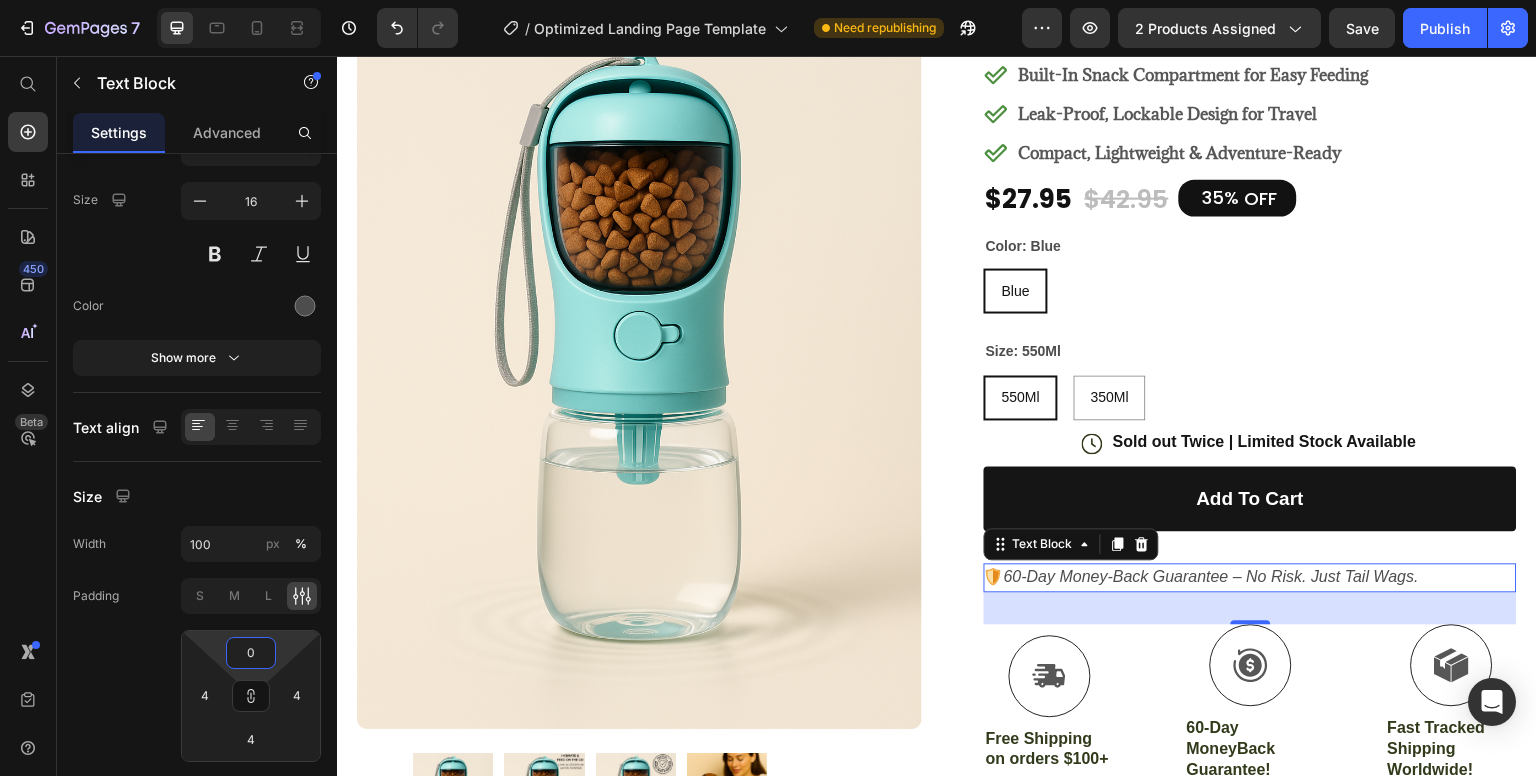 click on "7   /  Optimized Landing Page Template Need republishing Preview 2 products assigned  Save   Publish  450 Beta Start with Sections Elements Hero Section Product Detail Brands Trusted Badges Guarantee Product Breakdown How to use Testimonials Compare Bundle FAQs Social Proof Brand Story Product List Collection Blog List Contact Sticky Add to Cart Custom Footer Browse Library 450 Layout
Row
Row
Row
Row Text
Heading
Text Block Button
Button
Button
Sticky Back to top Media
Image" at bounding box center (768, 0) 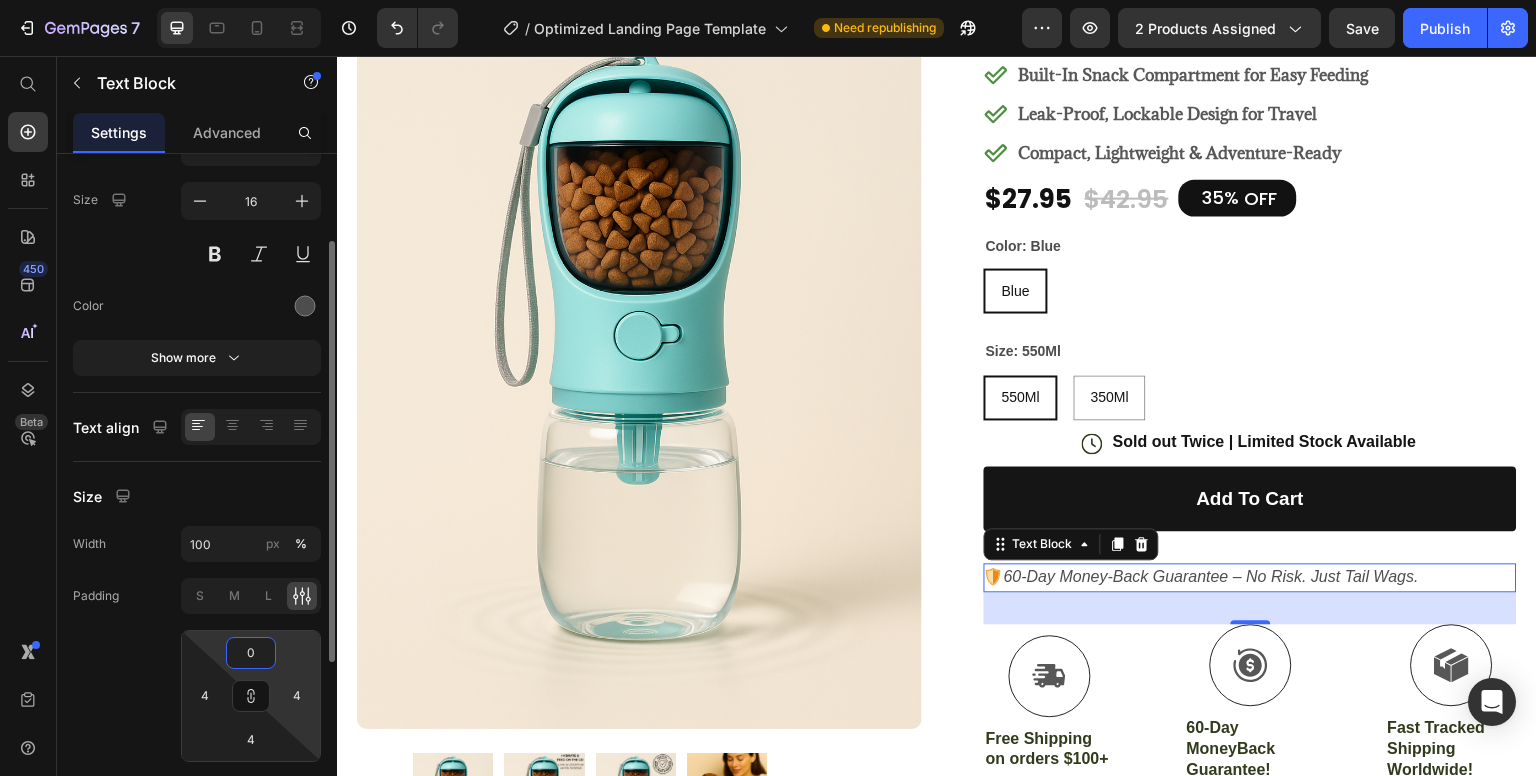 type on "0" 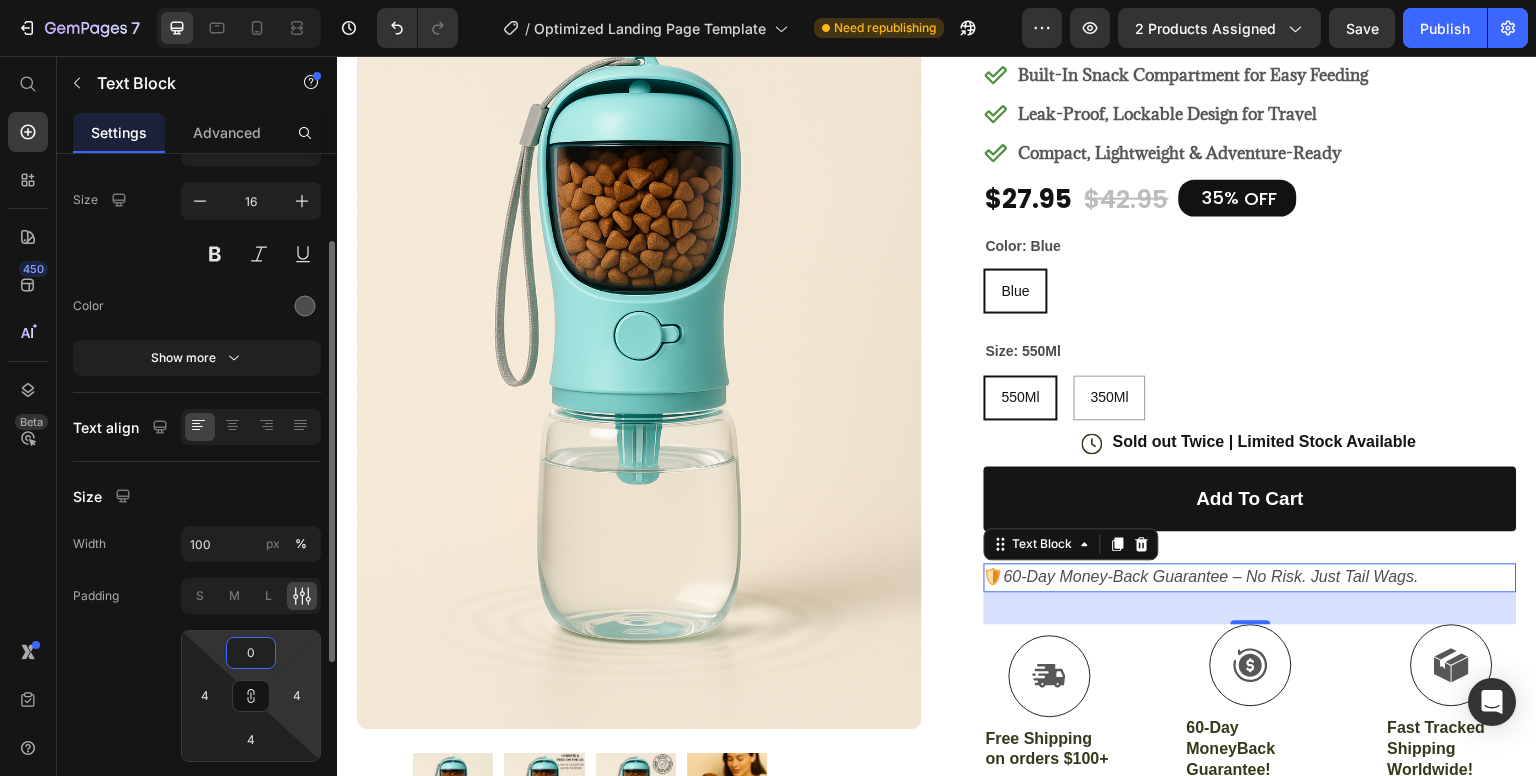 type on "0" 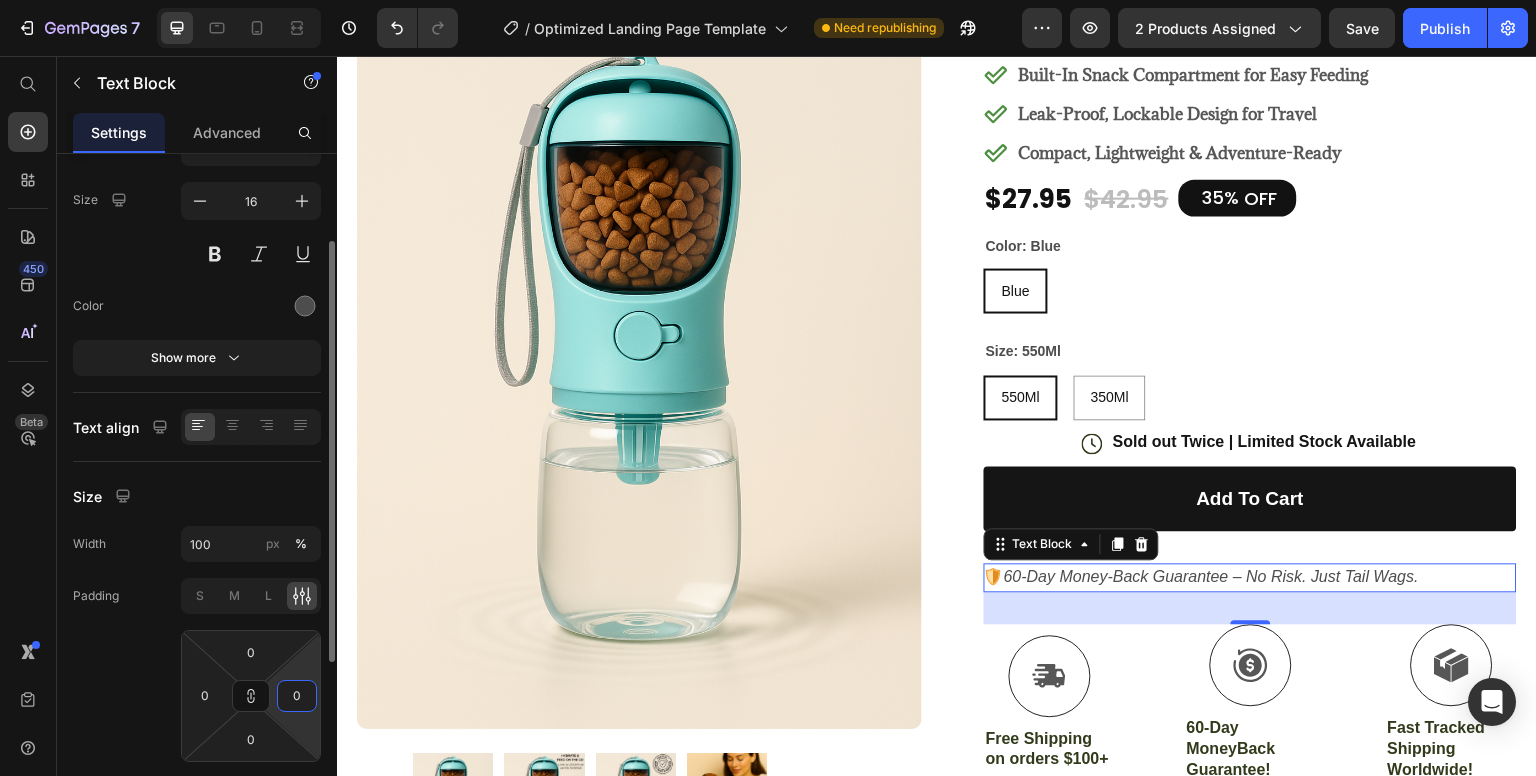 drag, startPoint x: 303, startPoint y: 681, endPoint x: 272, endPoint y: 683, distance: 31.06445 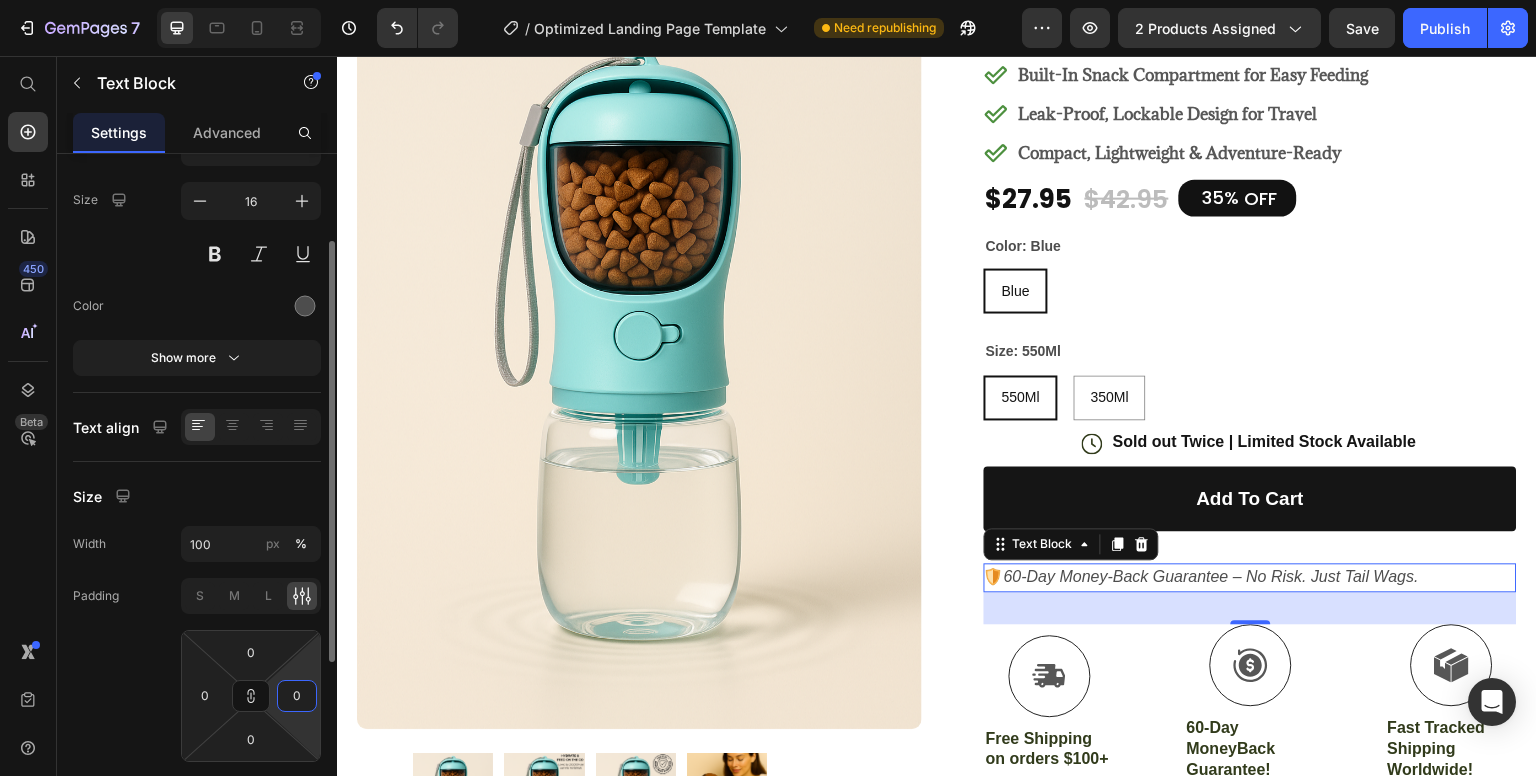 click on "0 0 0 0" 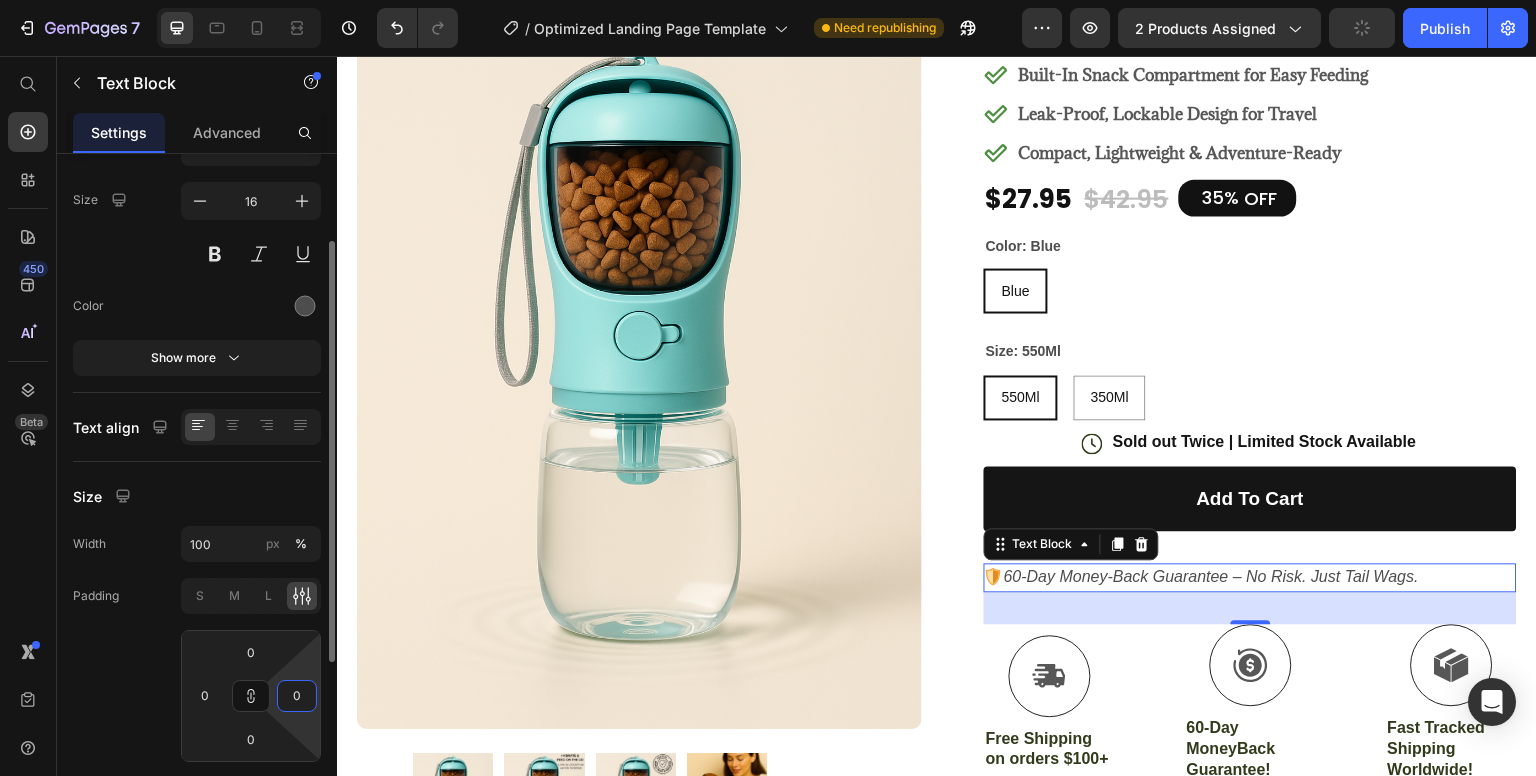click on "Padding S M L 0 0 0 0" 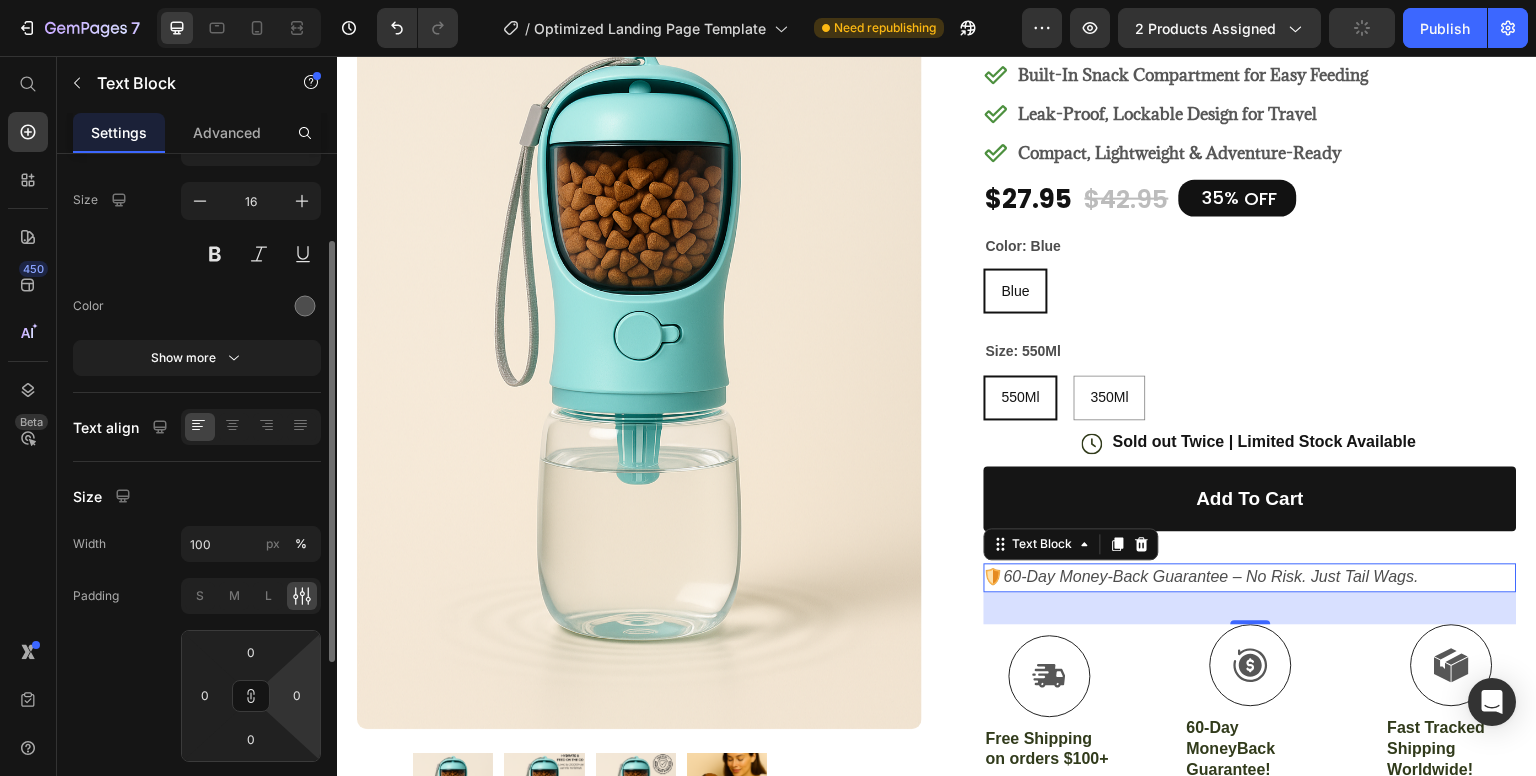click on "Padding S M L 0 0 0 0" 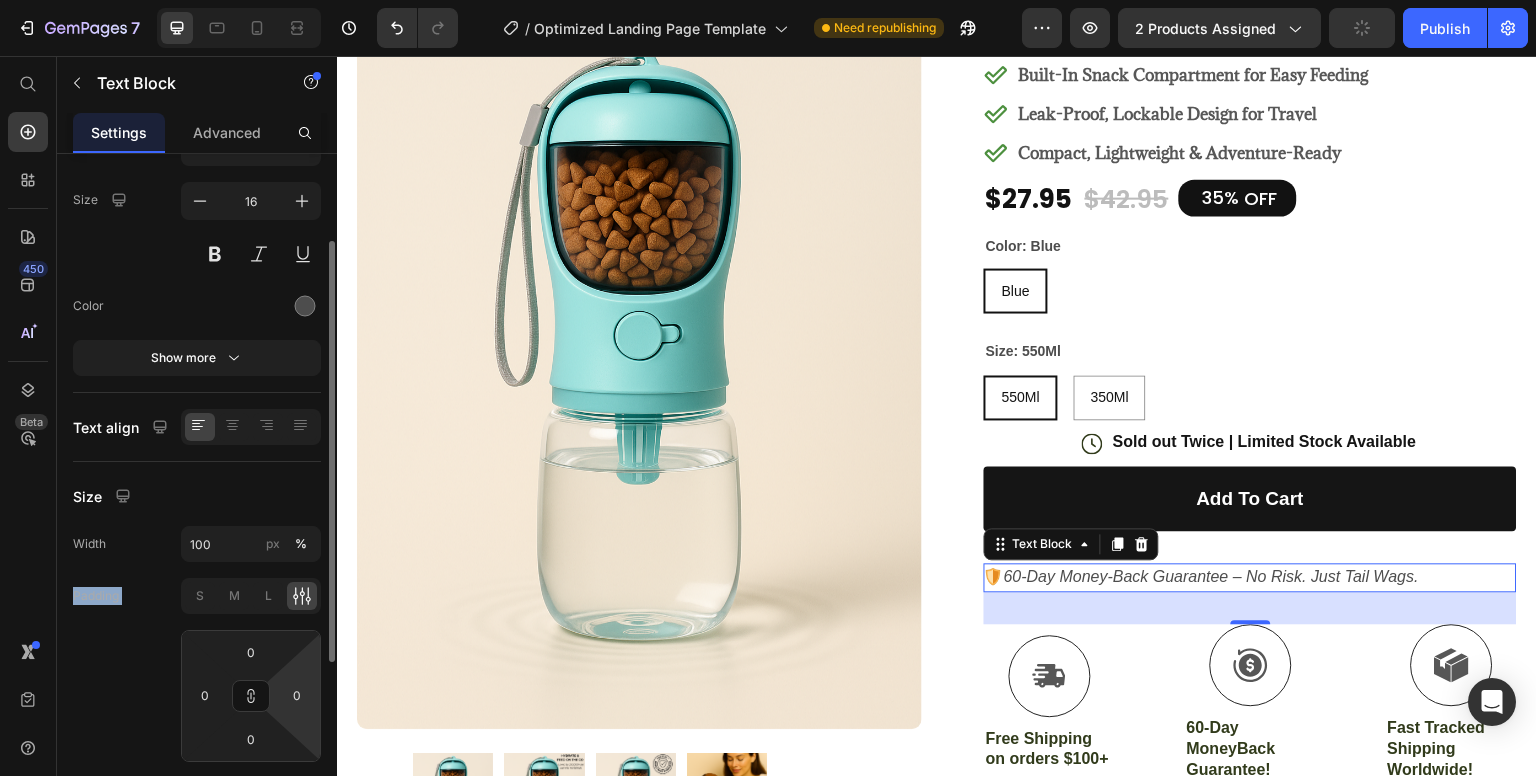 click on "Padding S M L 0 0 0 0" 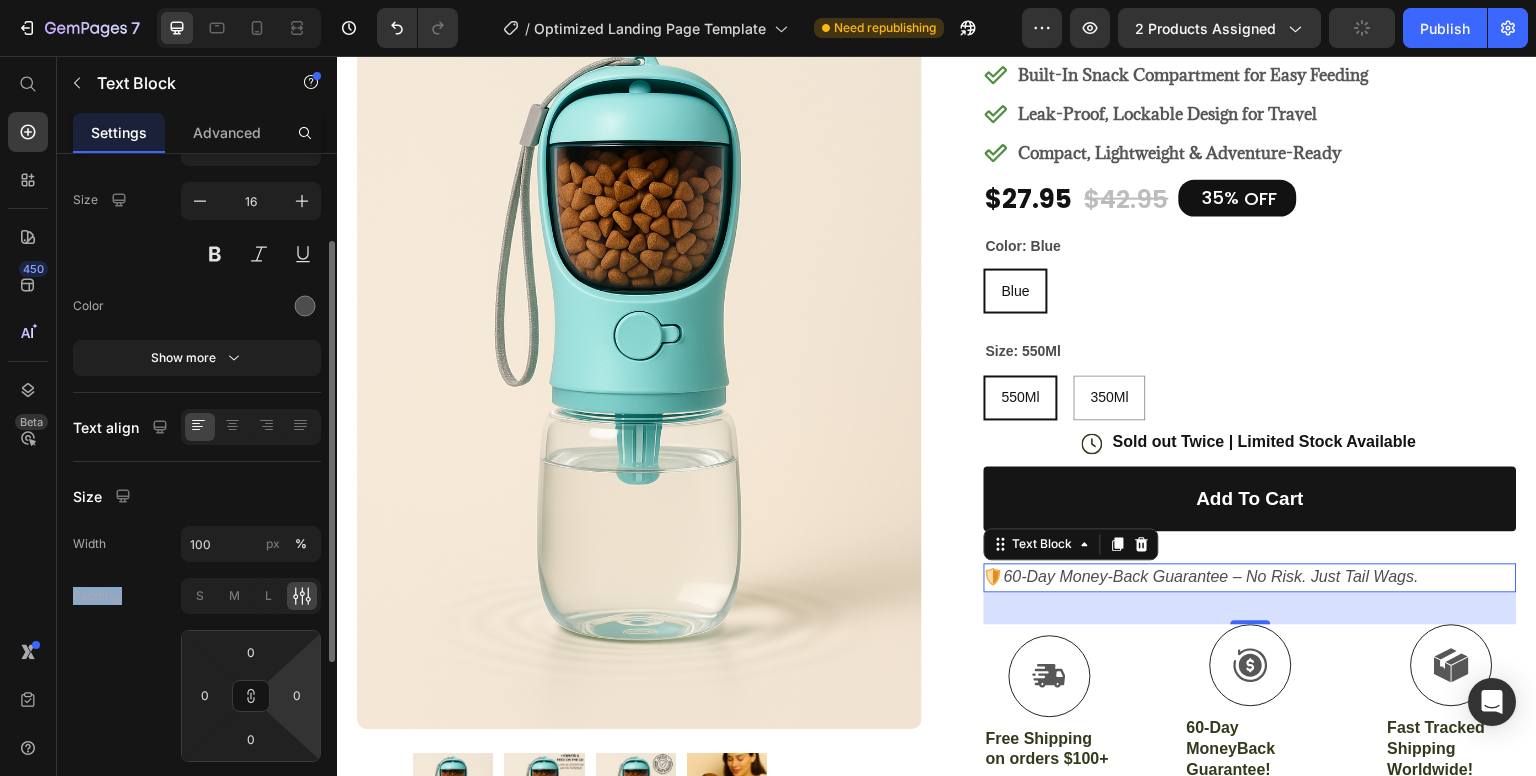 click on "Padding S M L 0 0 0 0" 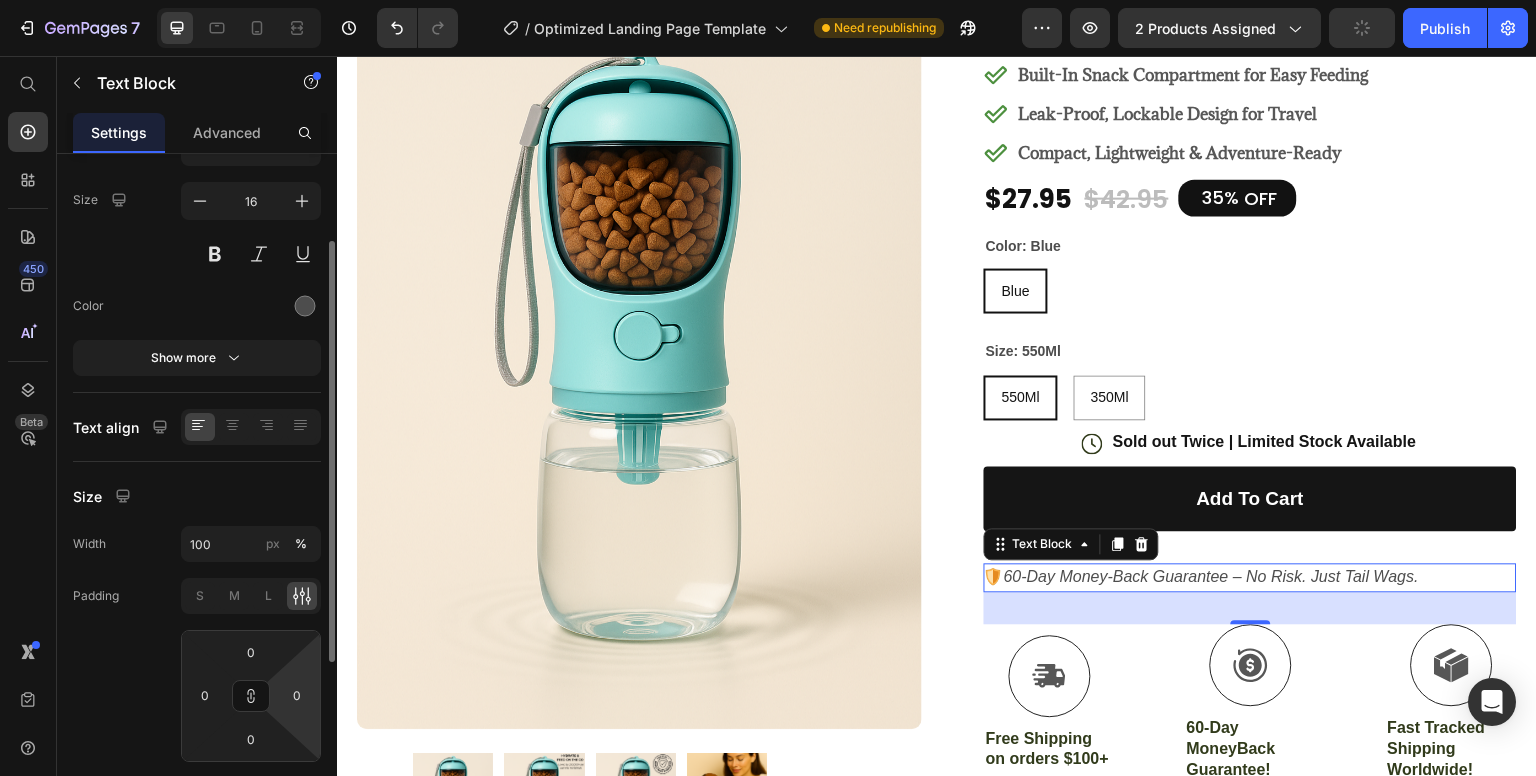 click on "Padding S M L 0 0 0 0" 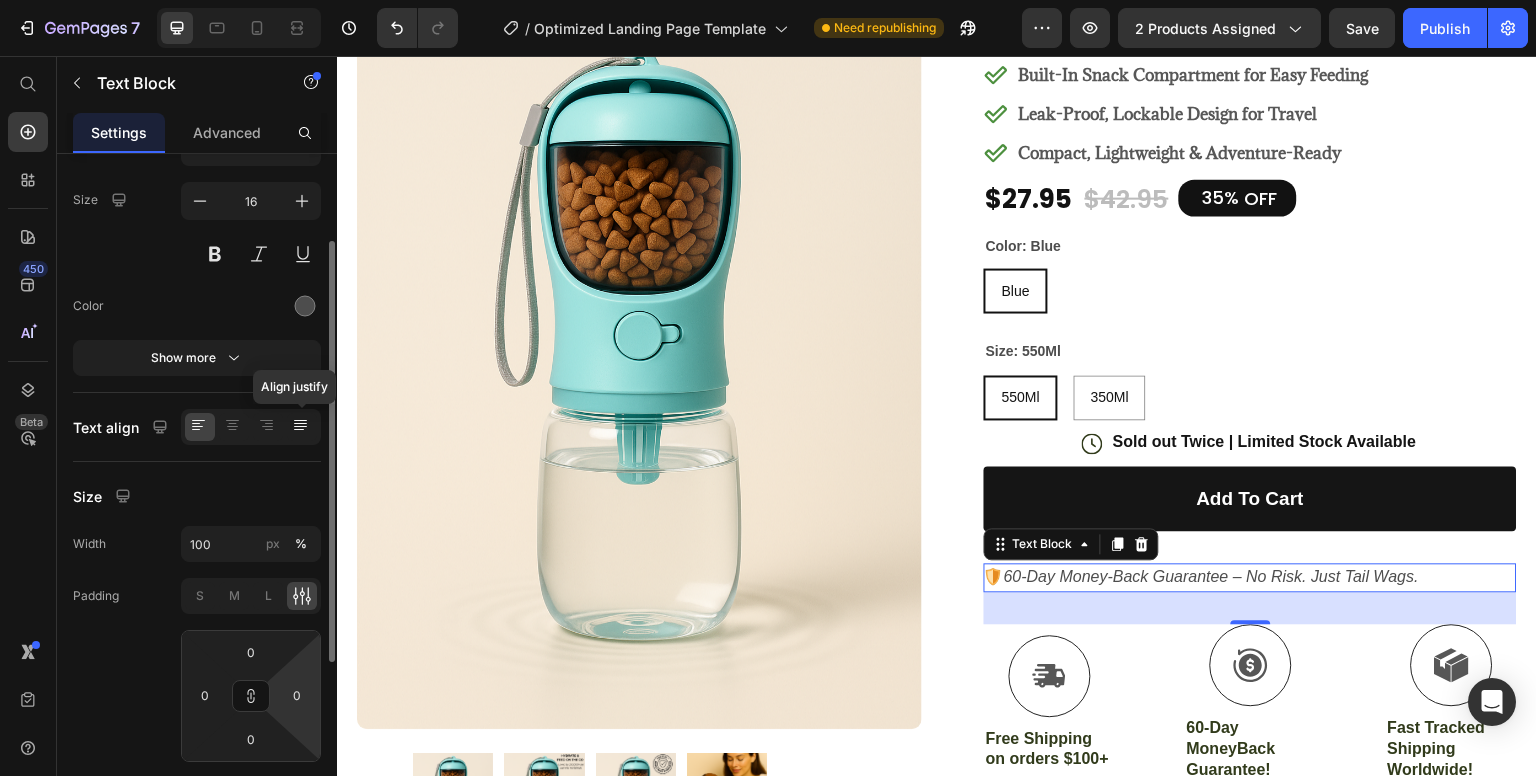 click 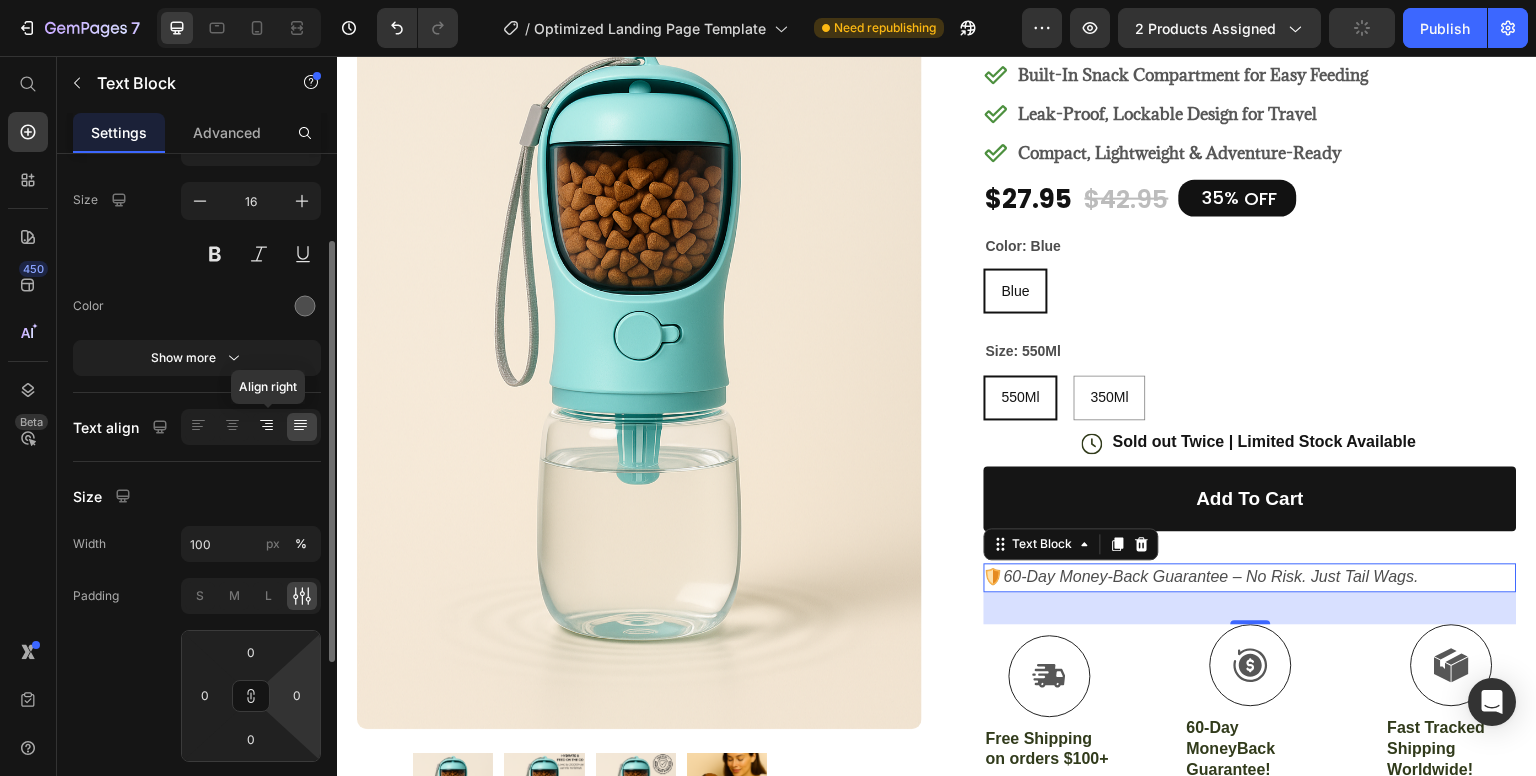 click 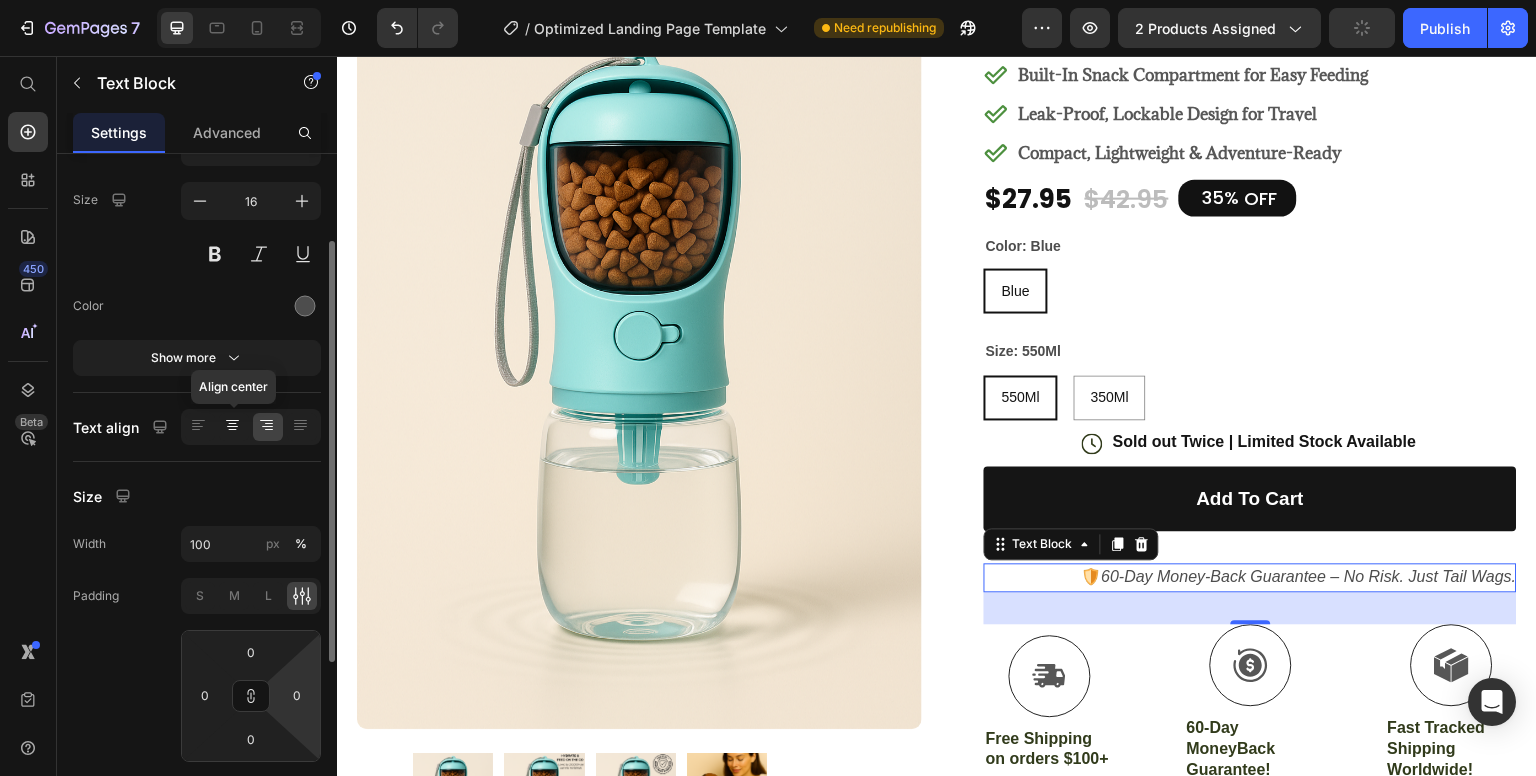 click 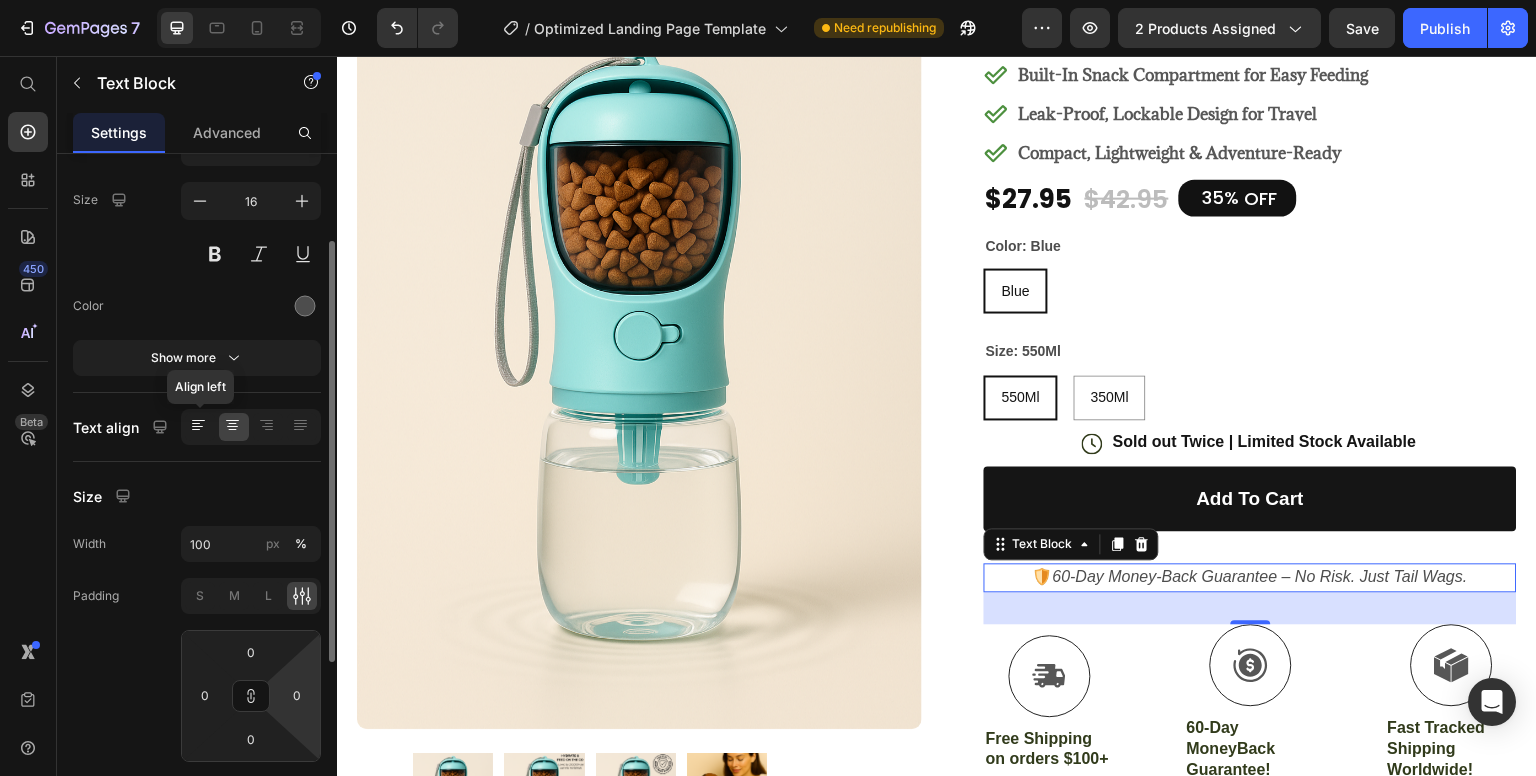 click 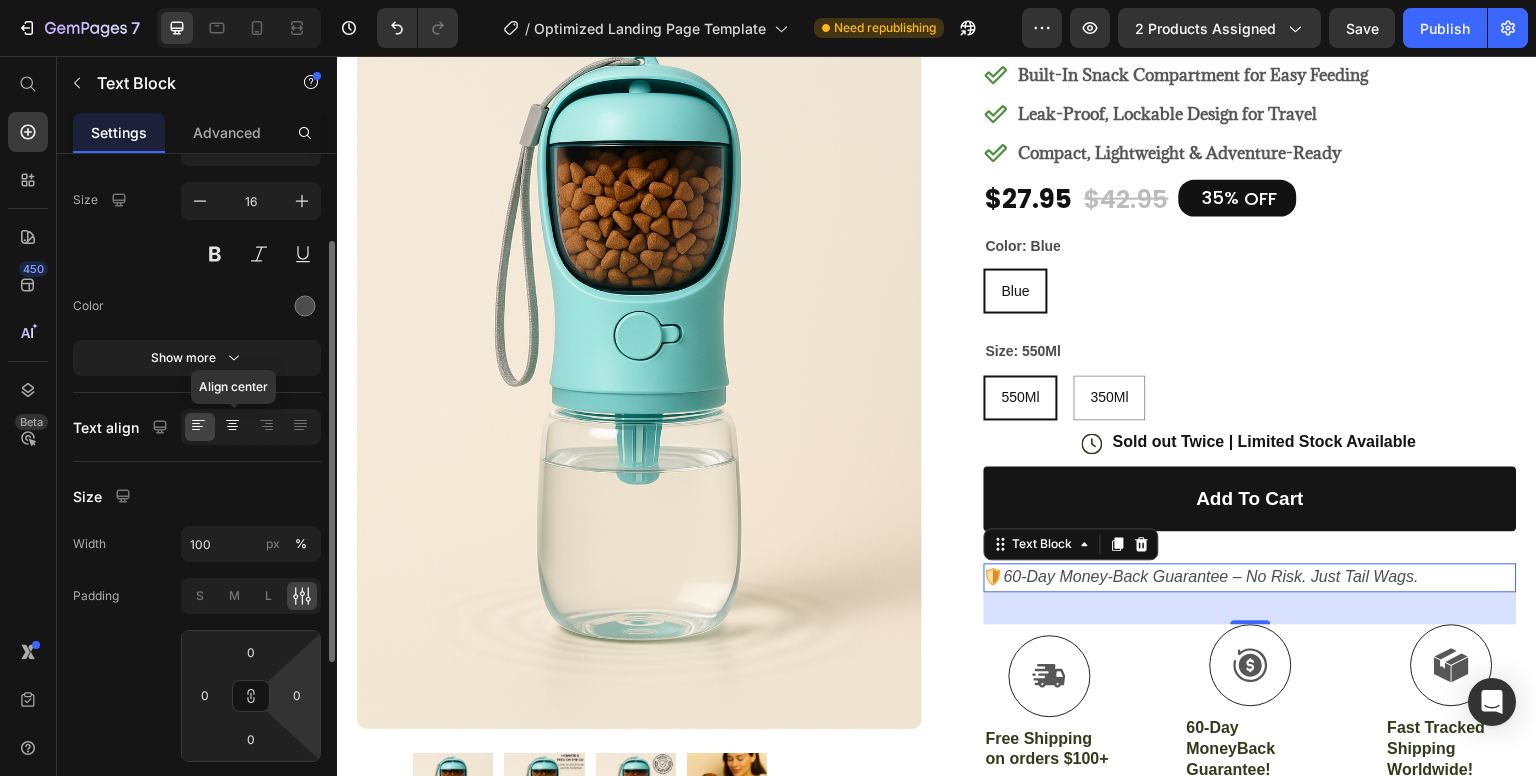 click 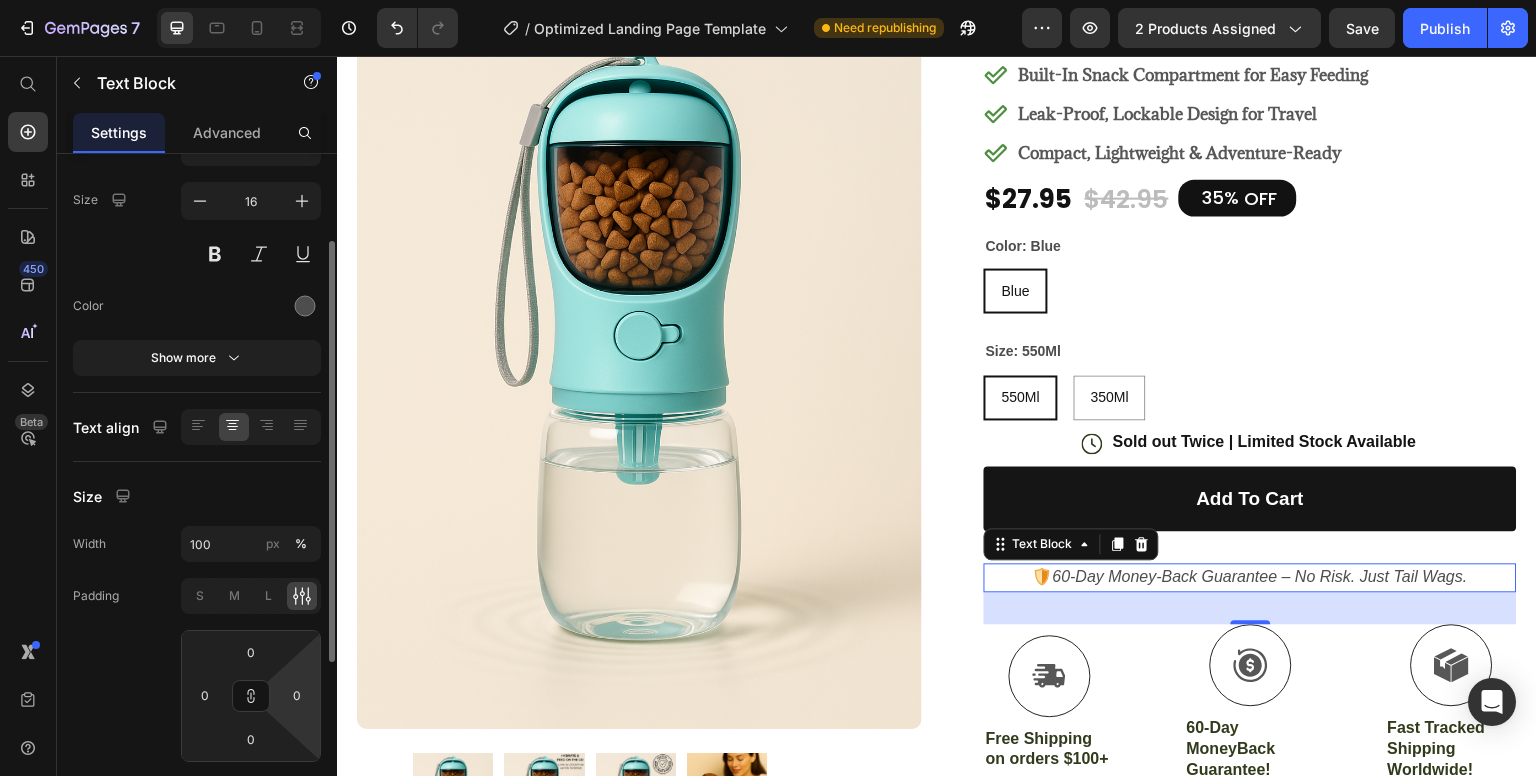 click on "Size" at bounding box center (197, 496) 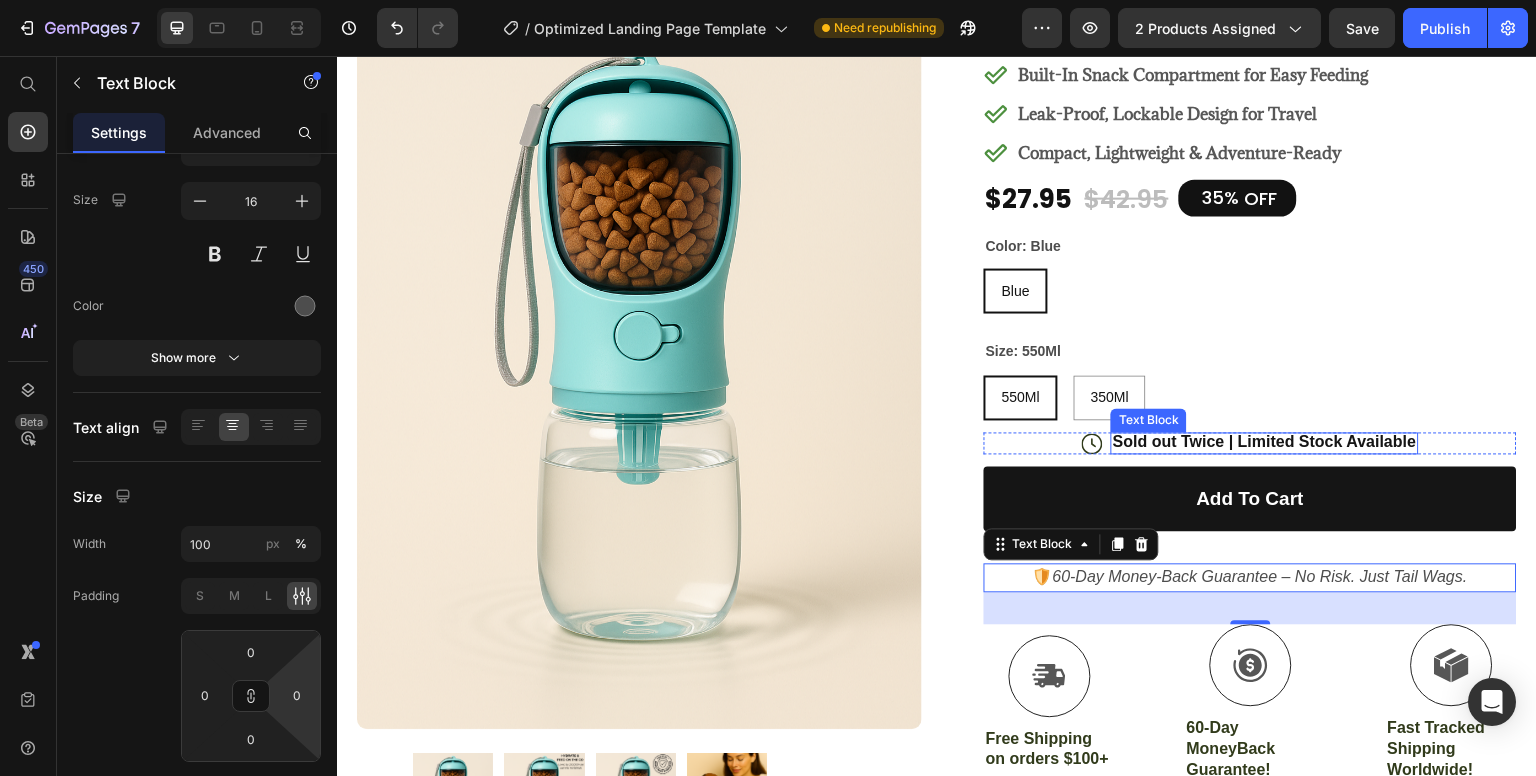 click on "Sold out Twice | Limited Stock Available" at bounding box center [1265, 442] 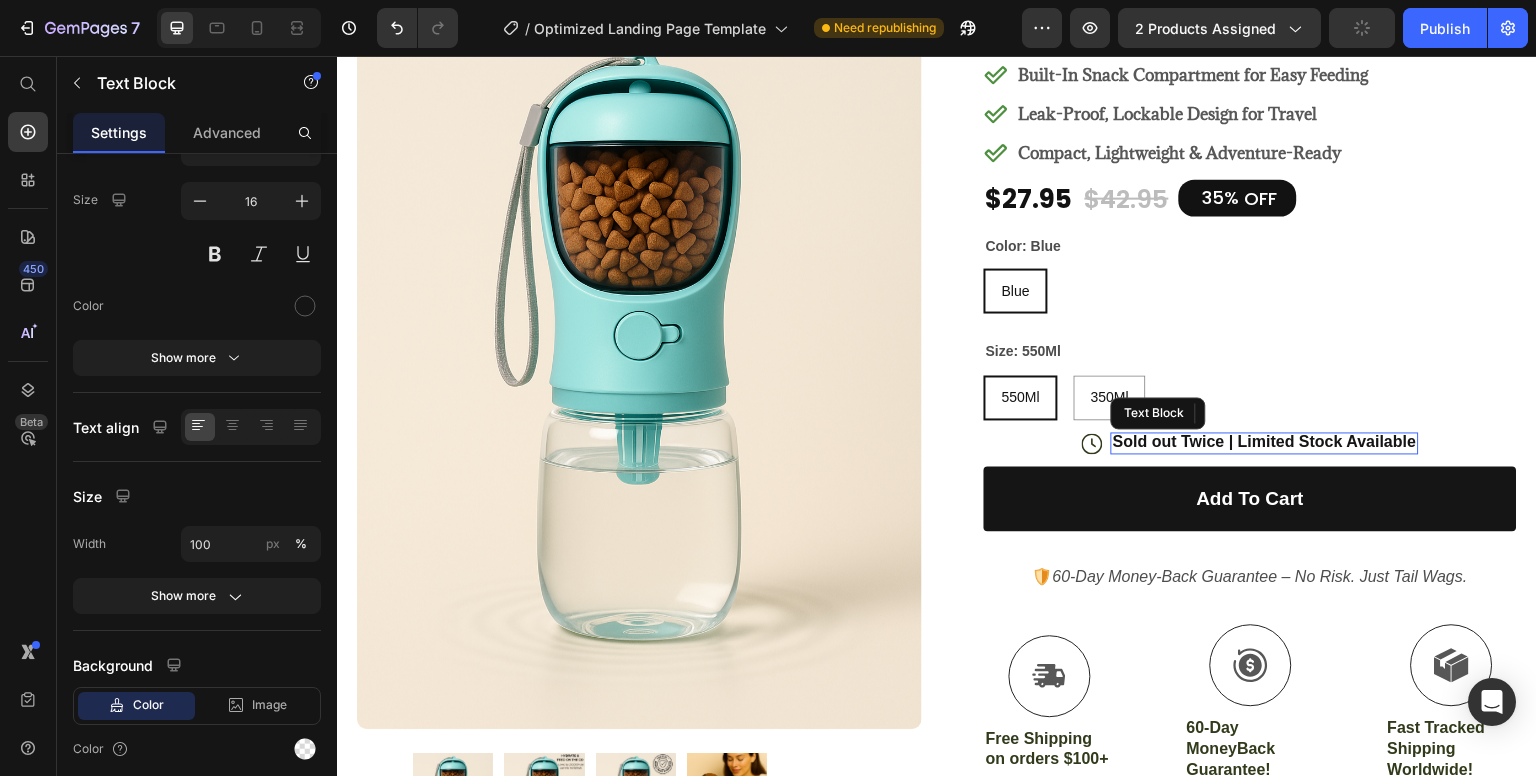 scroll, scrollTop: 140, scrollLeft: 0, axis: vertical 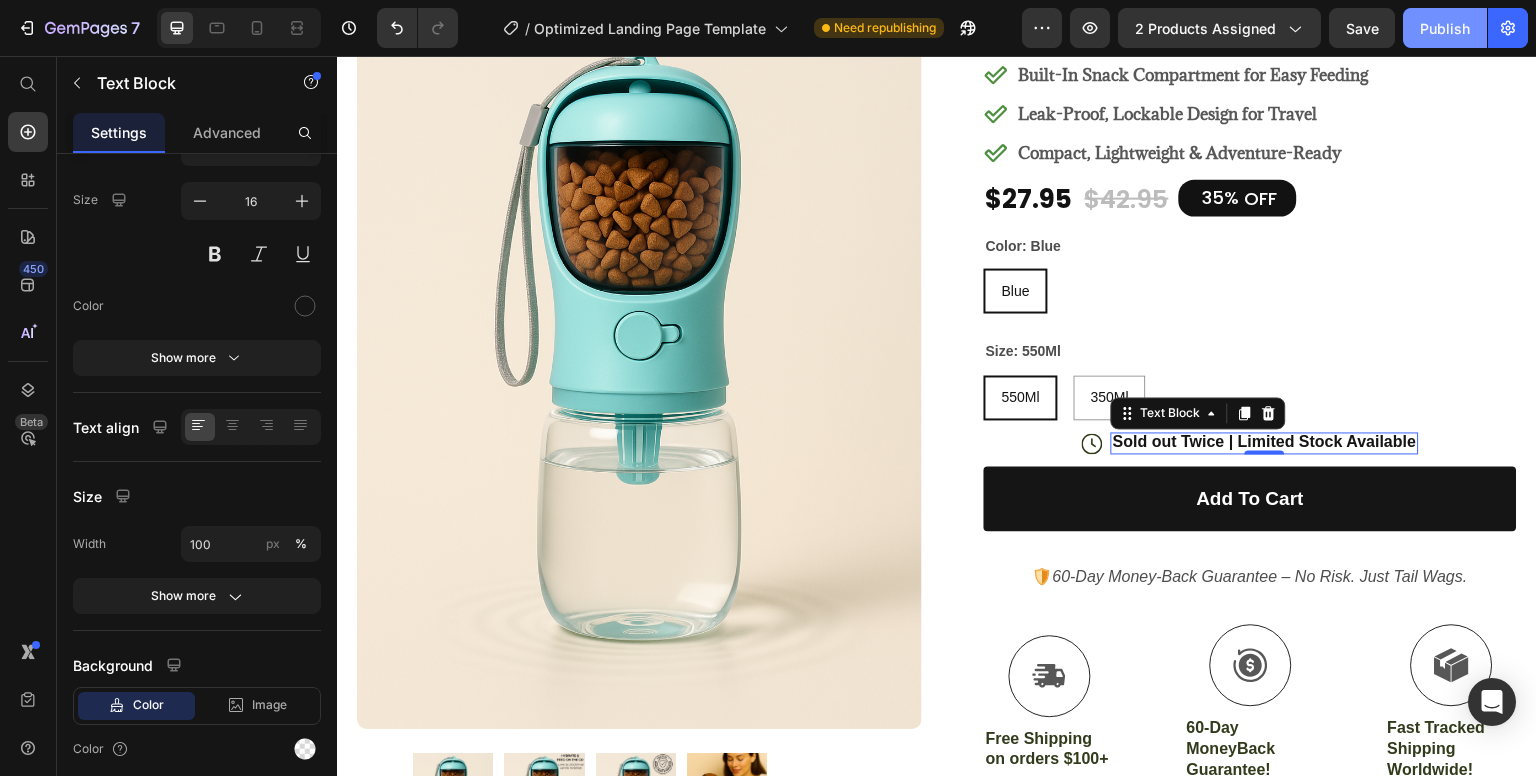 click on "Publish" 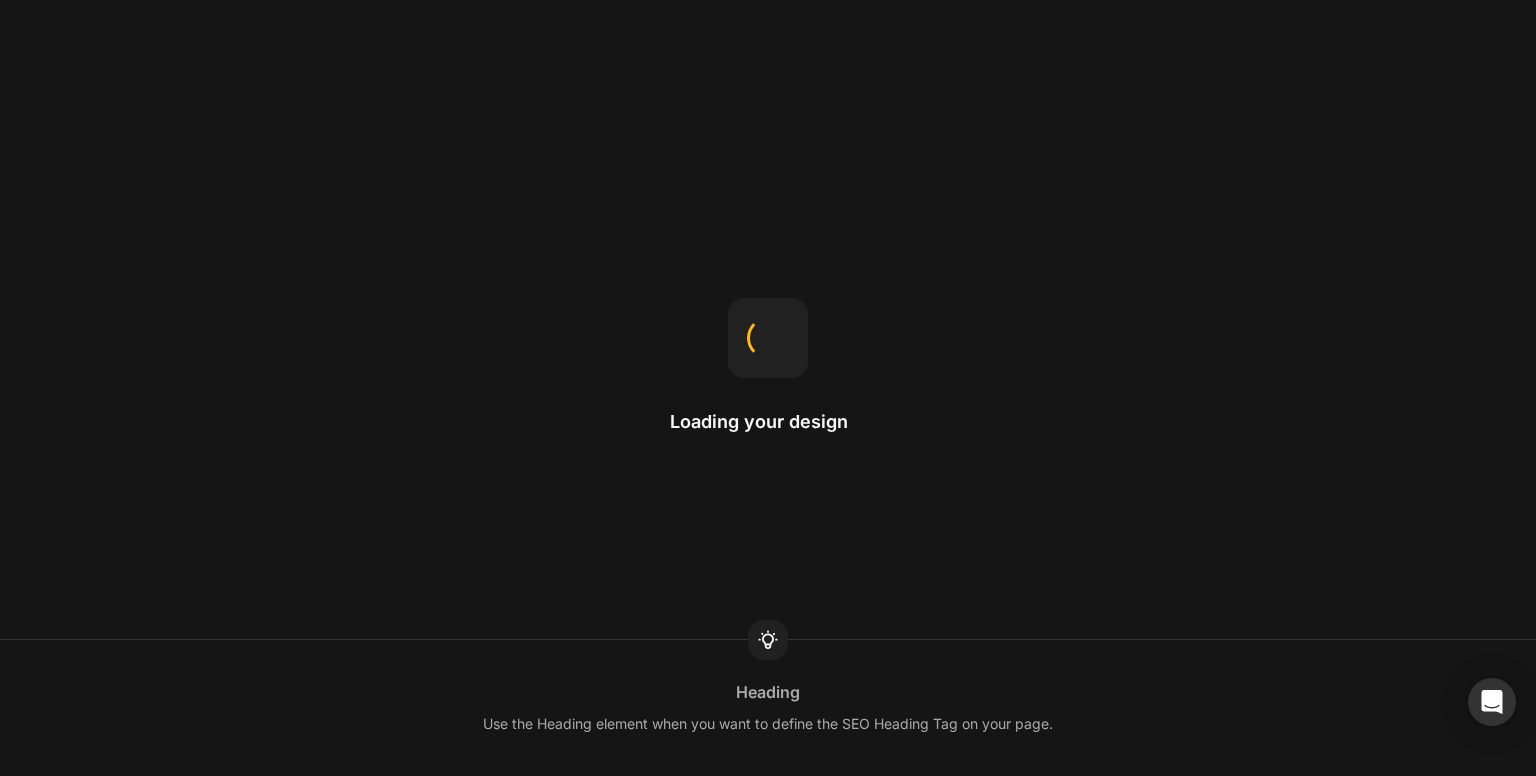 scroll, scrollTop: 0, scrollLeft: 0, axis: both 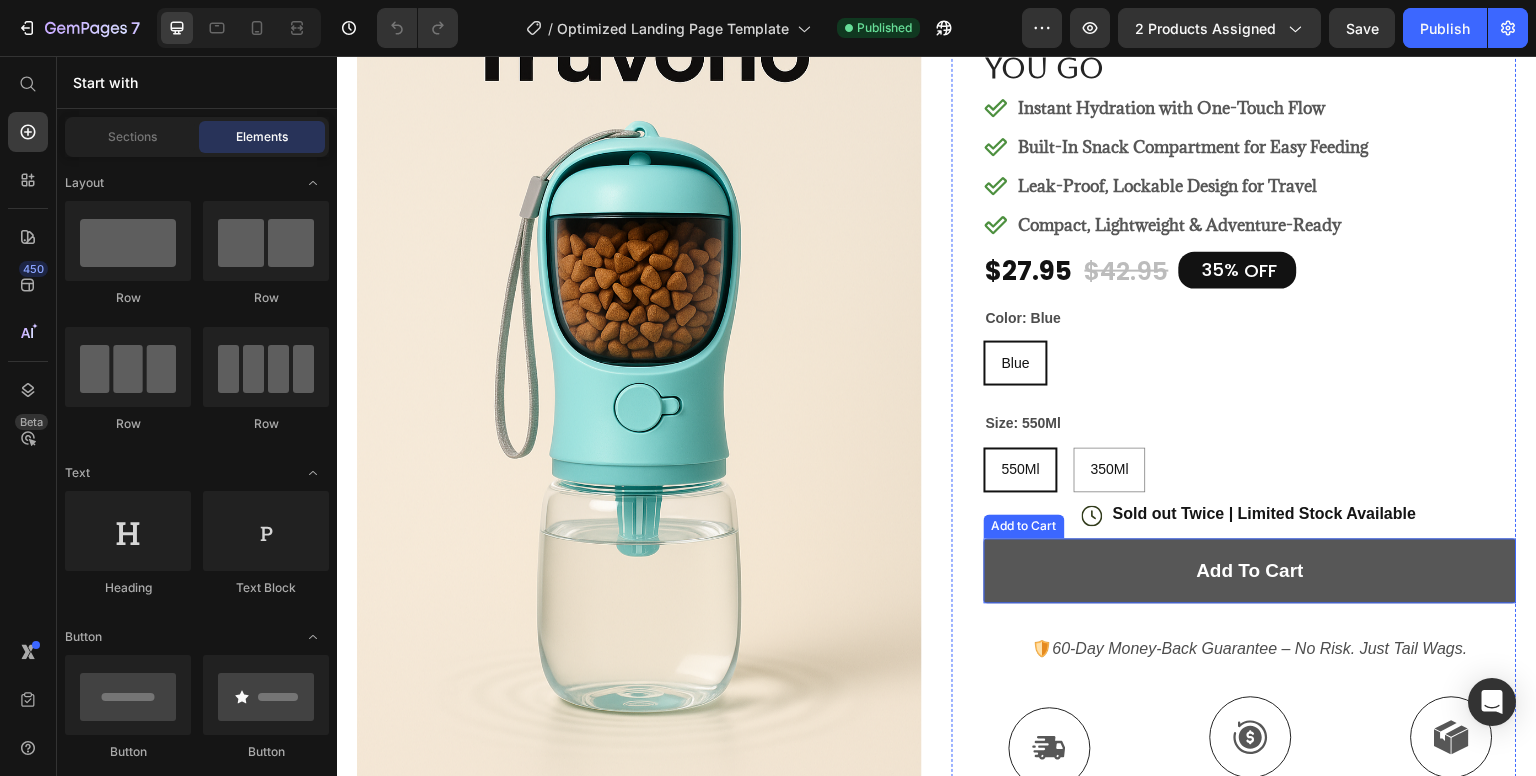 click on "add to cart" at bounding box center (1250, 571) 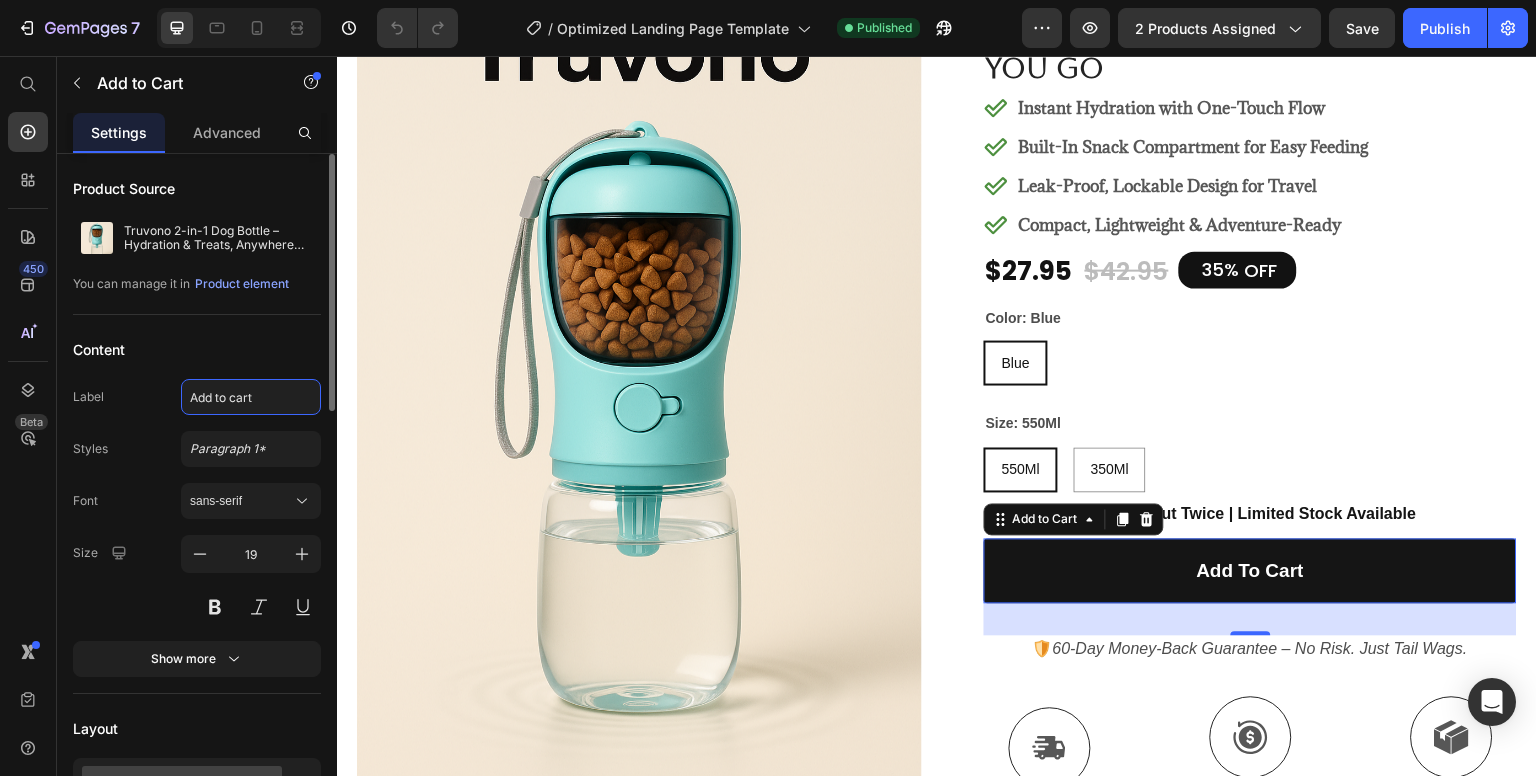 click on "Add to cart" 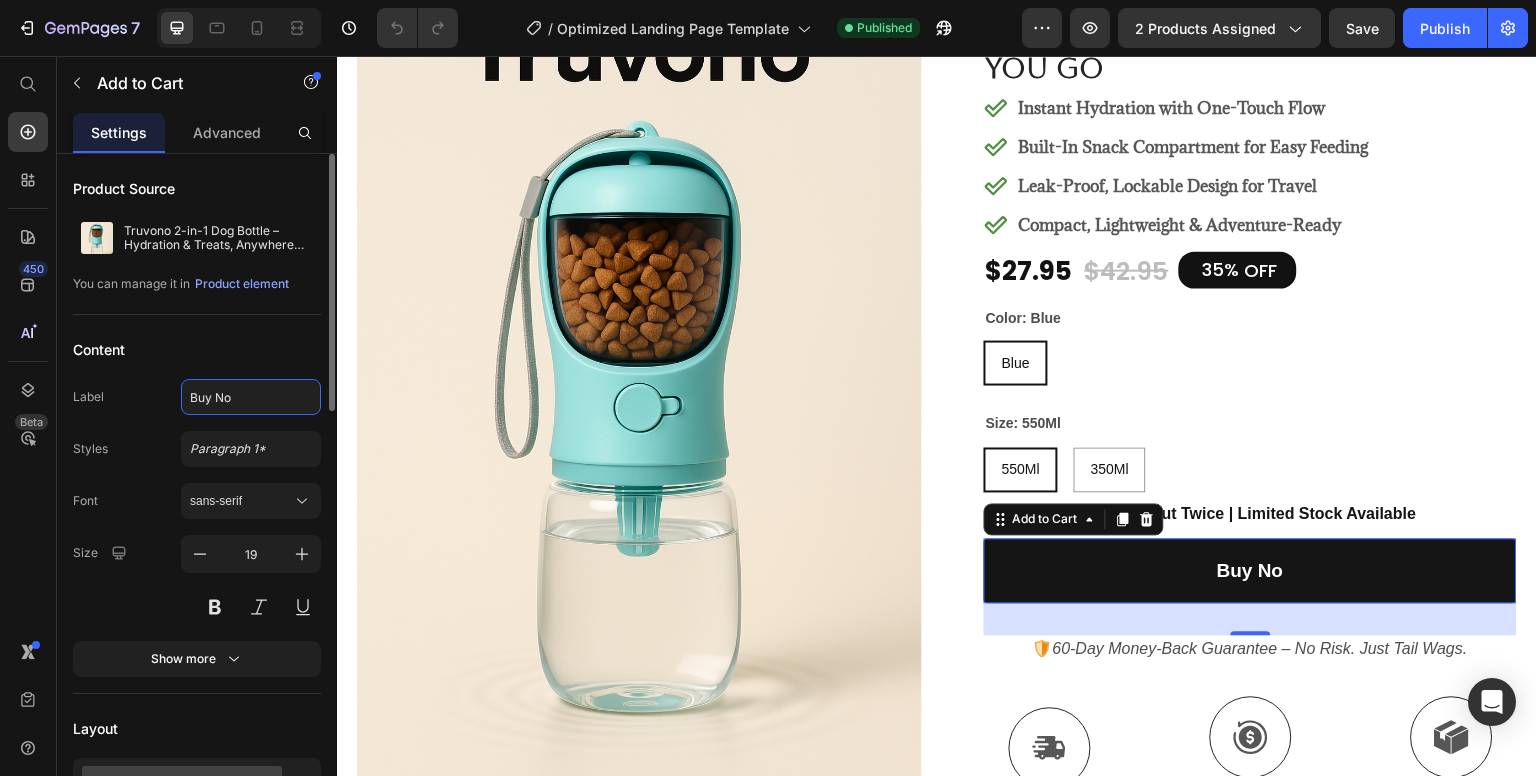 type on "Buy Now" 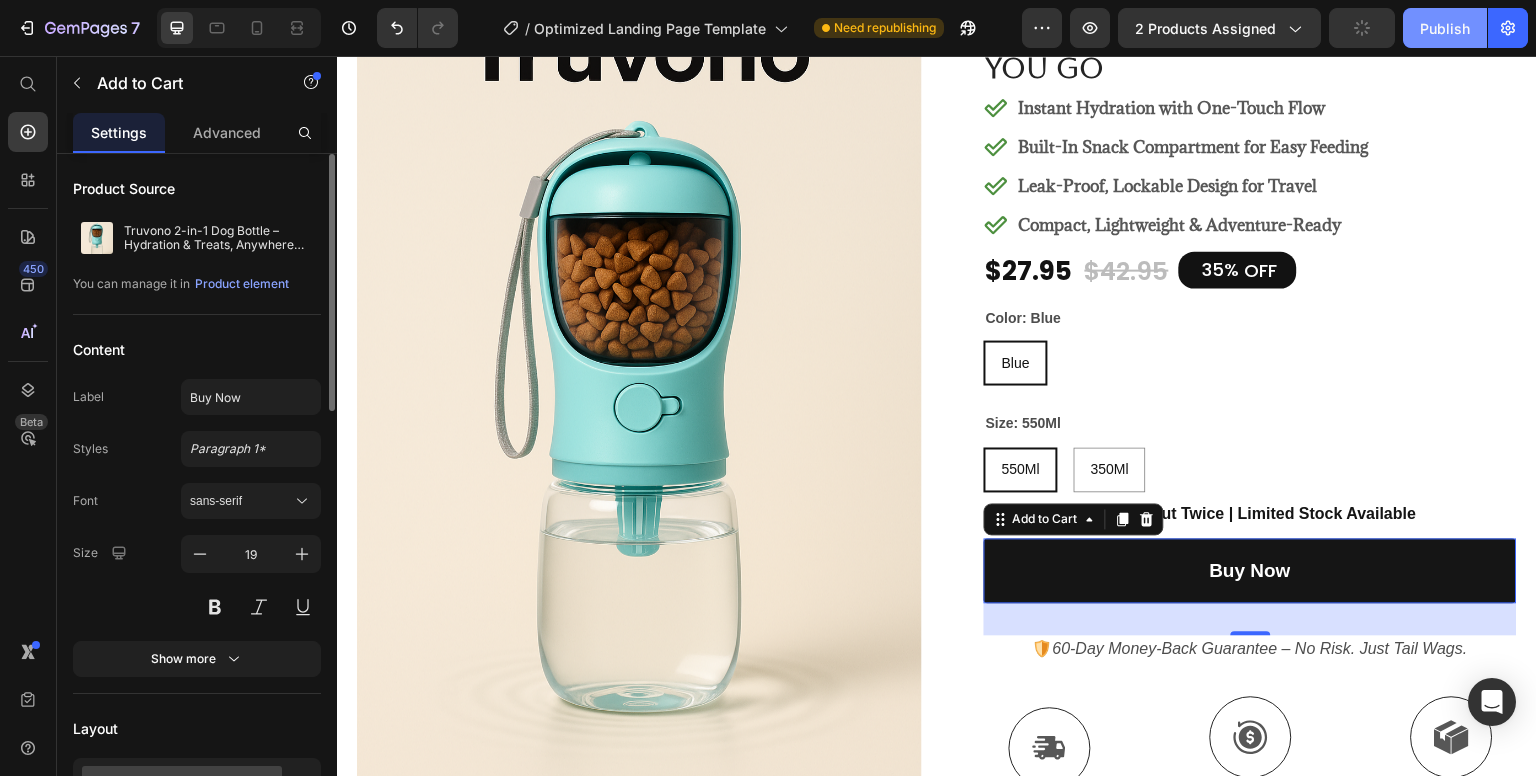 click on "Publish" 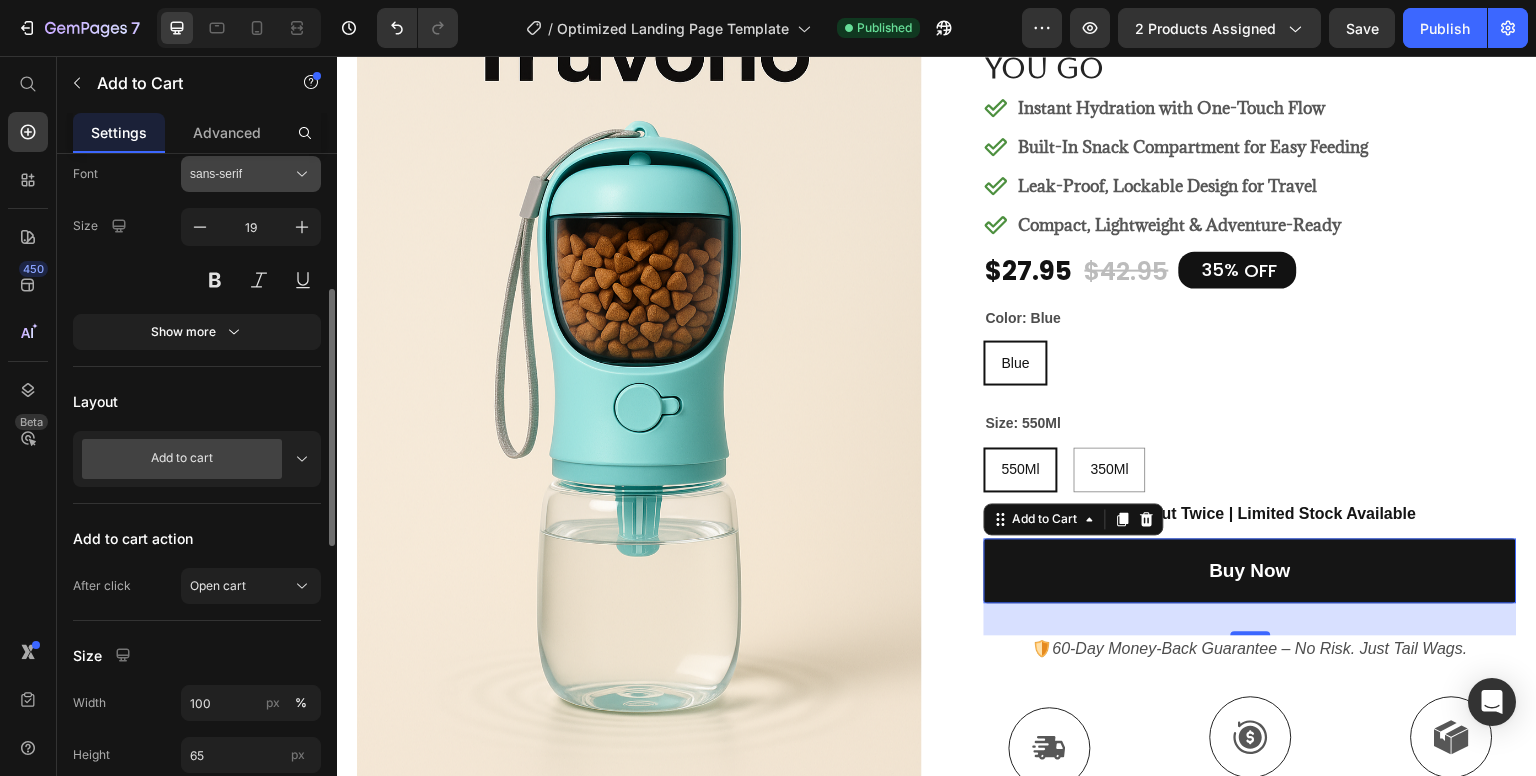 scroll, scrollTop: 344, scrollLeft: 0, axis: vertical 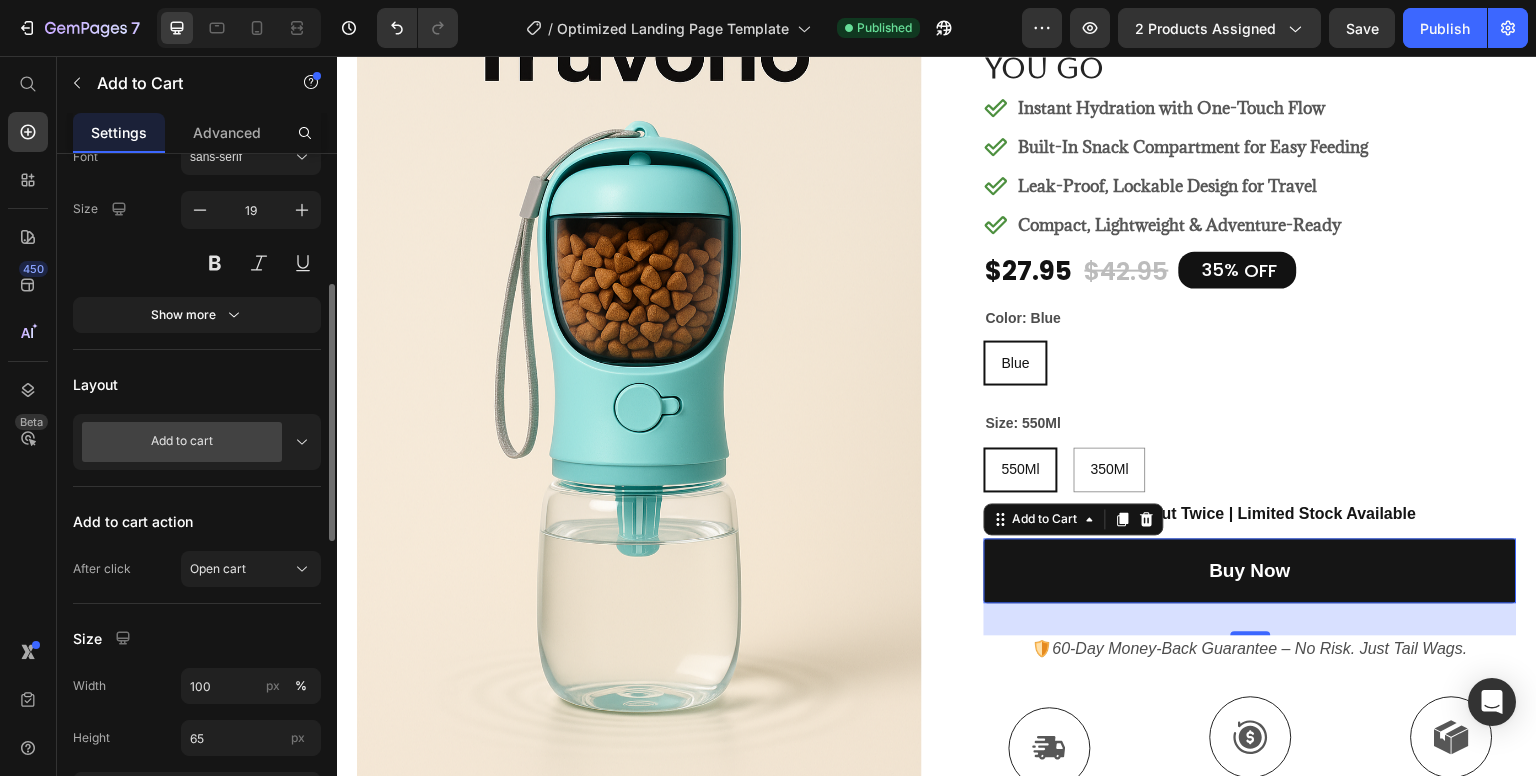 click 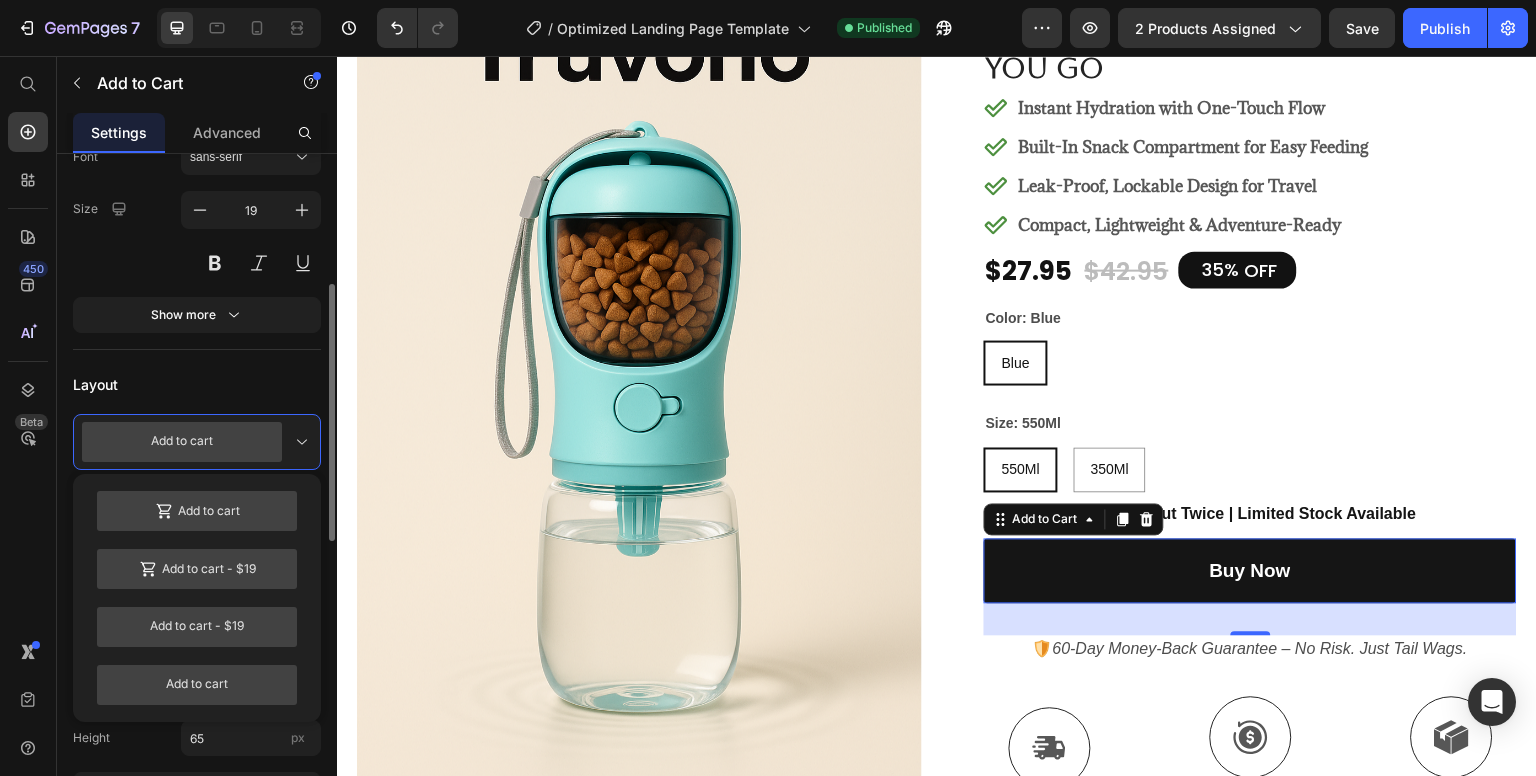 click 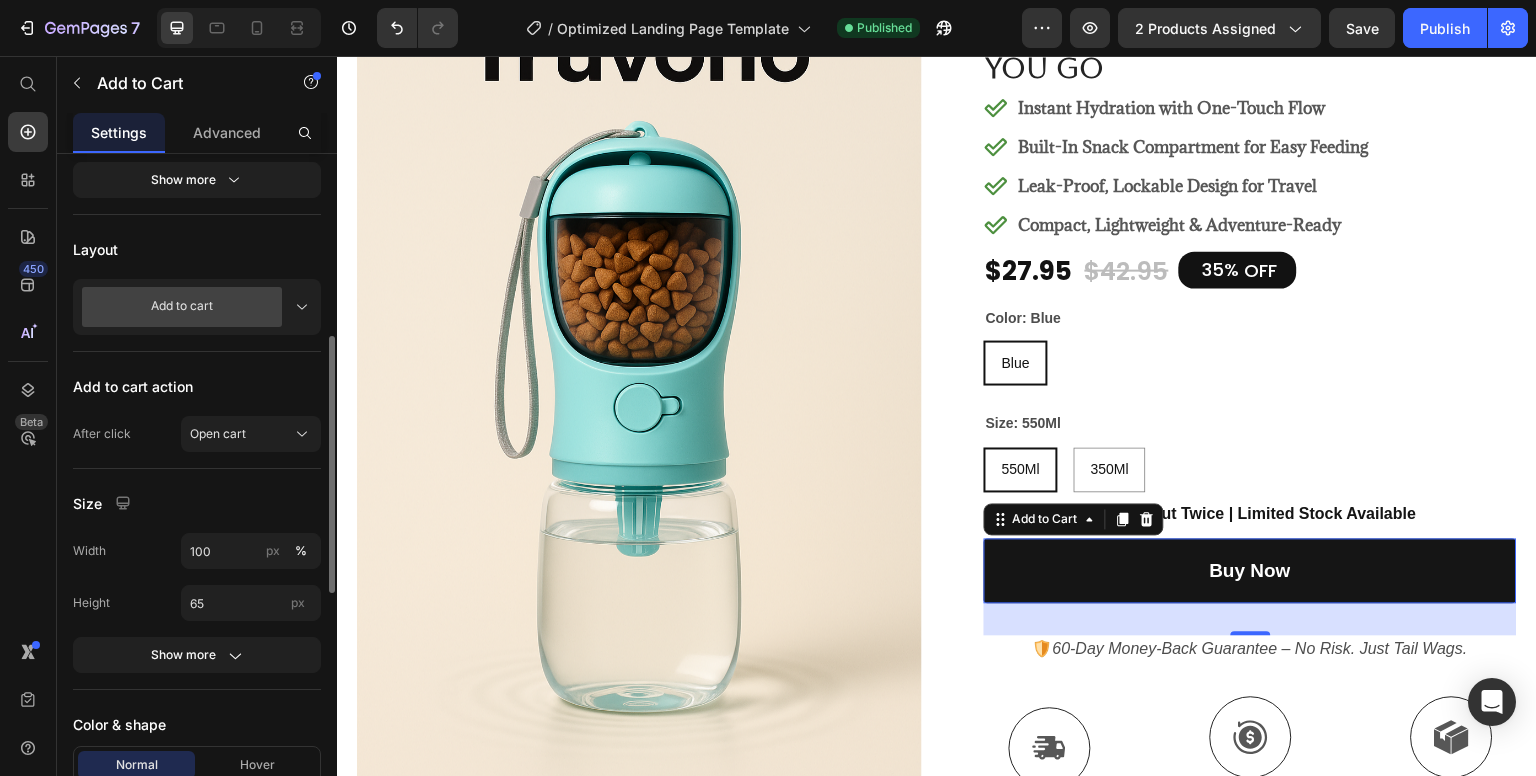 scroll, scrollTop: 480, scrollLeft: 0, axis: vertical 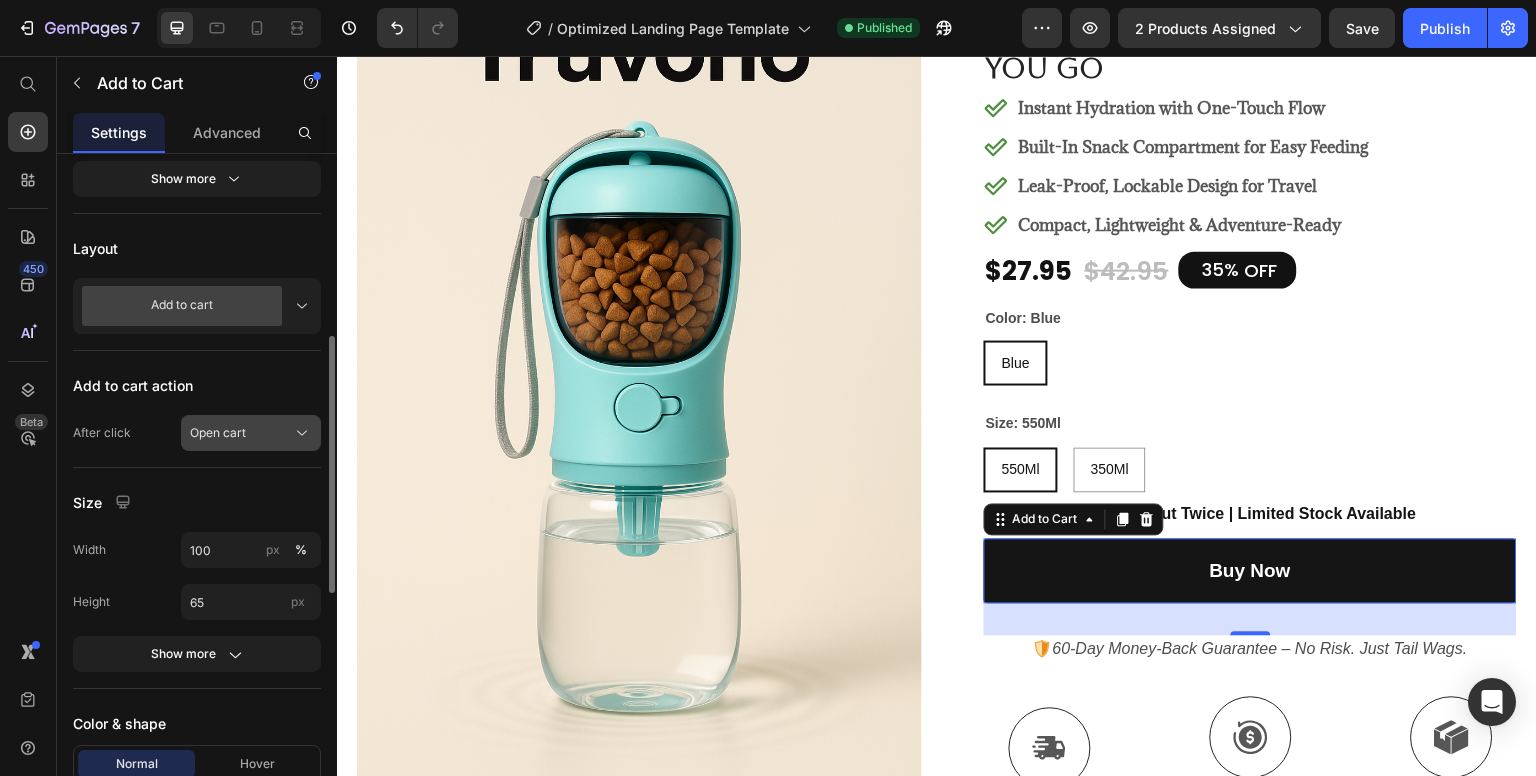 click on "Open cart" at bounding box center [218, 433] 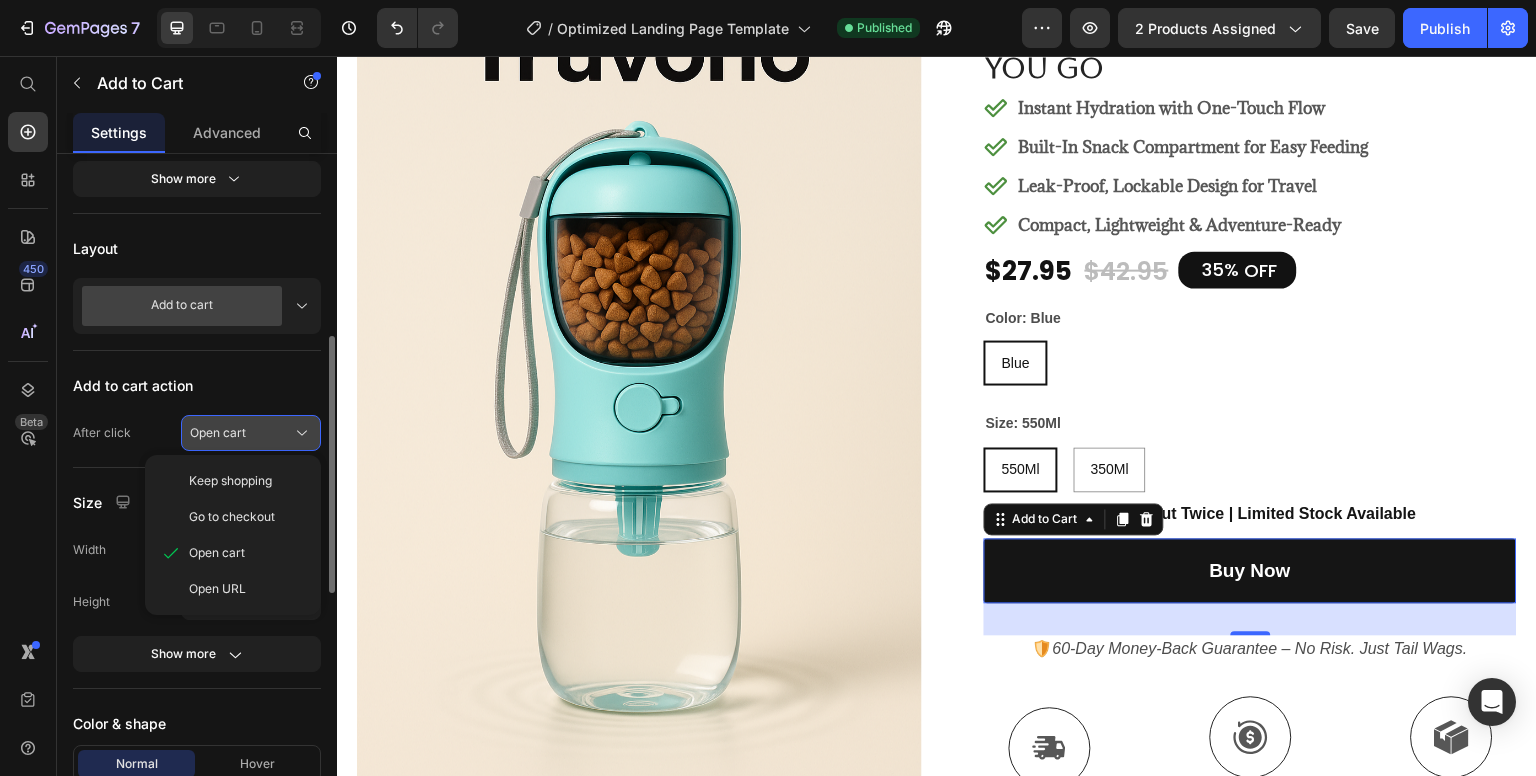 click on "Open cart" 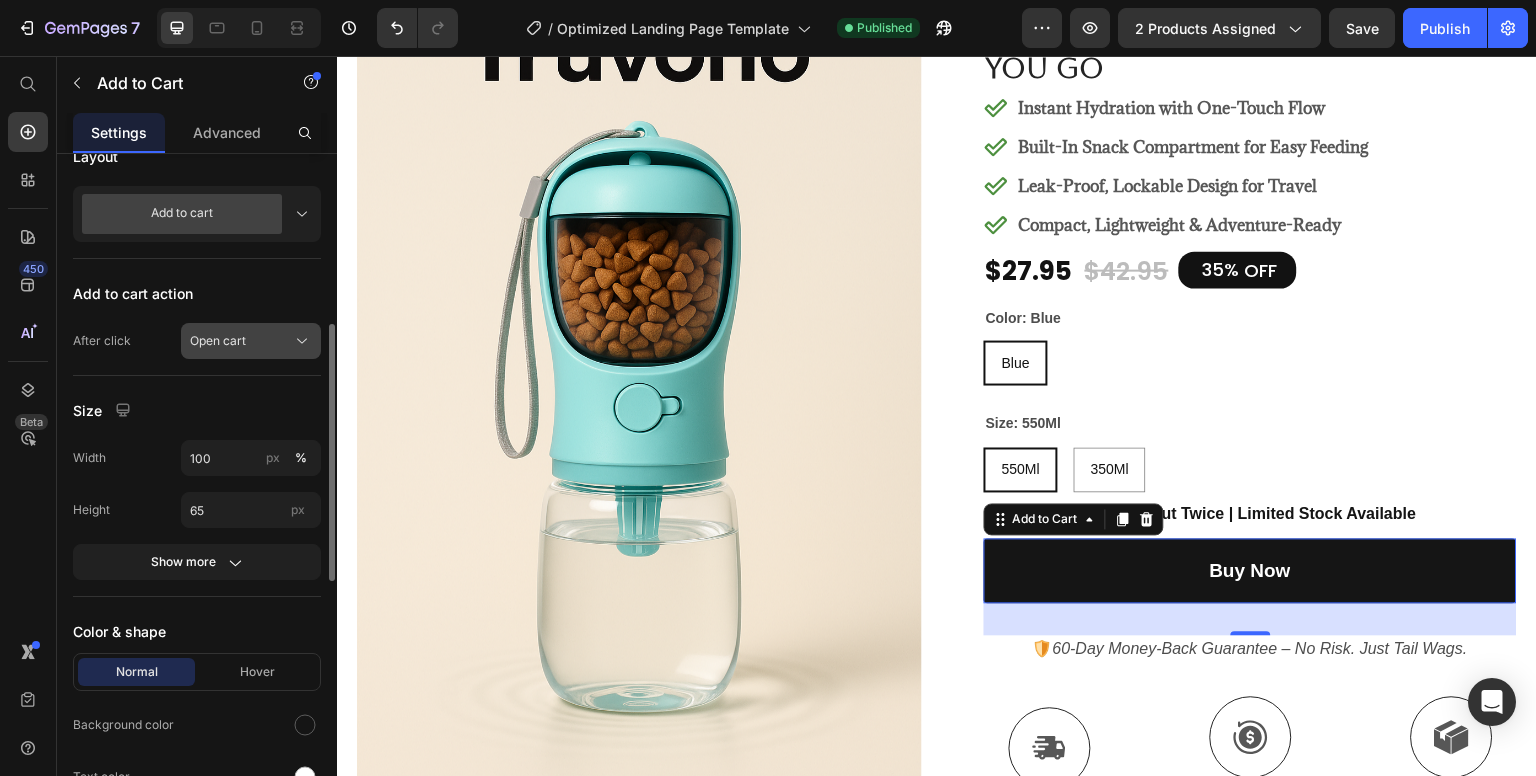 scroll, scrollTop: 538, scrollLeft: 0, axis: vertical 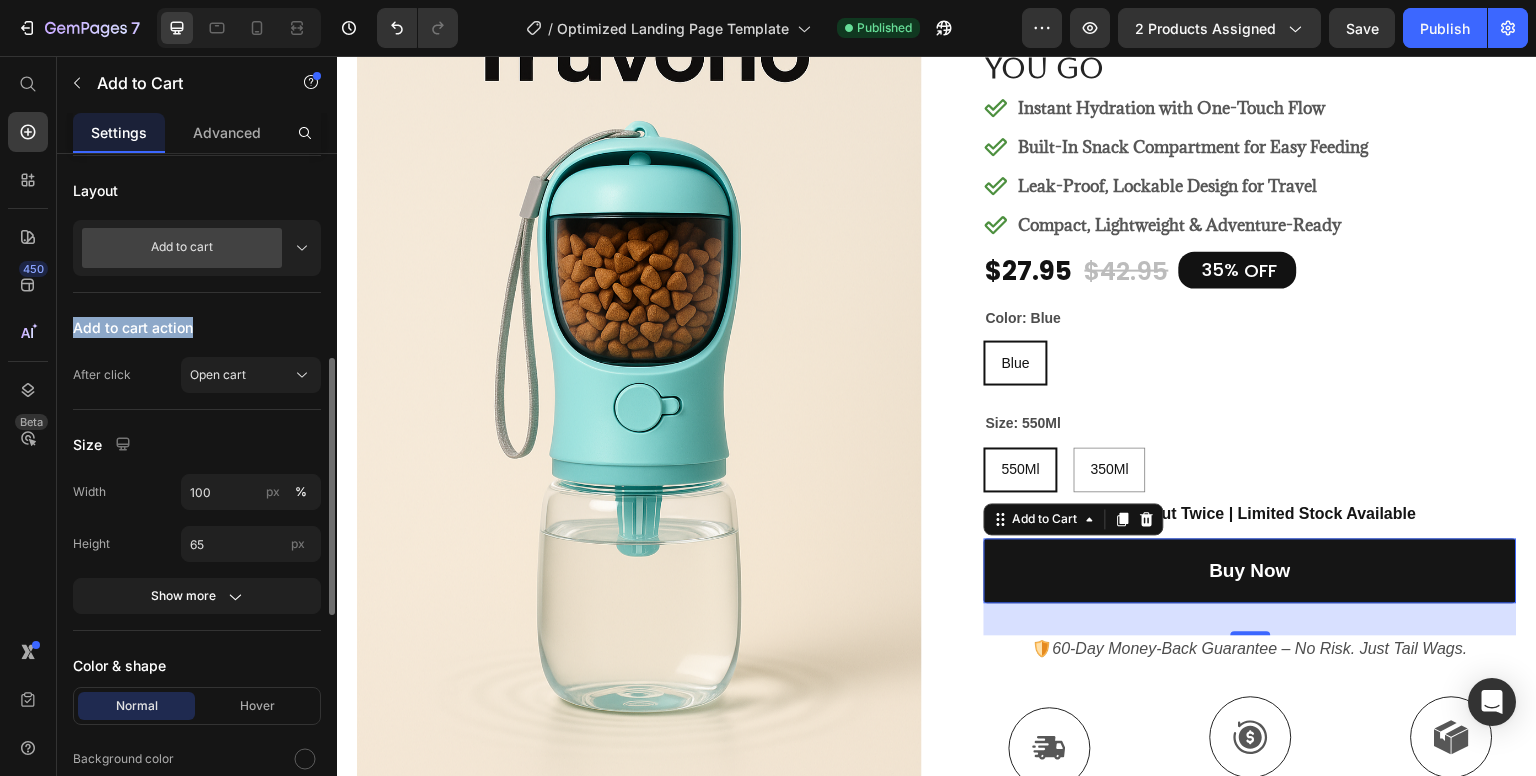 drag, startPoint x: 211, startPoint y: 327, endPoint x: 64, endPoint y: 314, distance: 147.57372 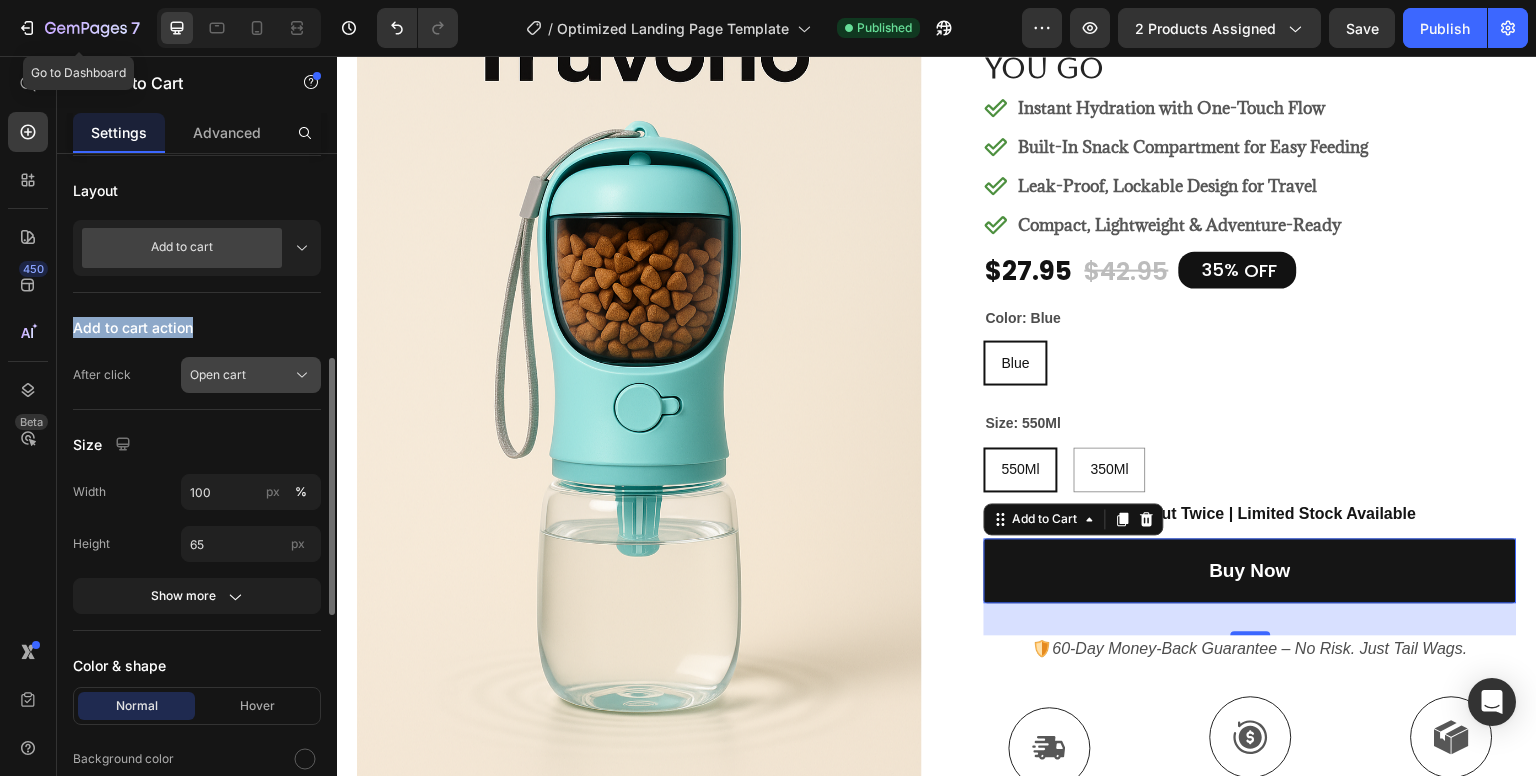 click on "Open cart" at bounding box center (218, 375) 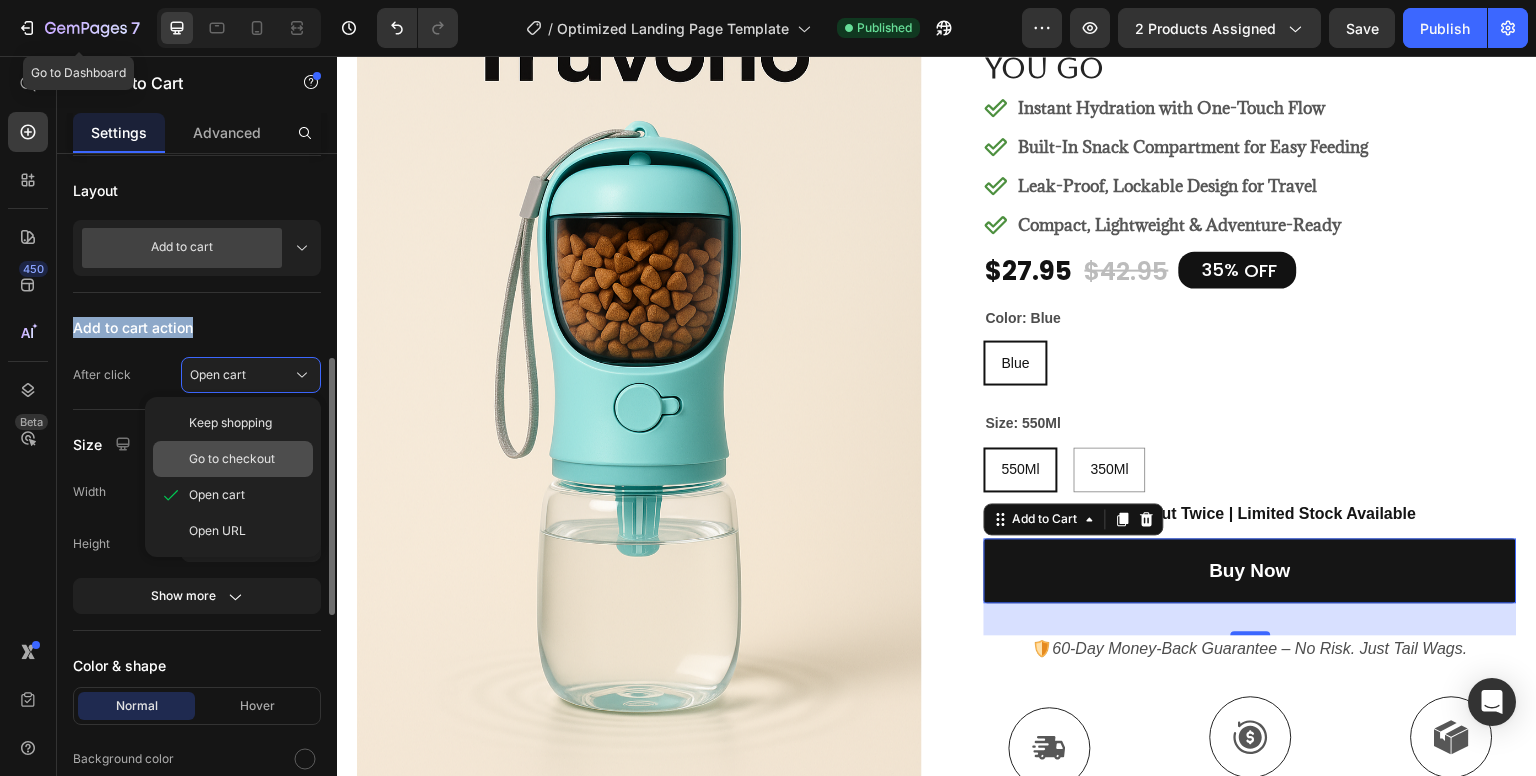 click on "Go to checkout" at bounding box center [232, 459] 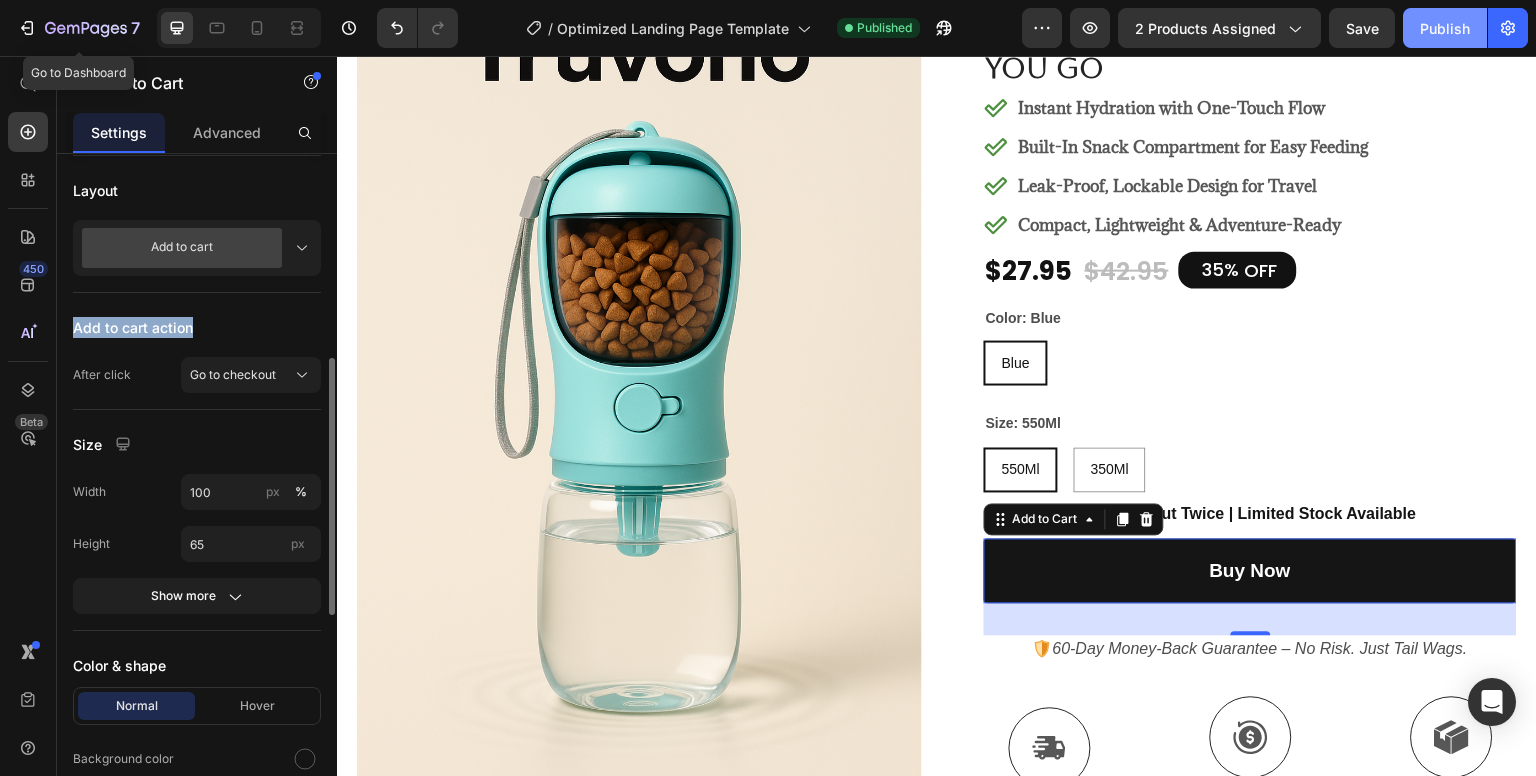 click on "Publish" 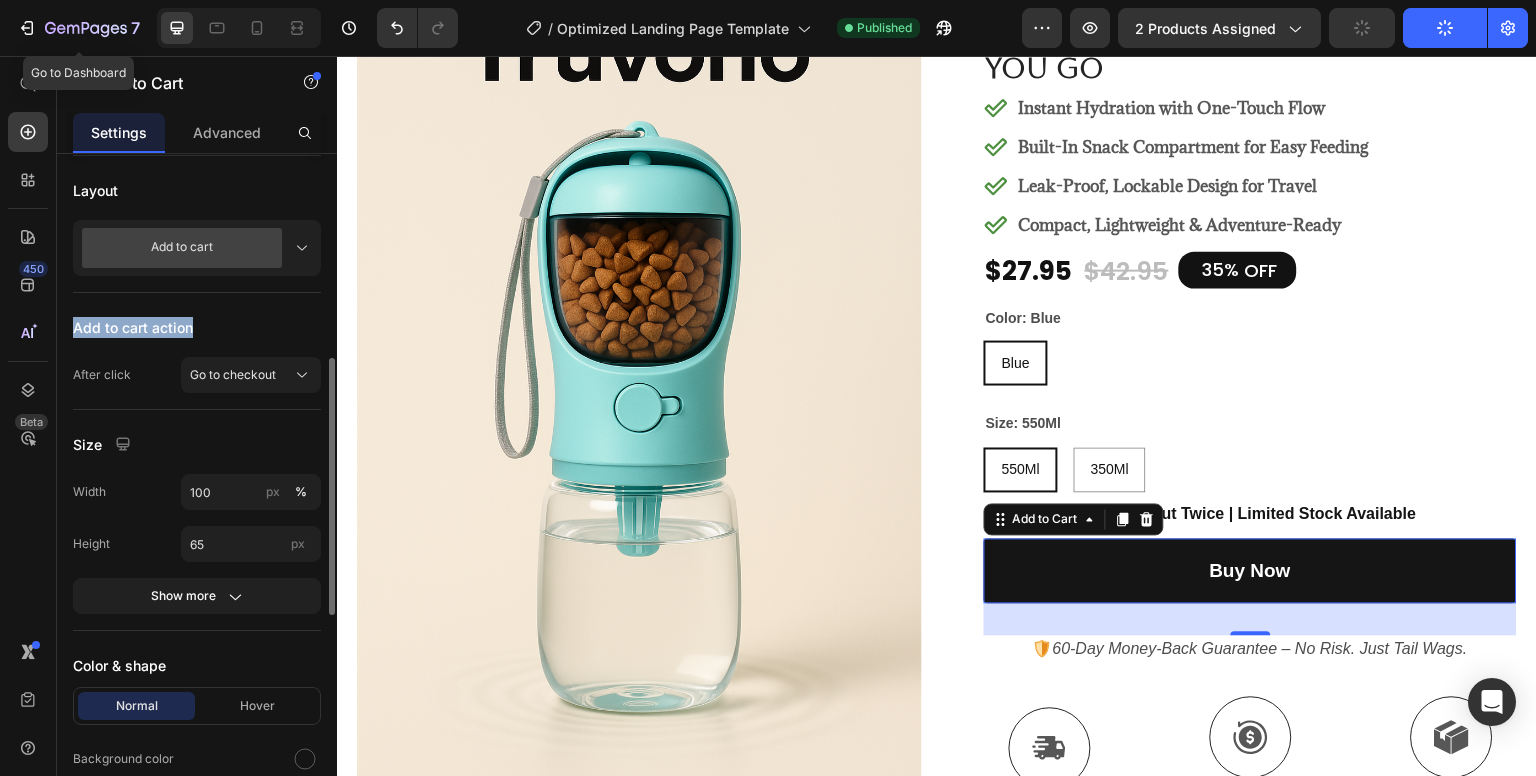 type 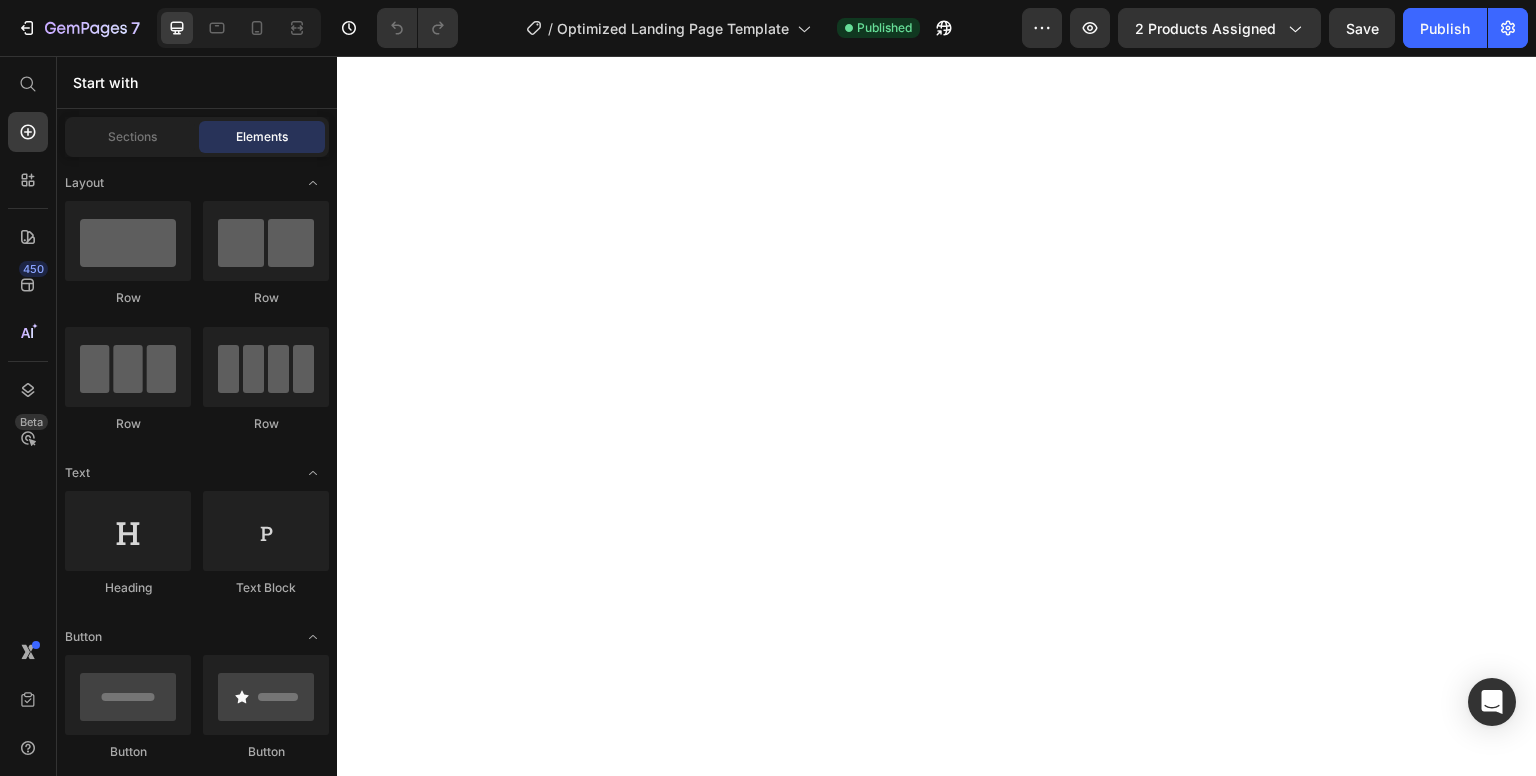 scroll, scrollTop: 0, scrollLeft: 0, axis: both 